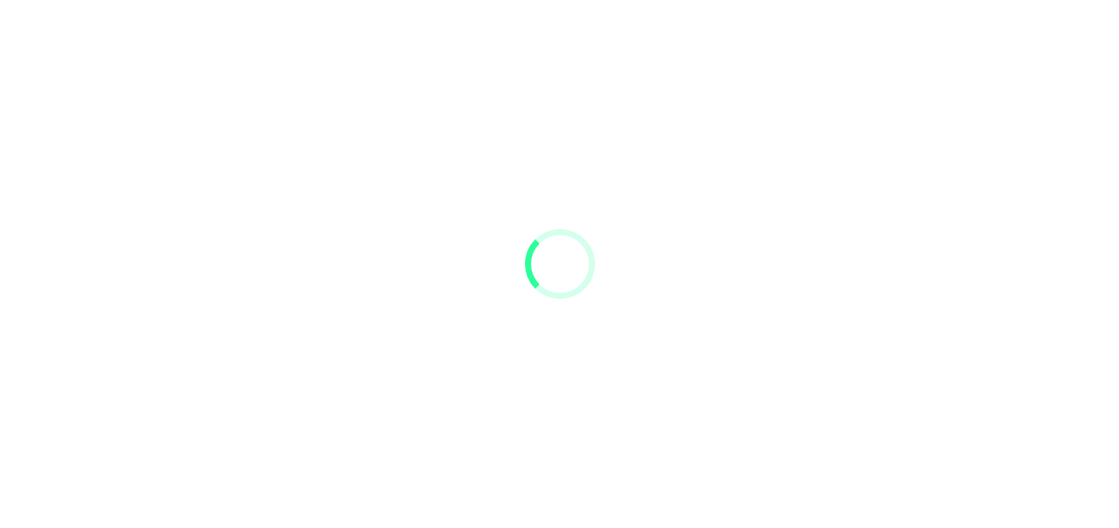 scroll, scrollTop: 0, scrollLeft: 0, axis: both 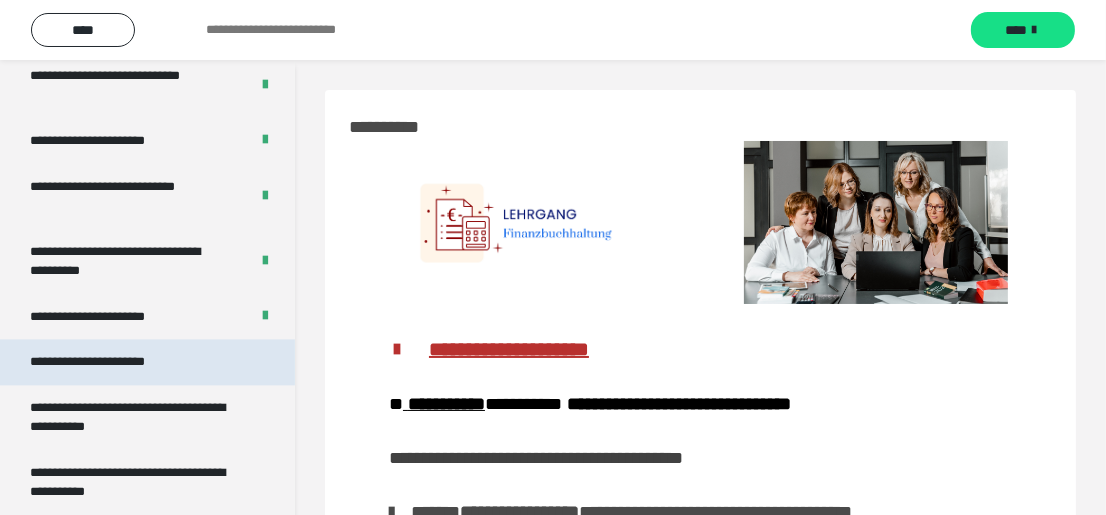 click on "**********" at bounding box center [111, 361] 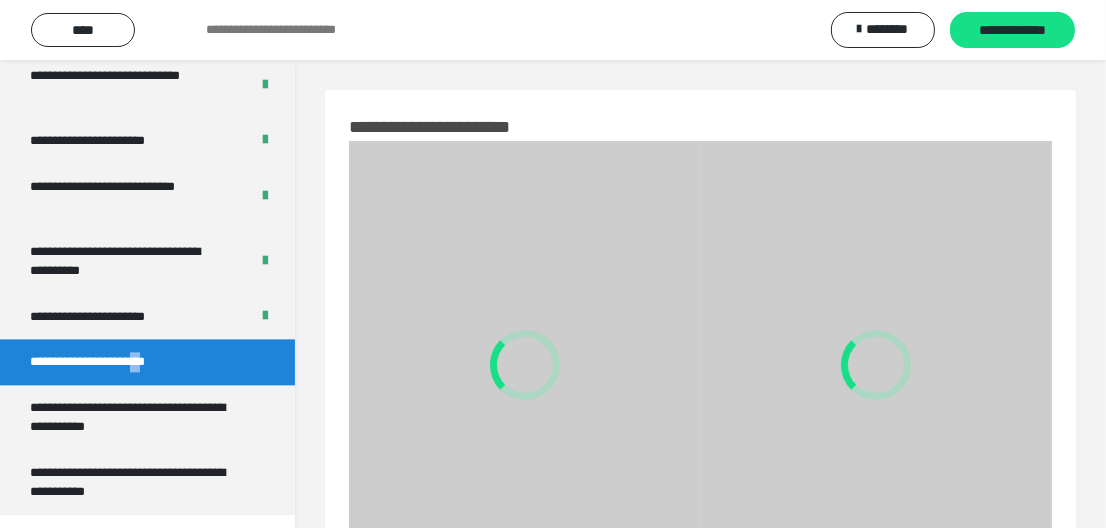 scroll, scrollTop: 4025, scrollLeft: 0, axis: vertical 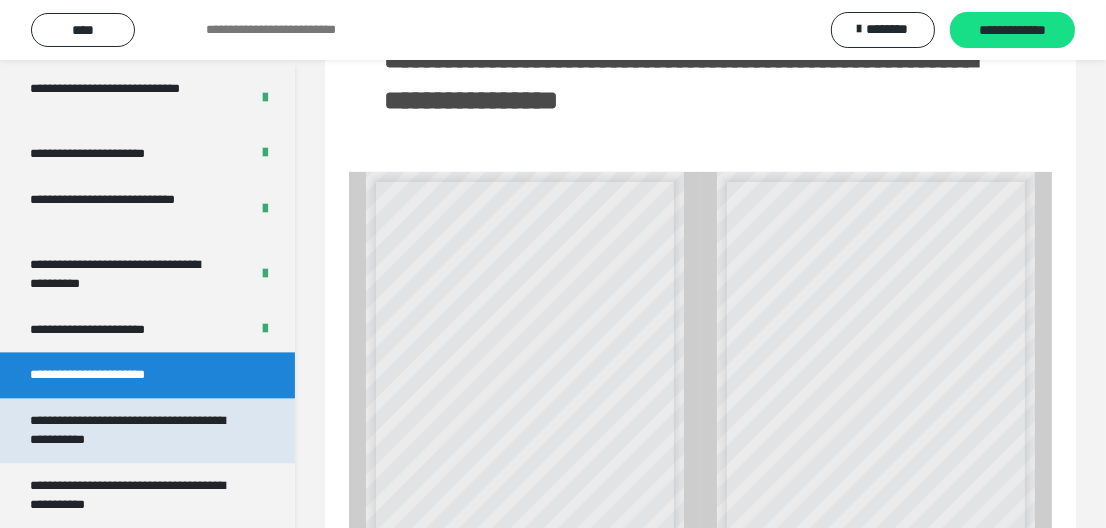 click on "**********" at bounding box center (133, 430) 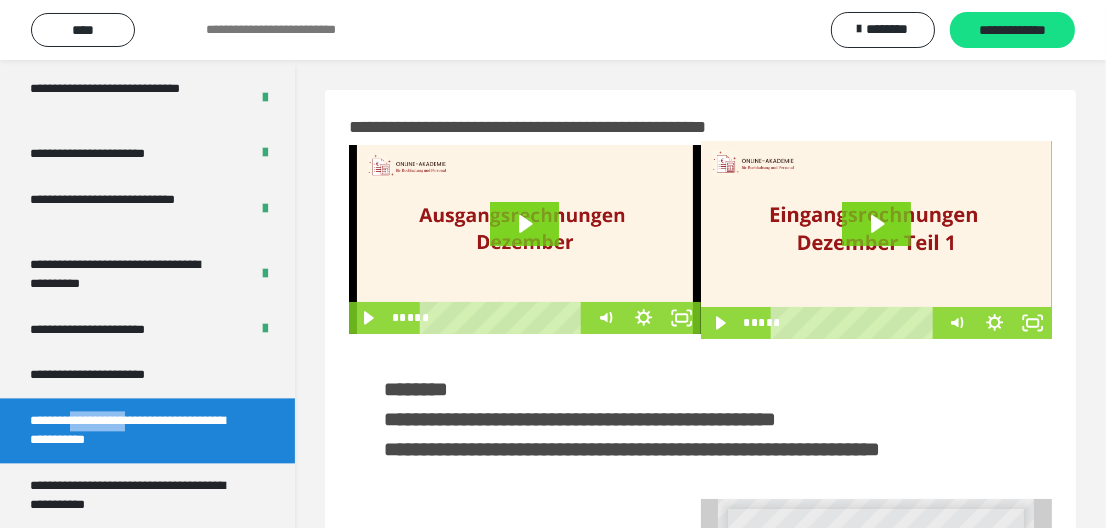 scroll, scrollTop: 0, scrollLeft: 0, axis: both 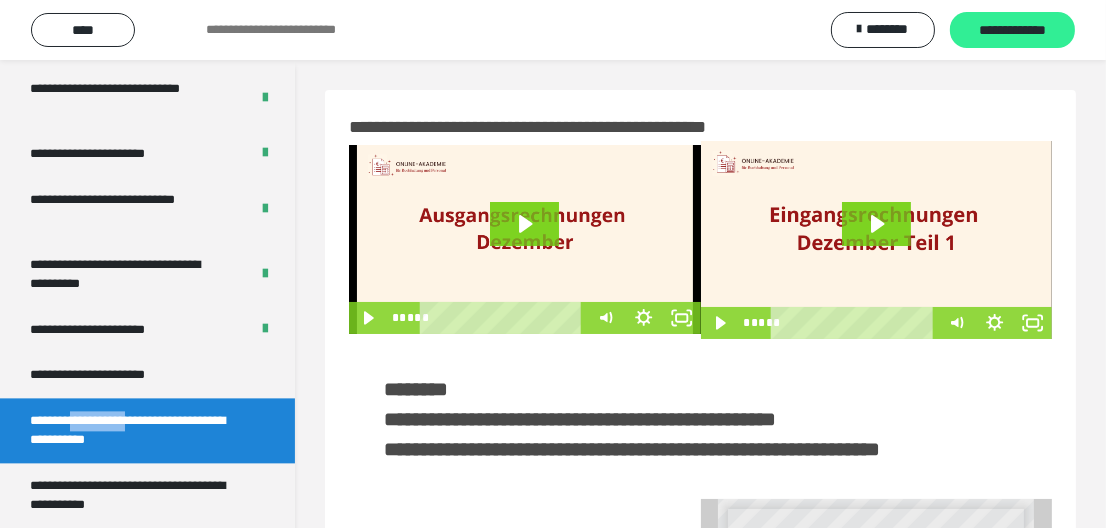 click on "**********" at bounding box center (1012, 31) 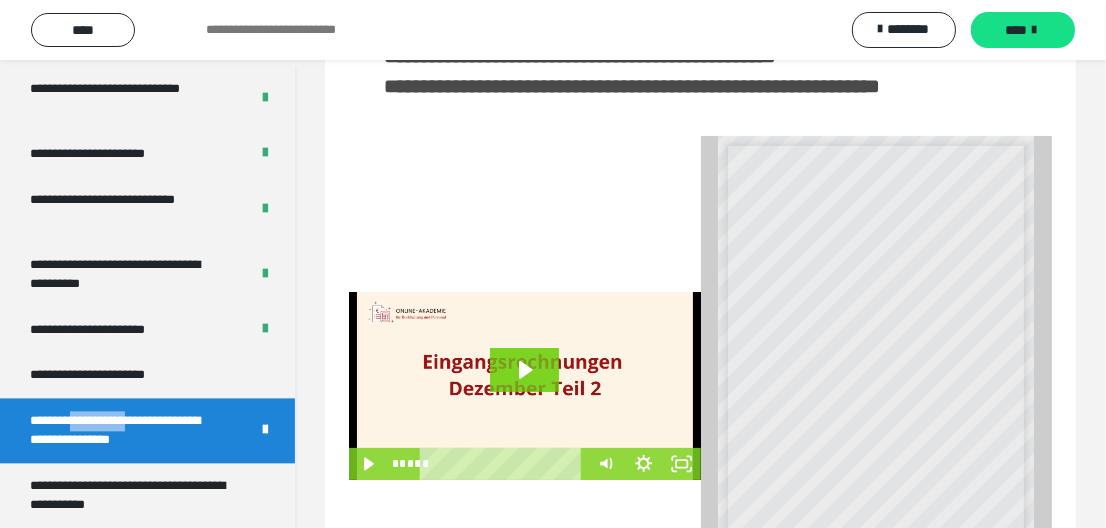 scroll, scrollTop: 454, scrollLeft: 0, axis: vertical 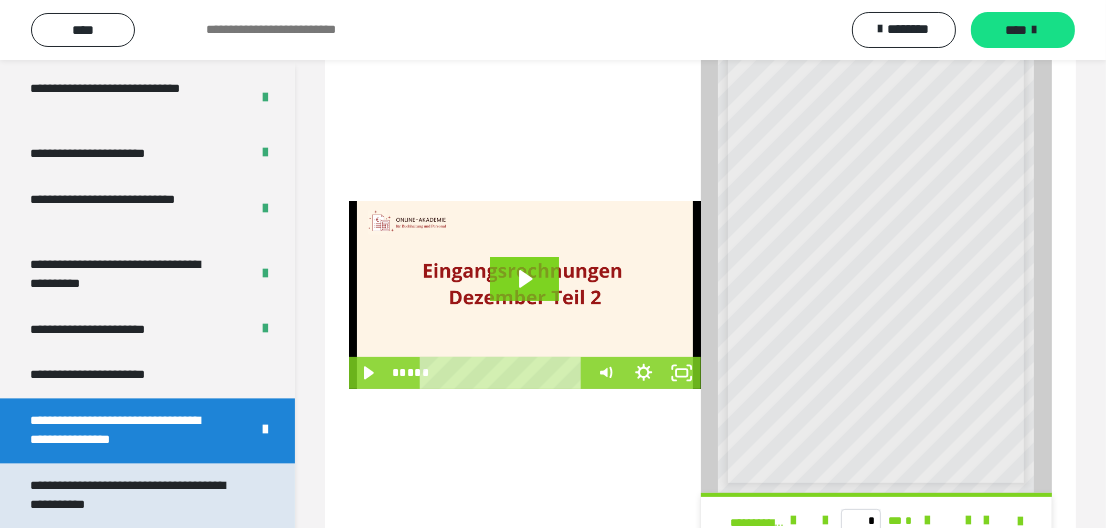 click on "**********" at bounding box center (133, 495) 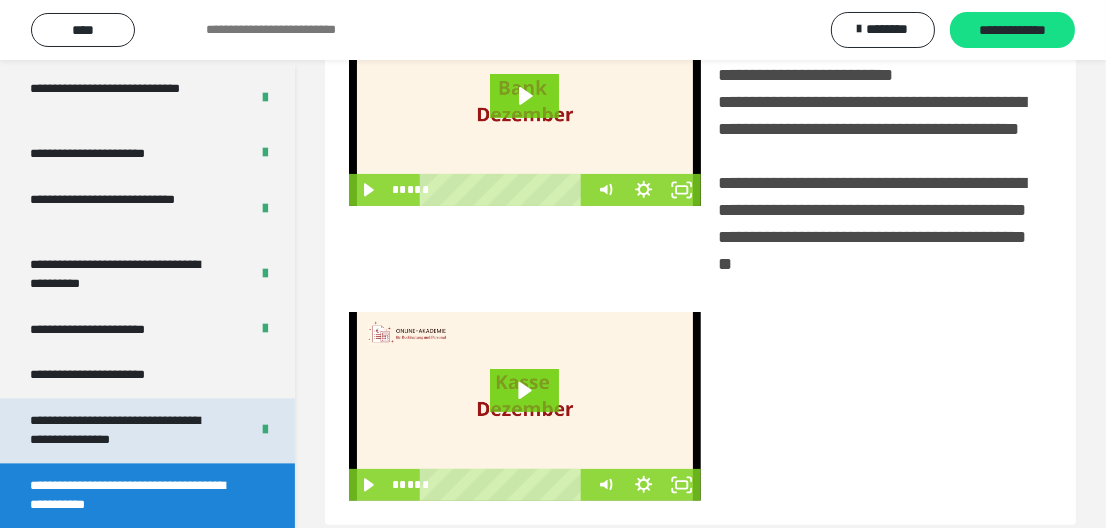 scroll, scrollTop: 525, scrollLeft: 0, axis: vertical 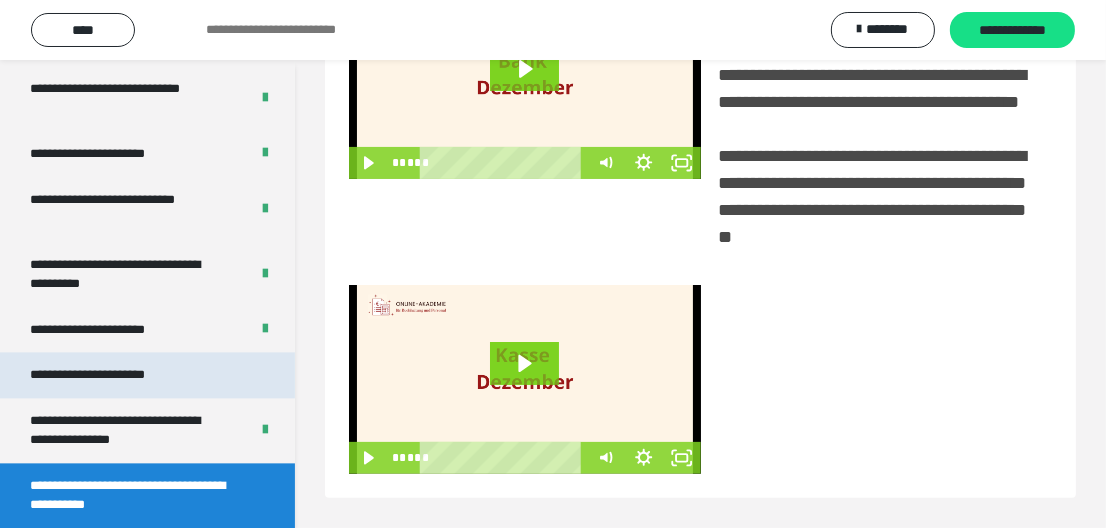 click on "**********" at bounding box center [147, 374] 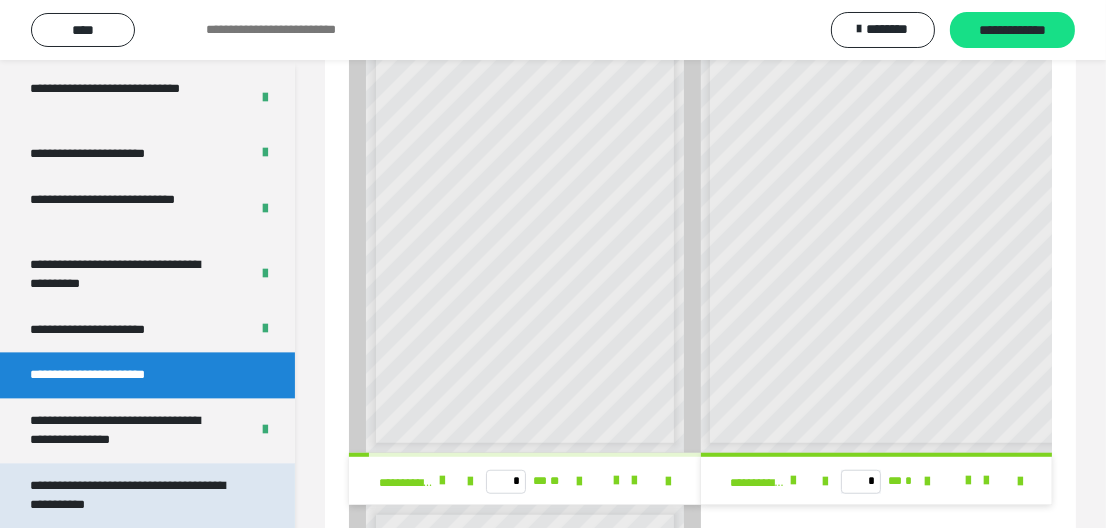 scroll, scrollTop: 1434, scrollLeft: 0, axis: vertical 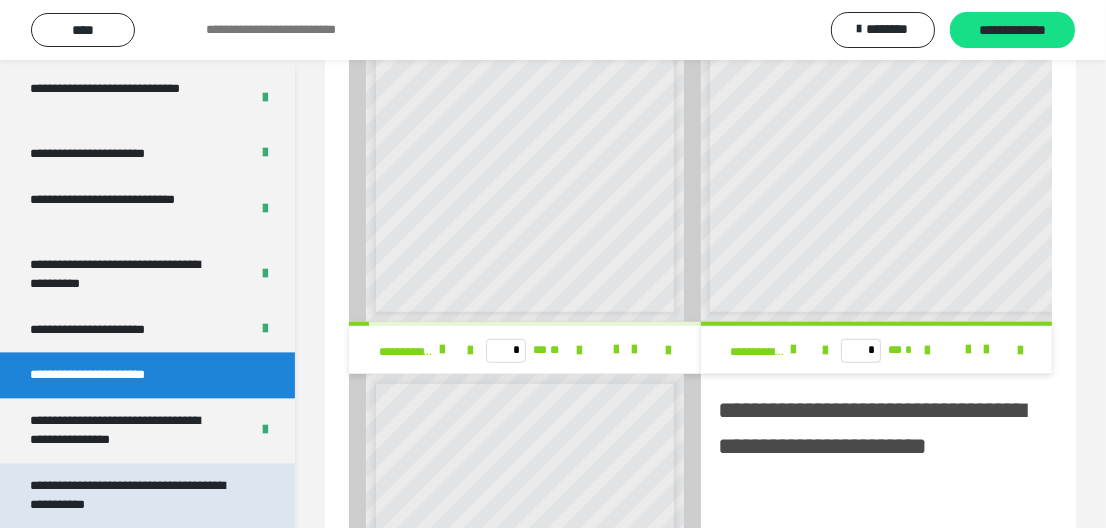 click on "**********" at bounding box center (133, 495) 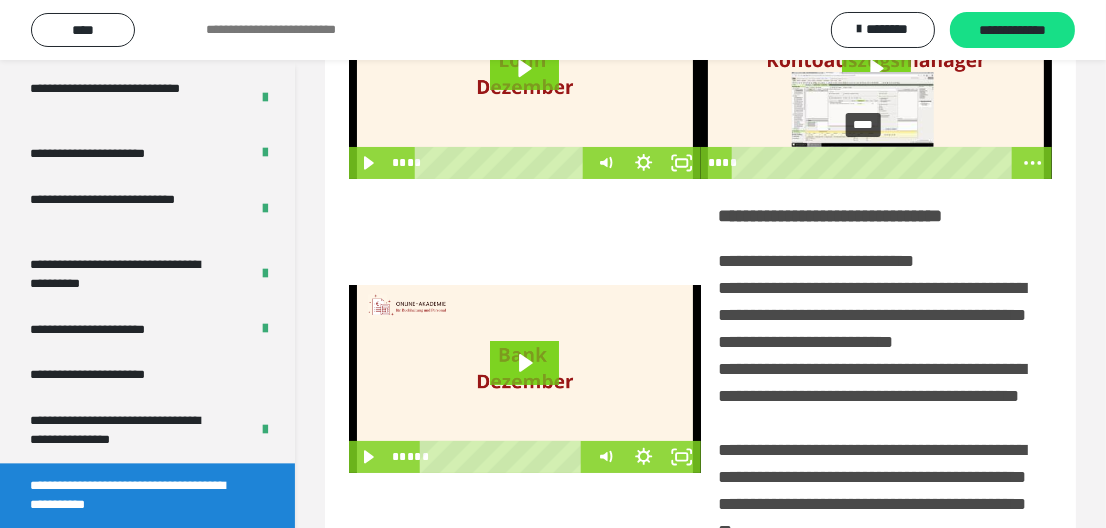 scroll, scrollTop: 252, scrollLeft: 0, axis: vertical 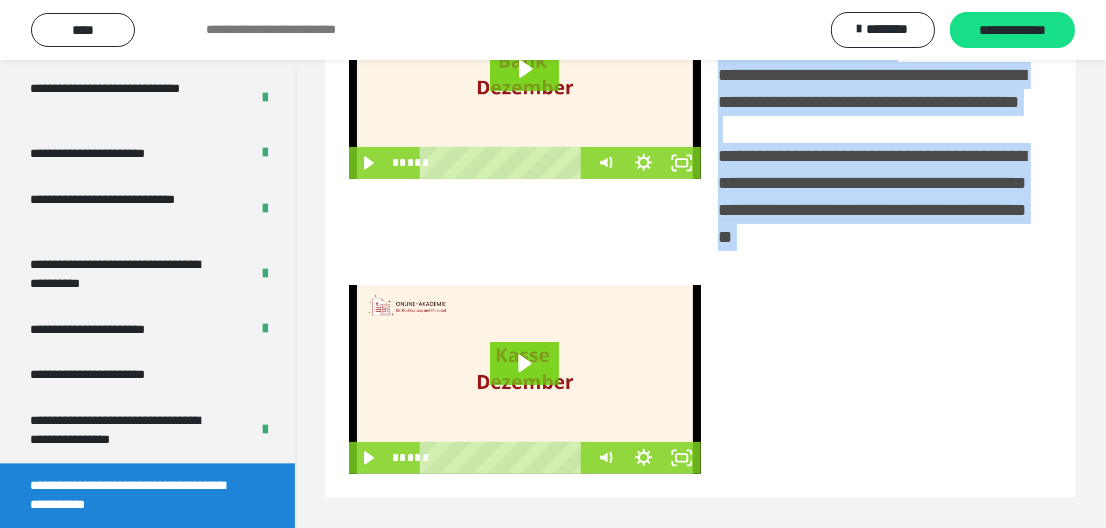 drag, startPoint x: 723, startPoint y: 112, endPoint x: 902, endPoint y: 386, distance: 327.28732 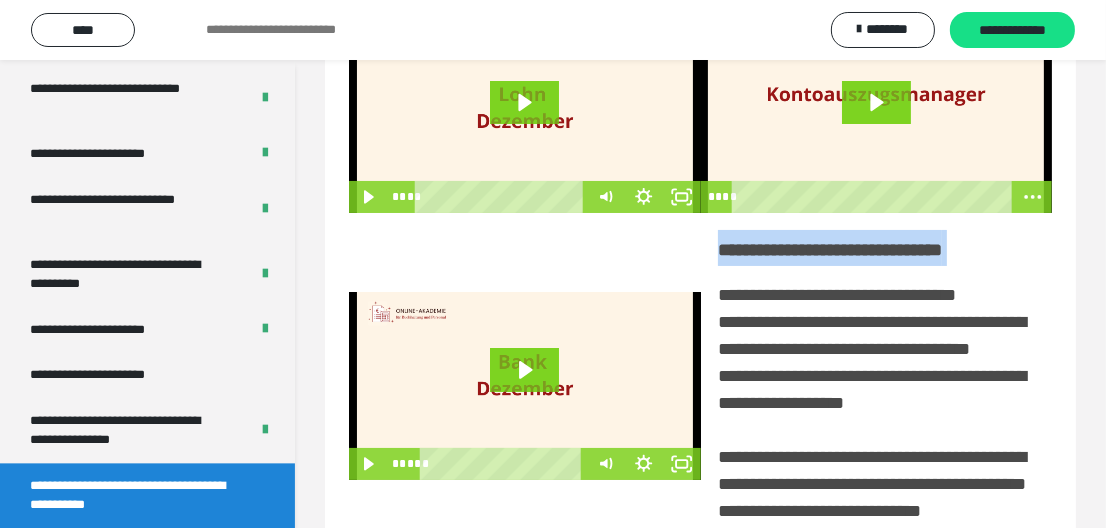 scroll, scrollTop: 116, scrollLeft: 0, axis: vertical 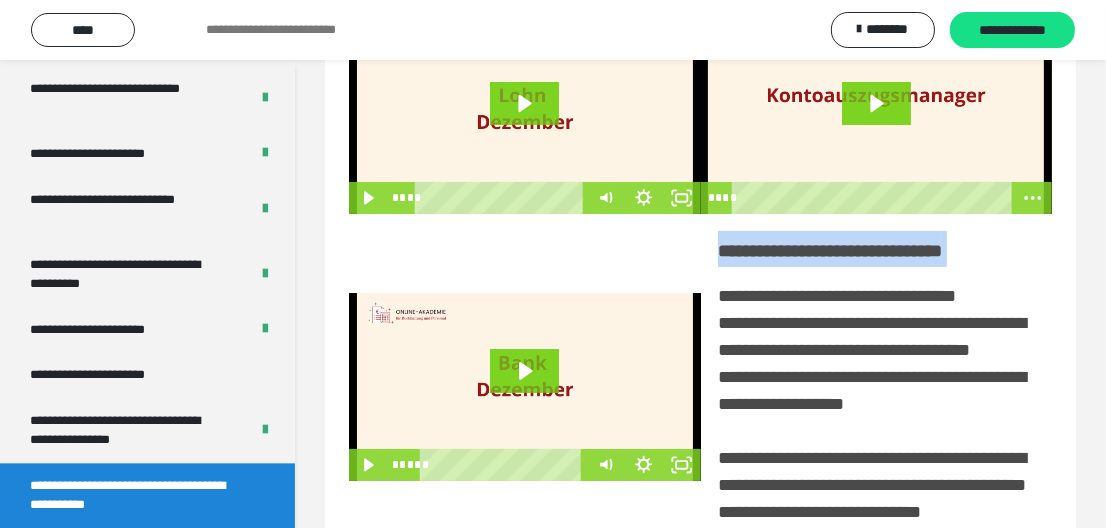 click on "**********" at bounding box center (876, 249) 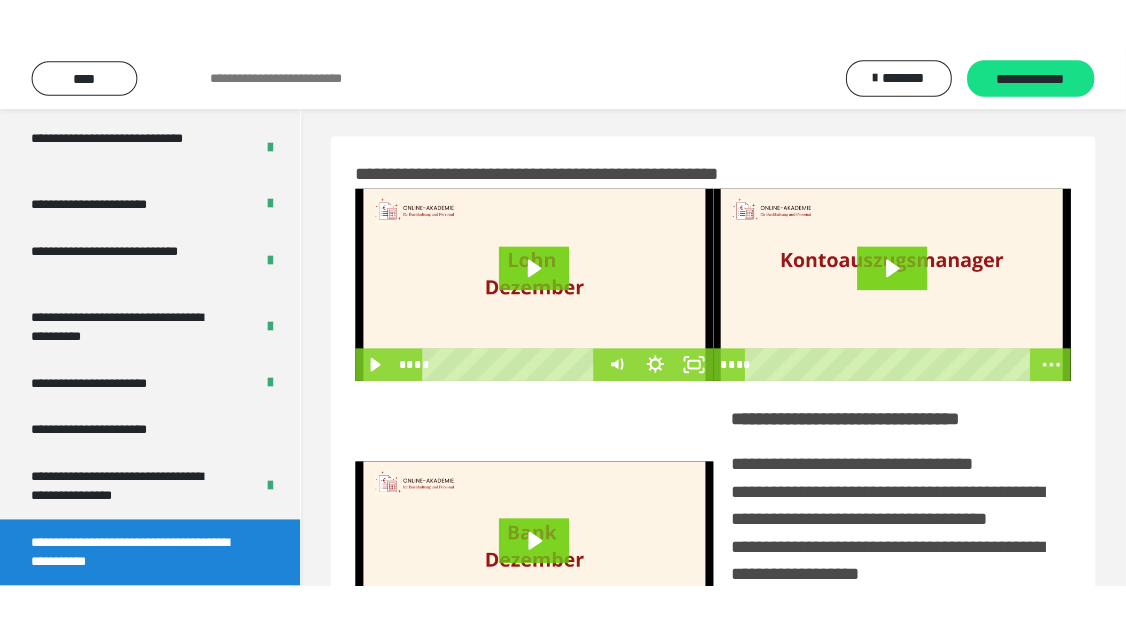 scroll, scrollTop: 0, scrollLeft: 0, axis: both 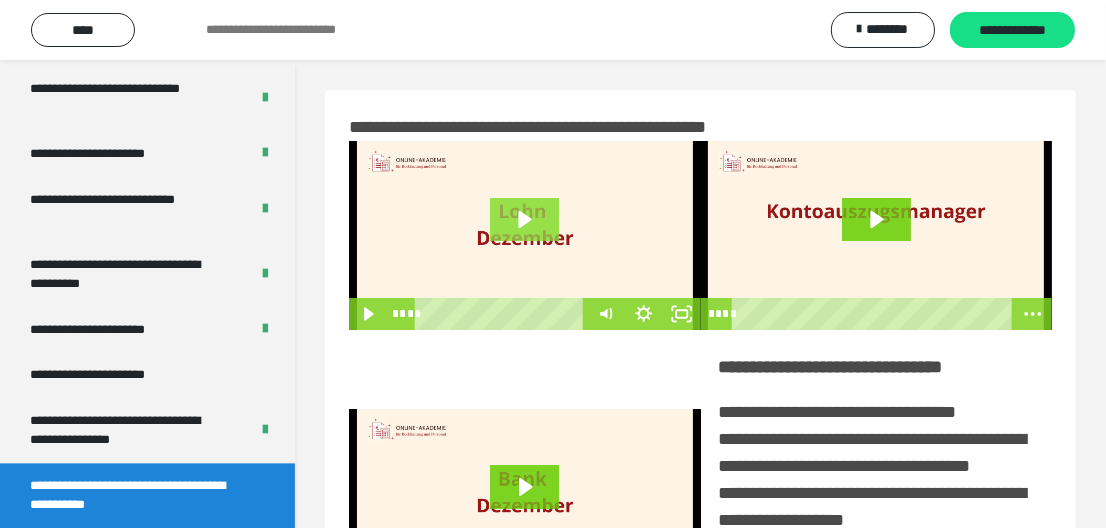 click 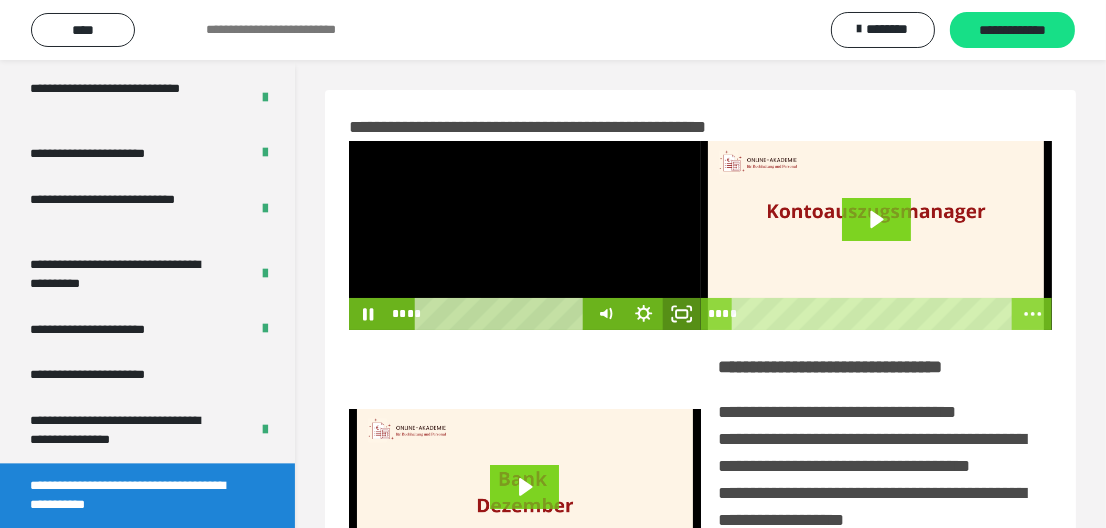 click 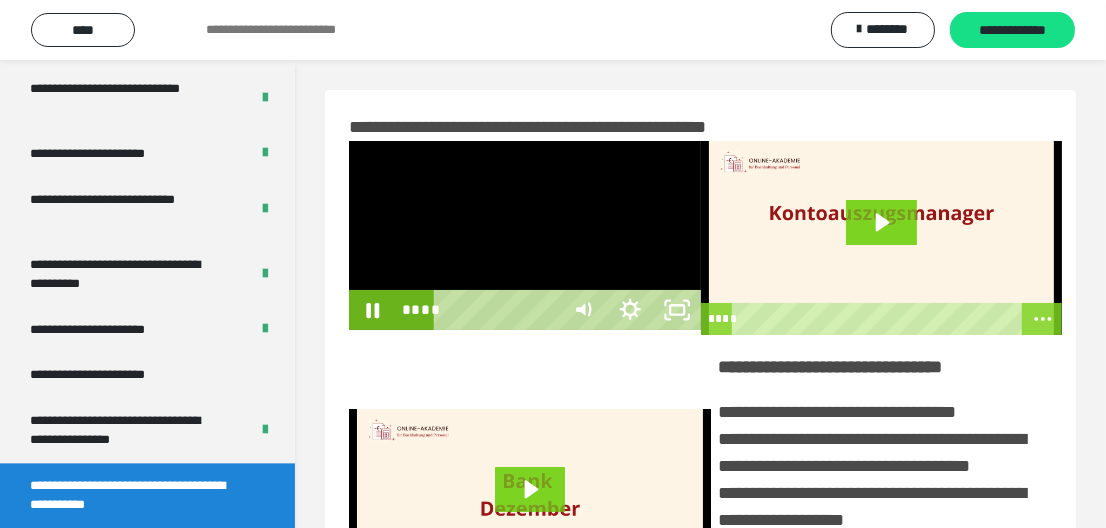 scroll, scrollTop: 3919, scrollLeft: 0, axis: vertical 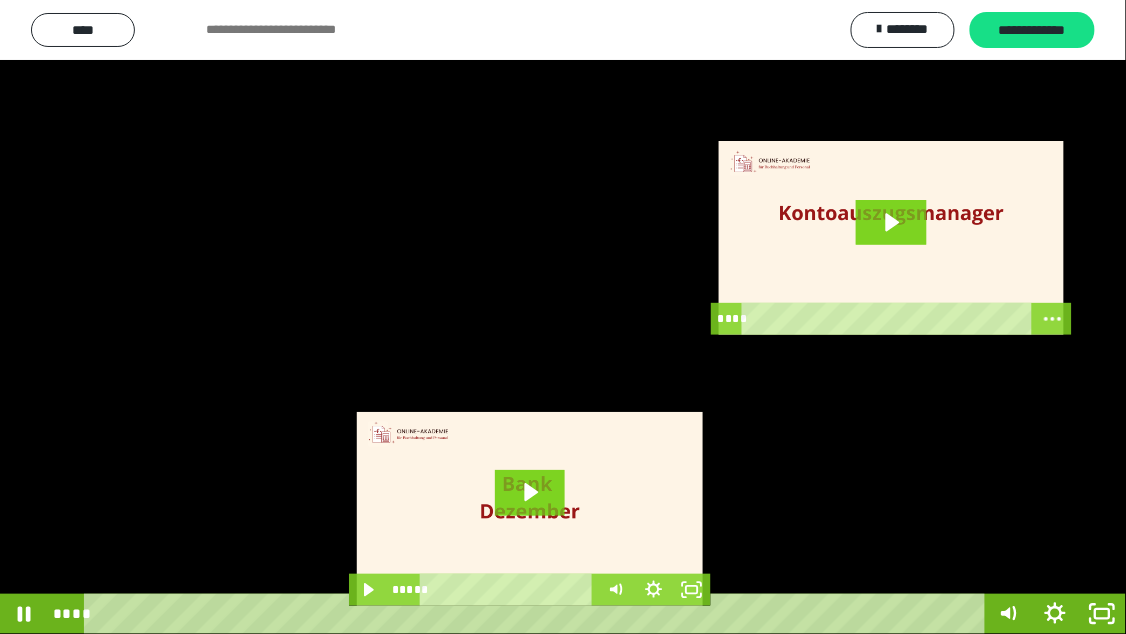 type 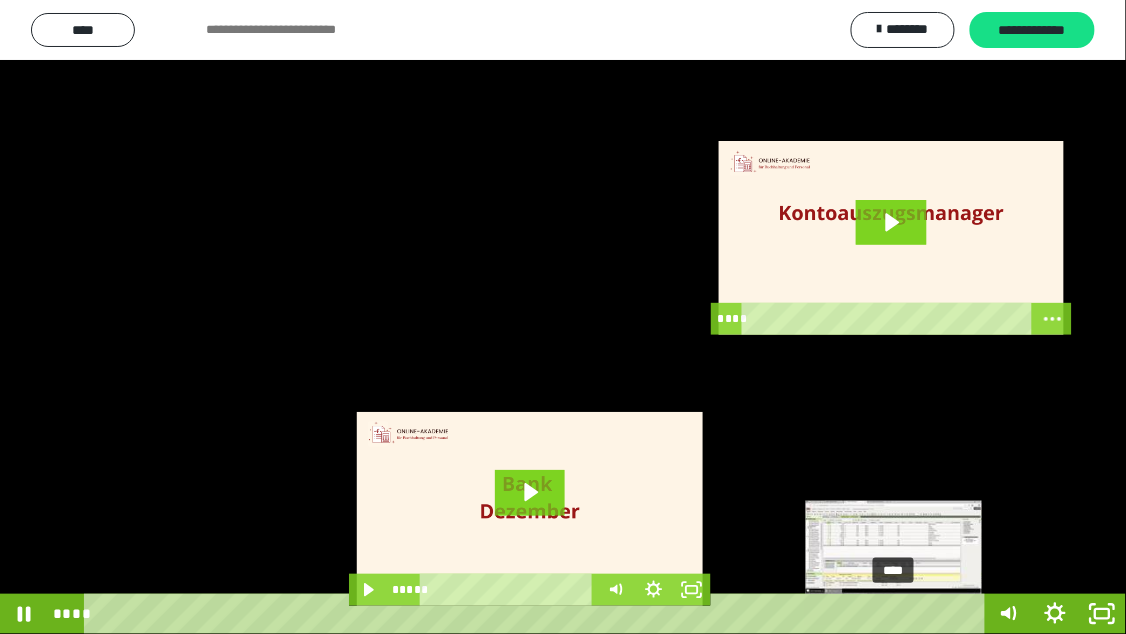 click on "****" at bounding box center [538, 614] 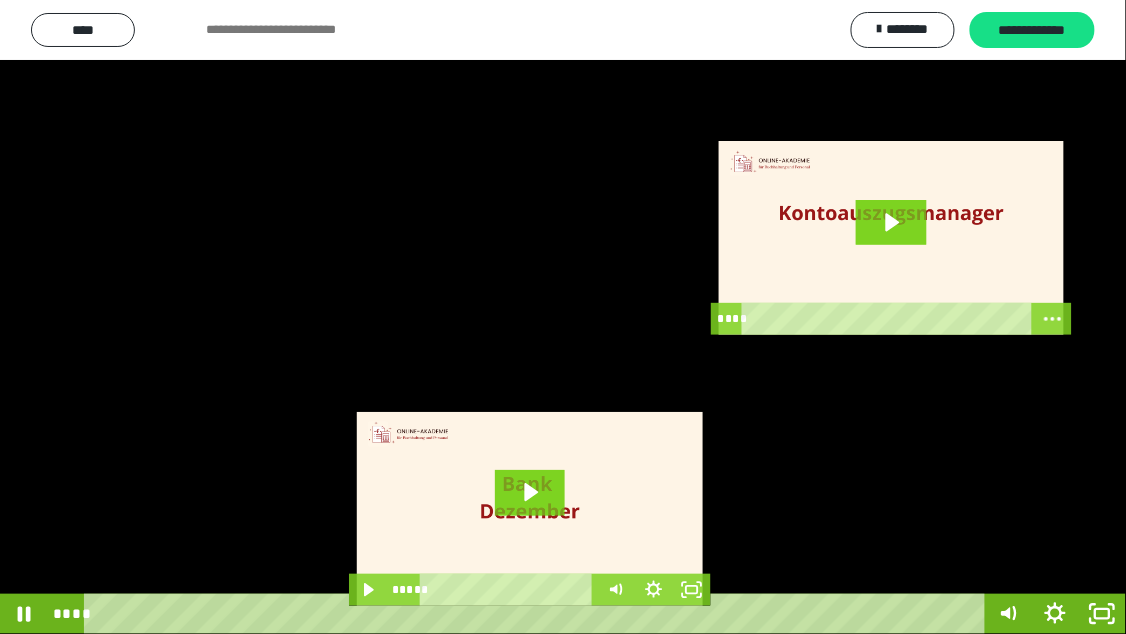 click at bounding box center [563, 317] 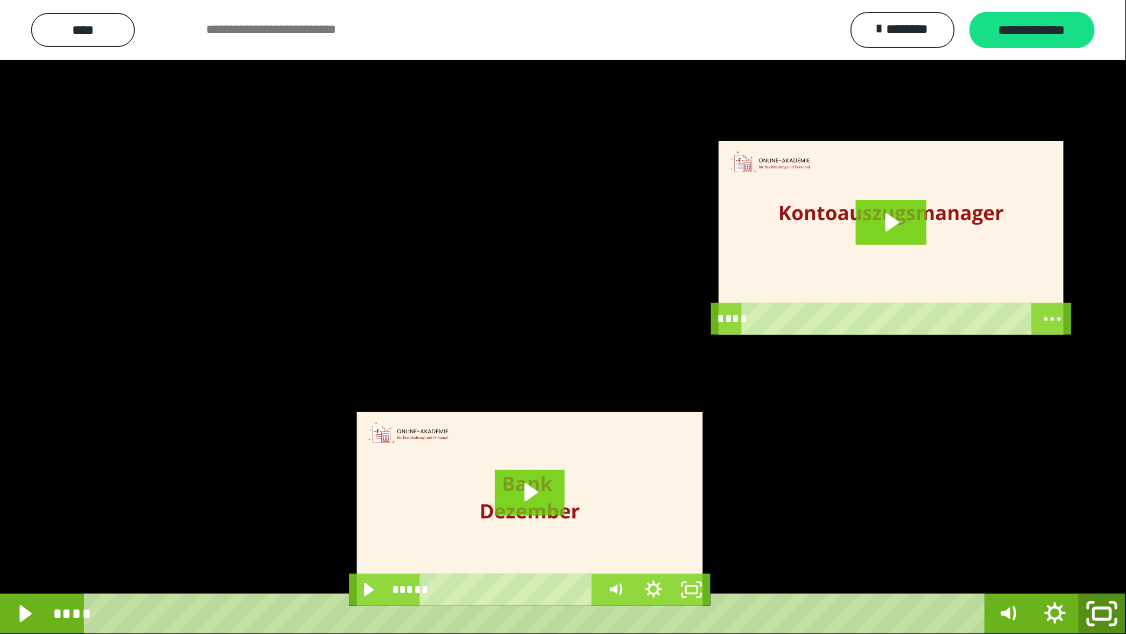 click 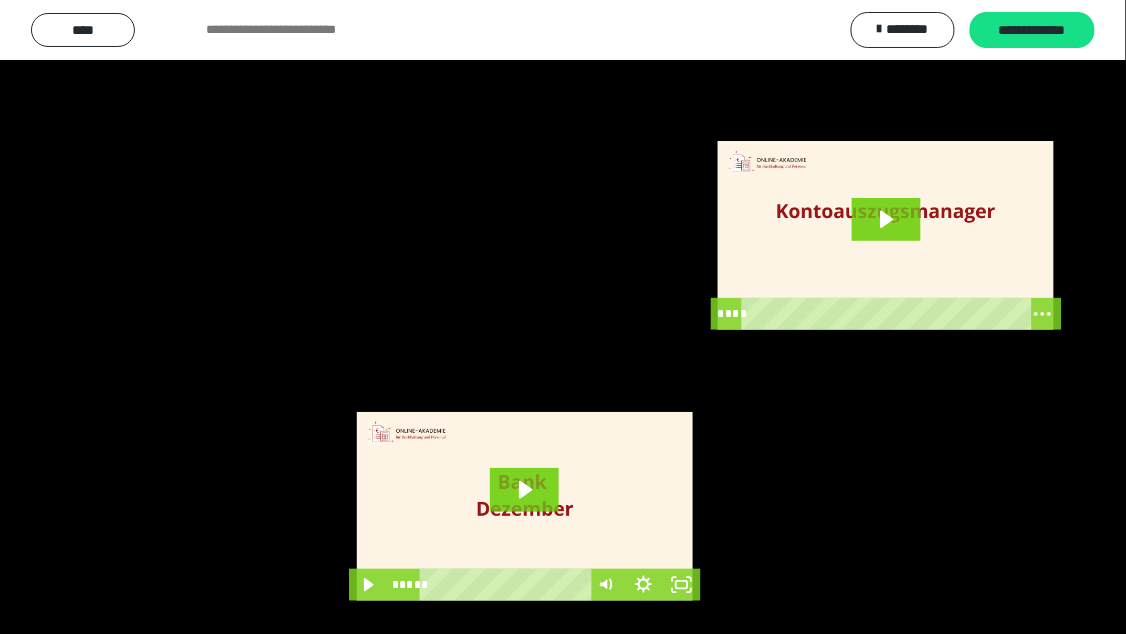 scroll, scrollTop: 4025, scrollLeft: 0, axis: vertical 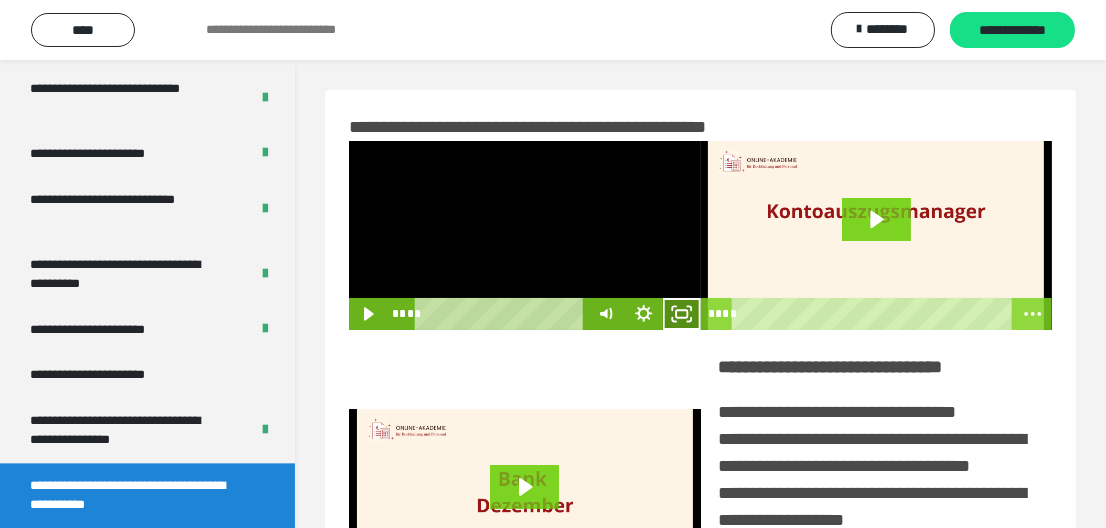 click 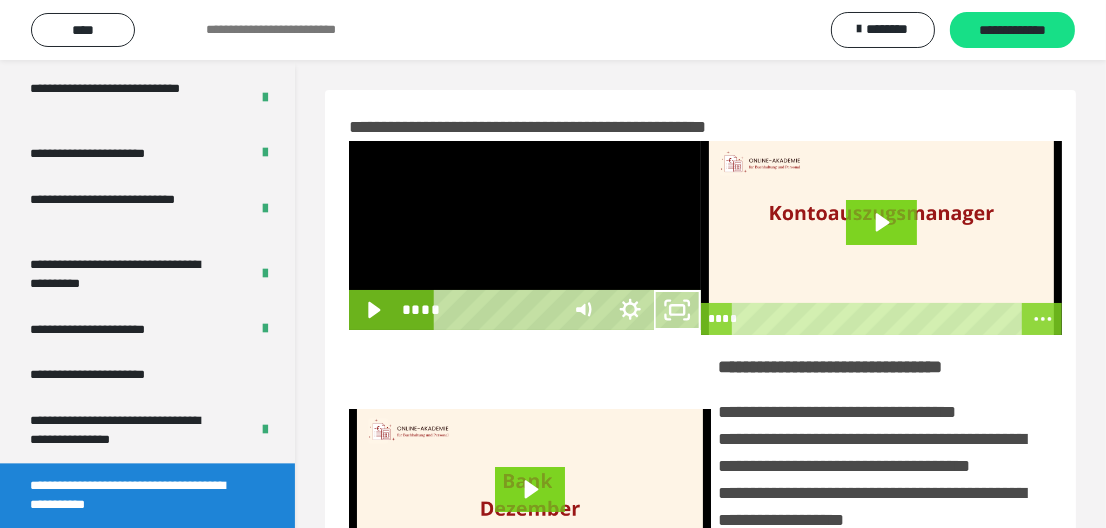 scroll, scrollTop: 3919, scrollLeft: 0, axis: vertical 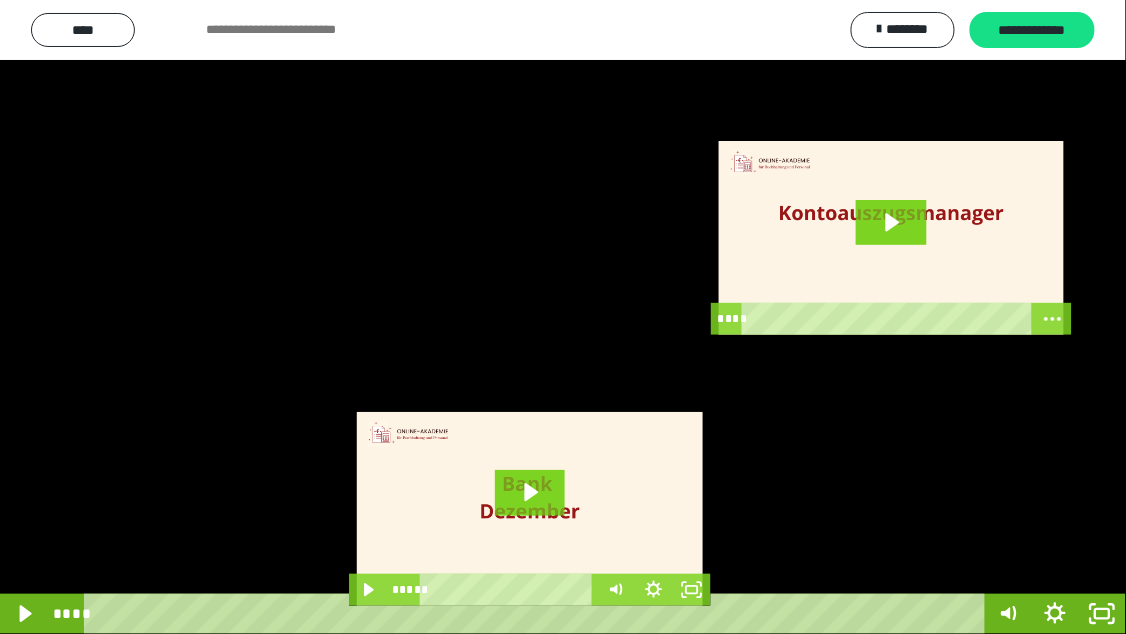 click on "****" at bounding box center (538, 614) 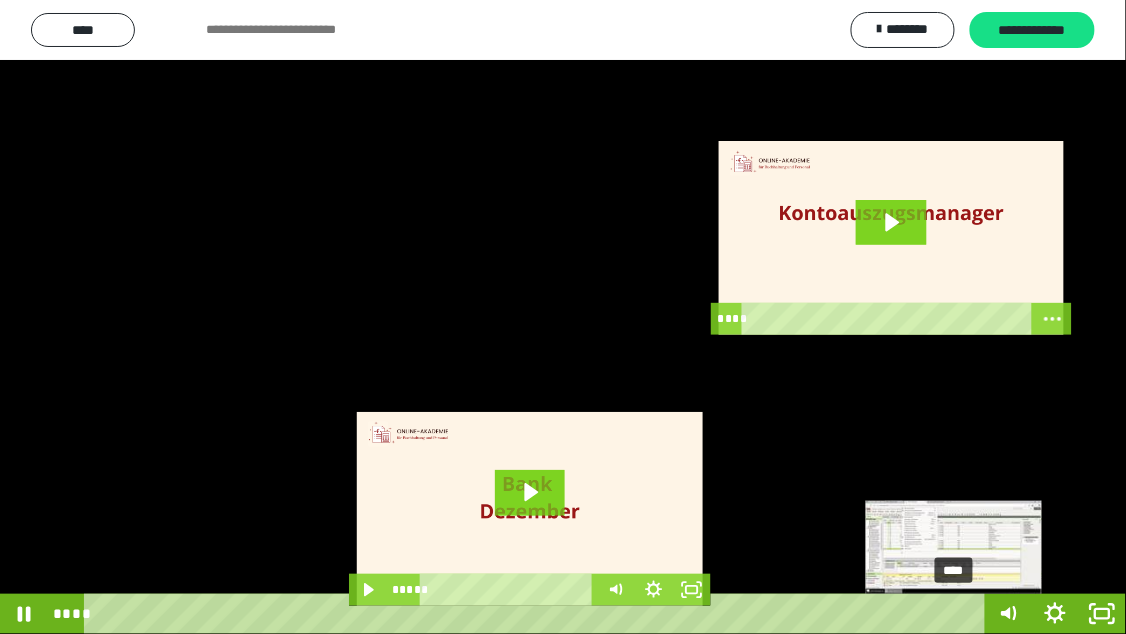 click on "****" at bounding box center [538, 614] 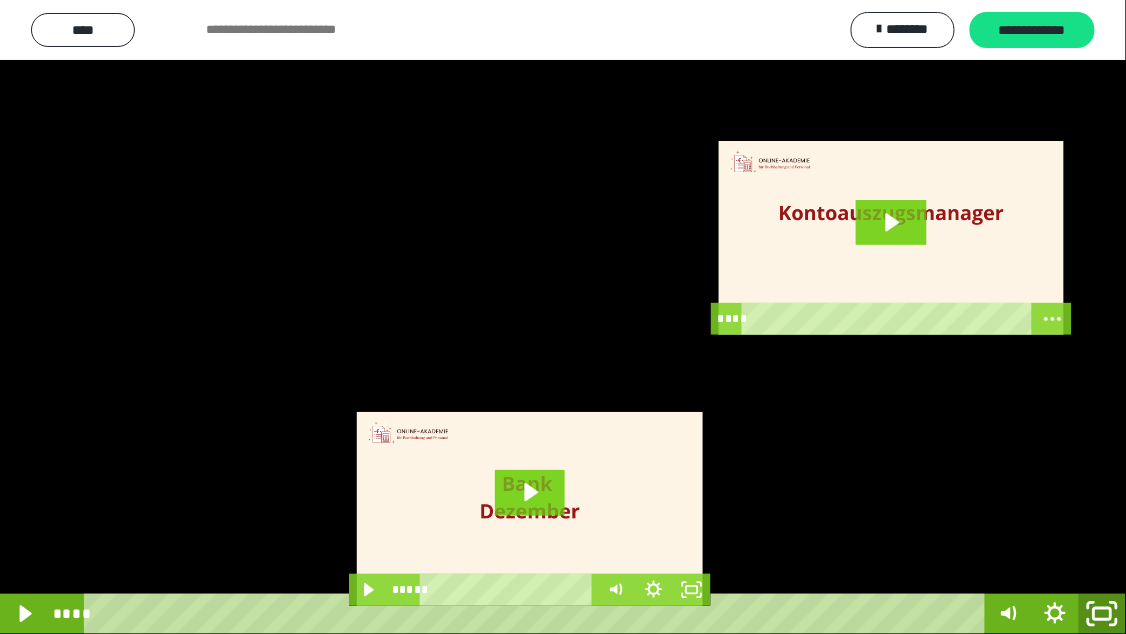 click 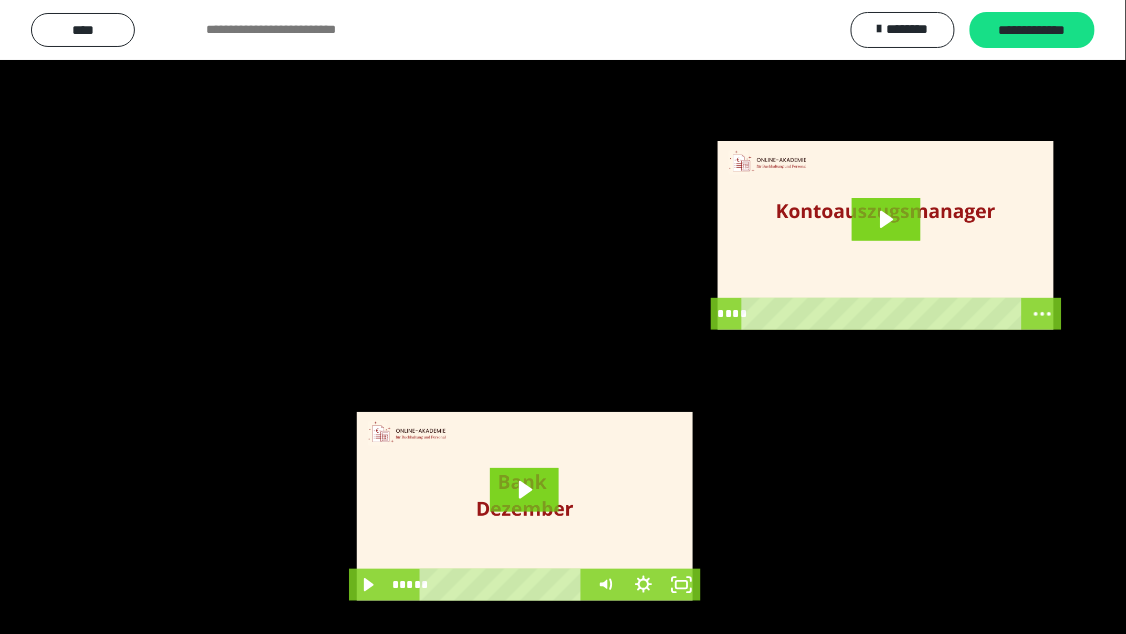 scroll, scrollTop: 4025, scrollLeft: 0, axis: vertical 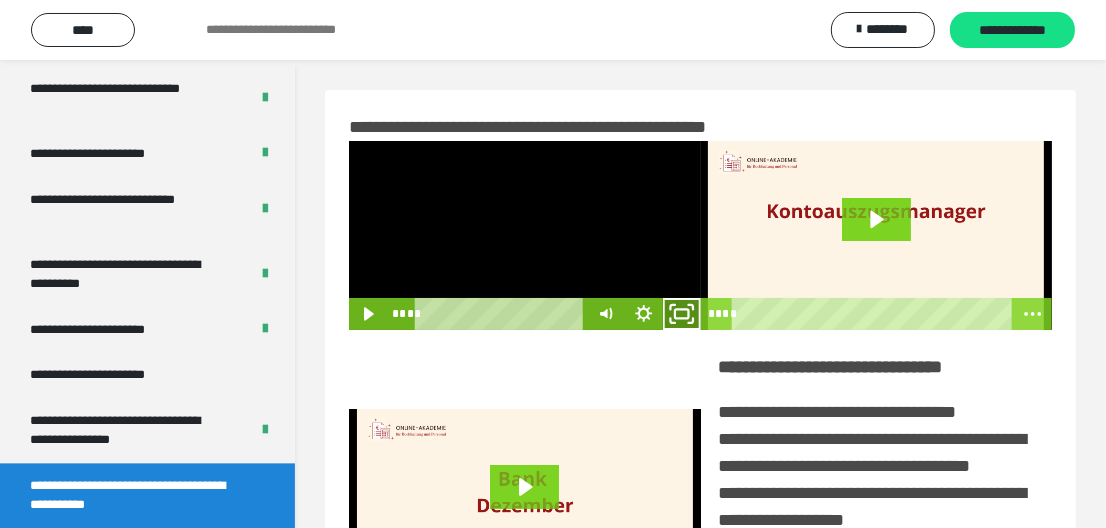click 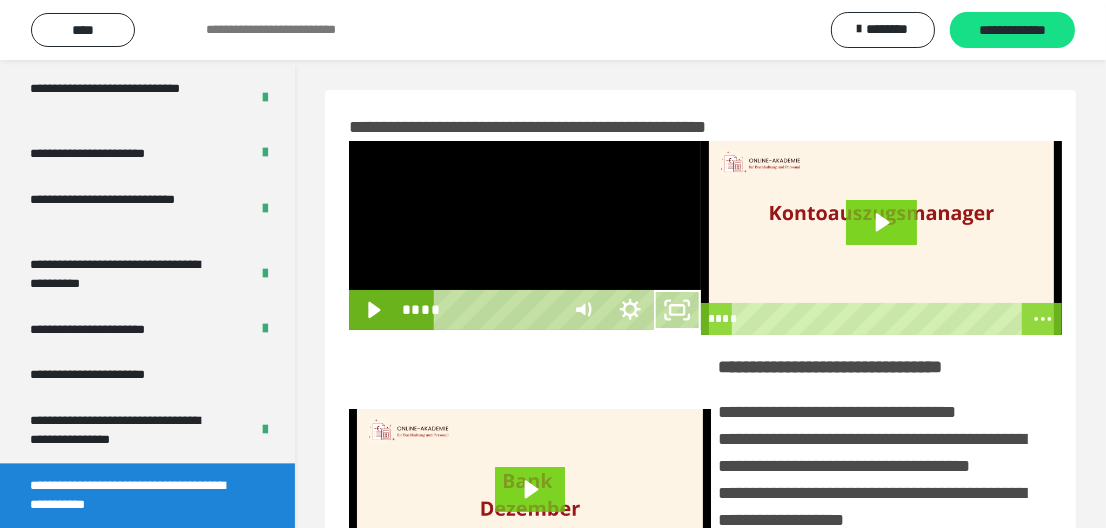scroll, scrollTop: 3919, scrollLeft: 0, axis: vertical 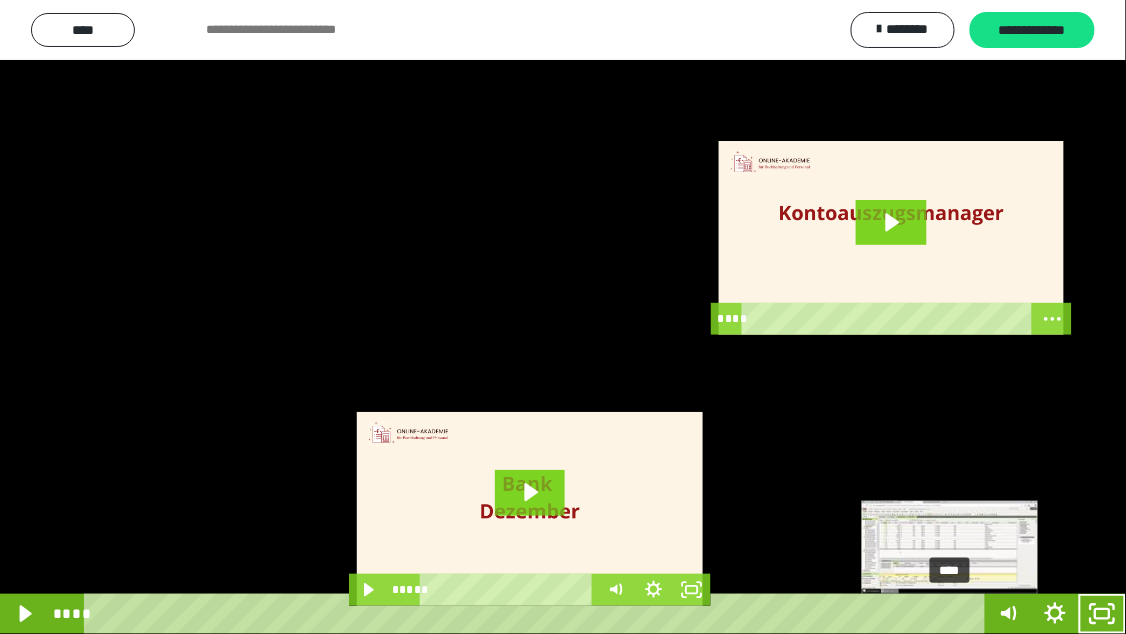 click on "****" at bounding box center (538, 614) 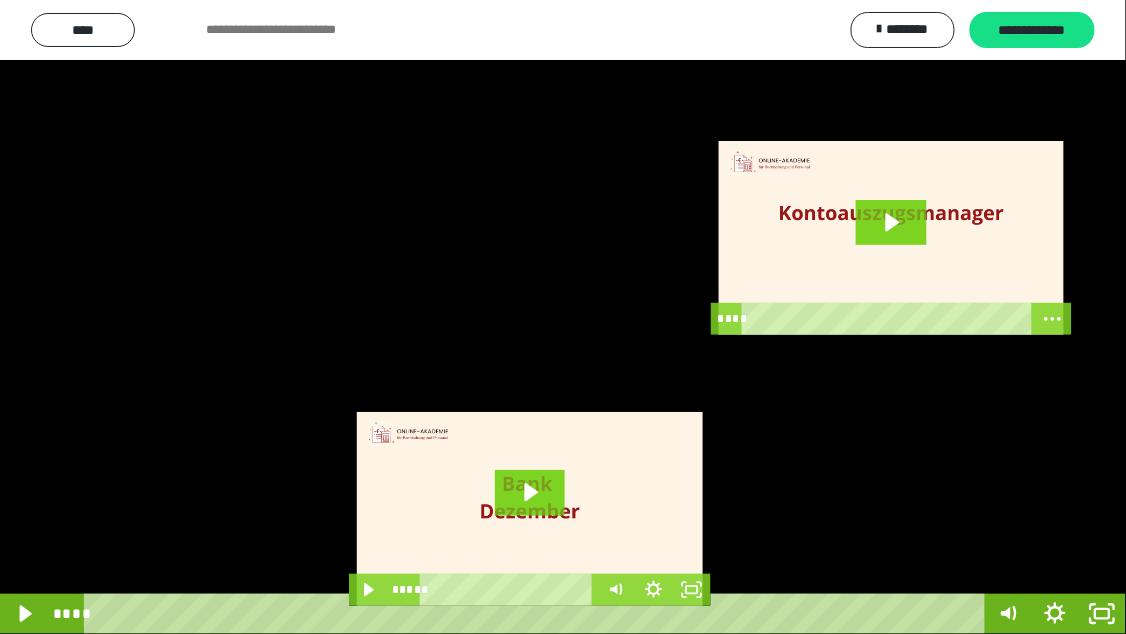click at bounding box center (563, 317) 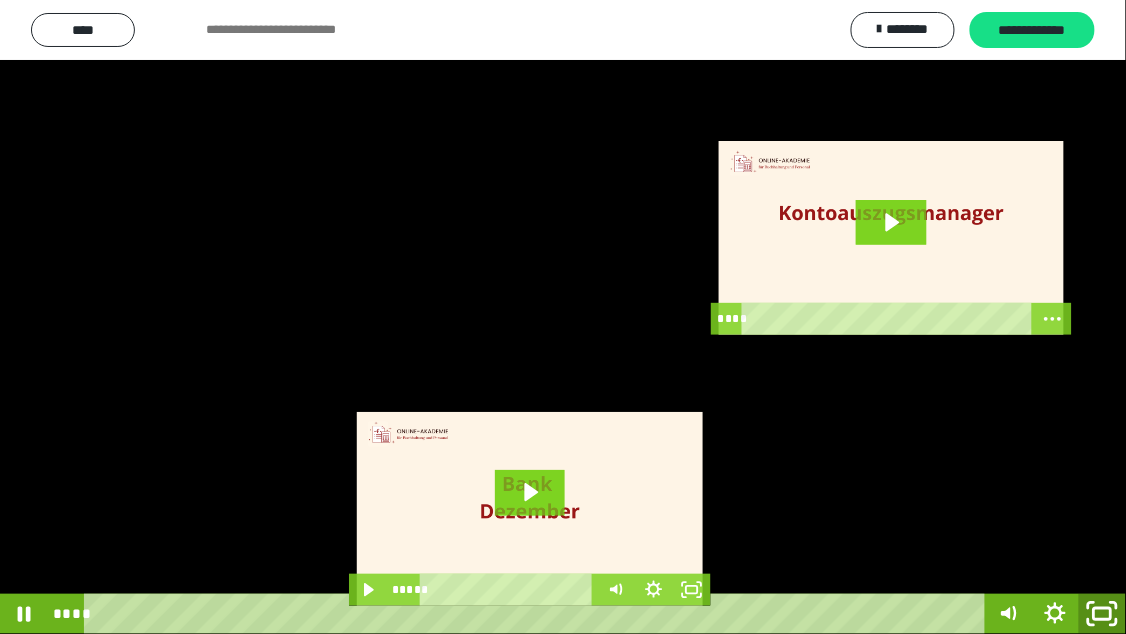 click 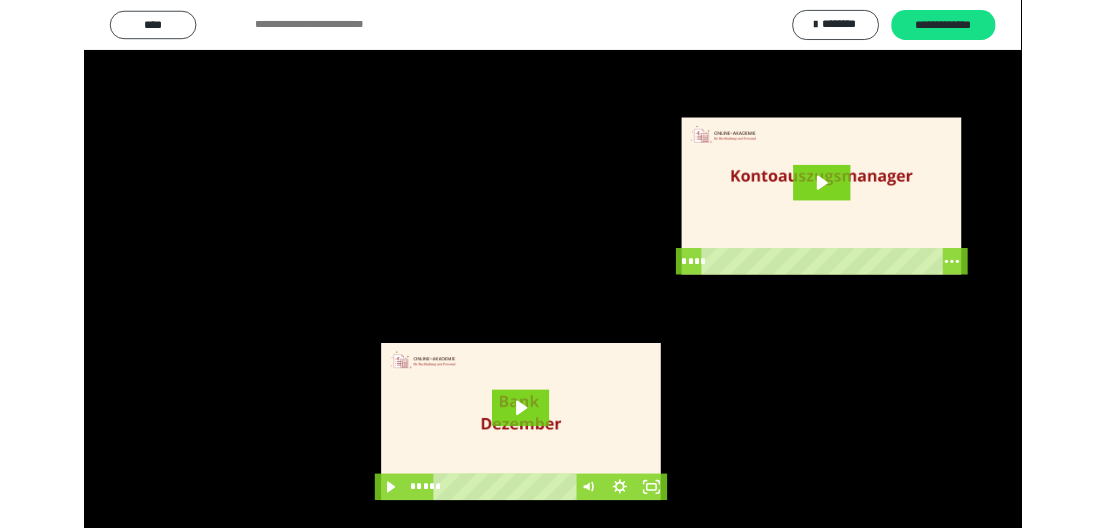 scroll, scrollTop: 4025, scrollLeft: 0, axis: vertical 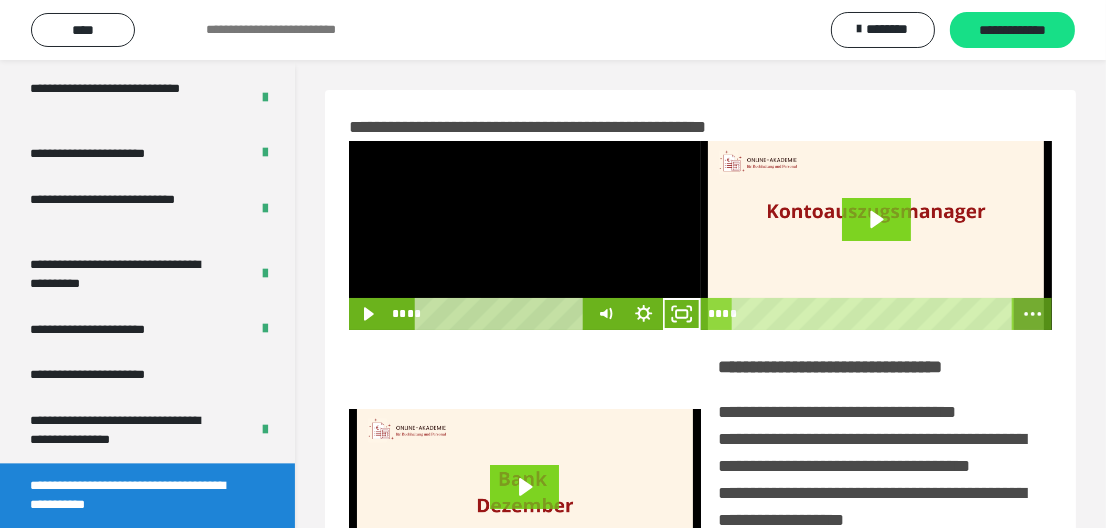click 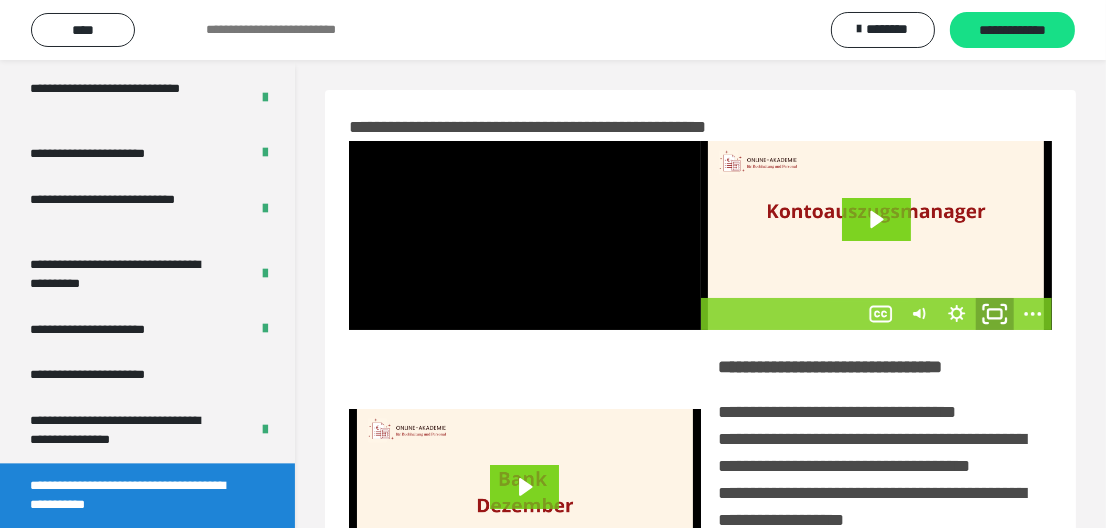 click 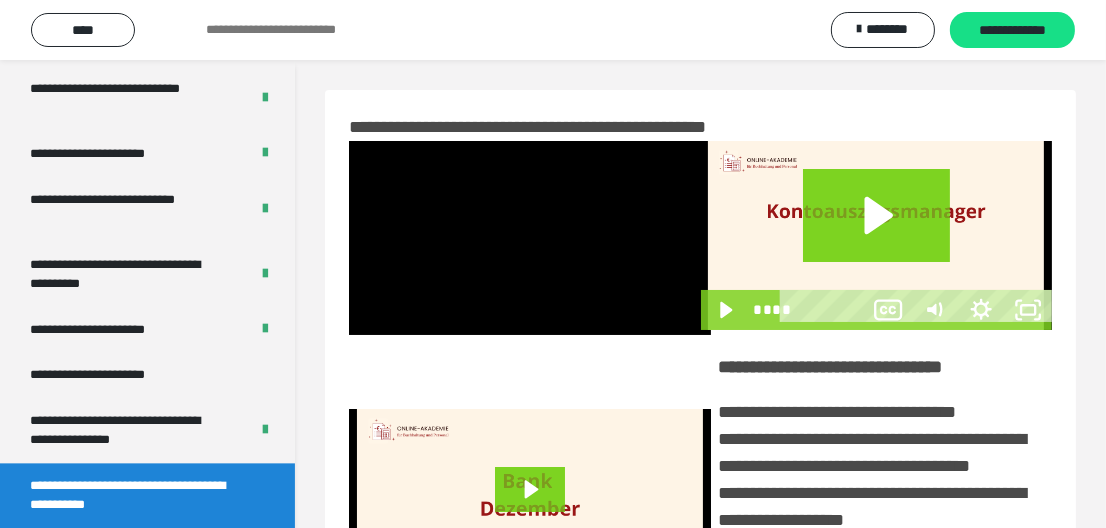 scroll, scrollTop: 3919, scrollLeft: 0, axis: vertical 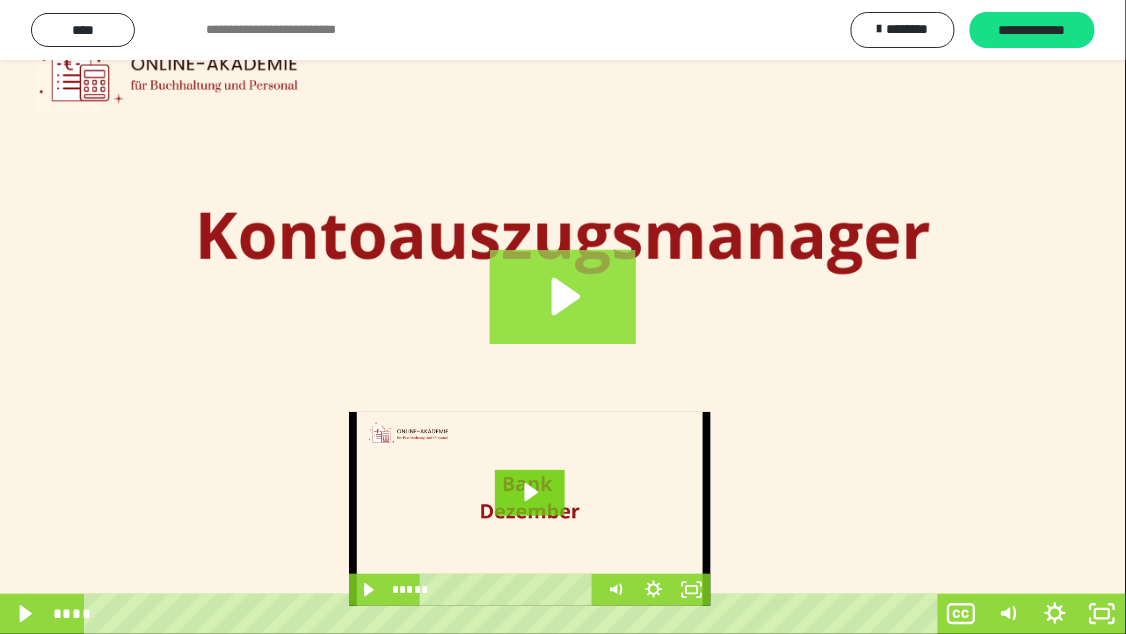 drag, startPoint x: 557, startPoint y: 284, endPoint x: 575, endPoint y: 289, distance: 18.681541 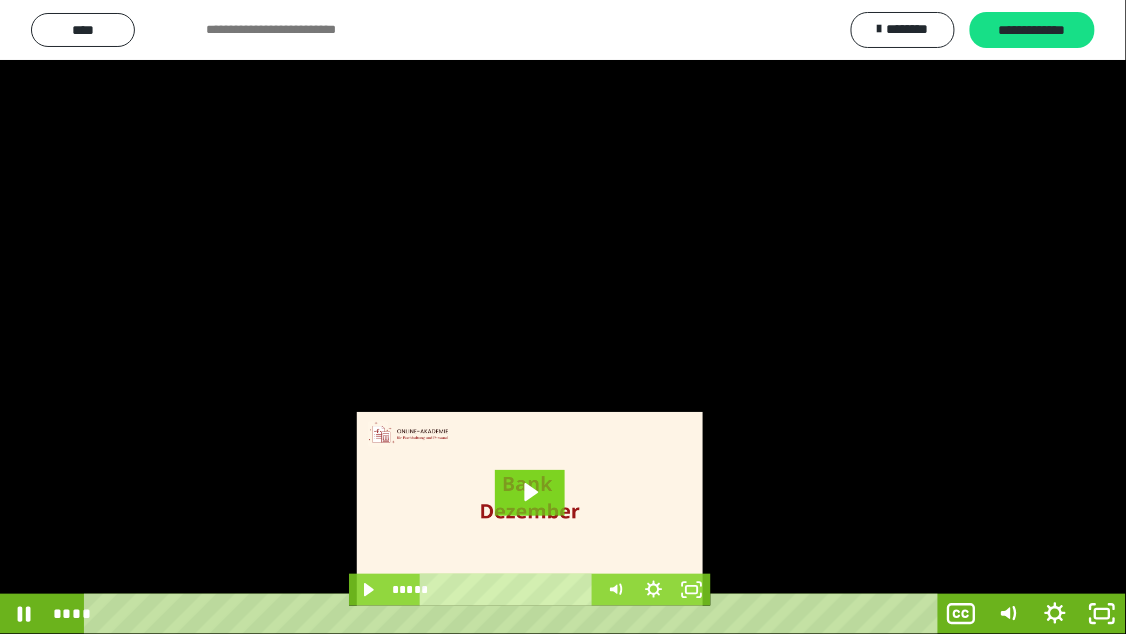 click at bounding box center [563, 317] 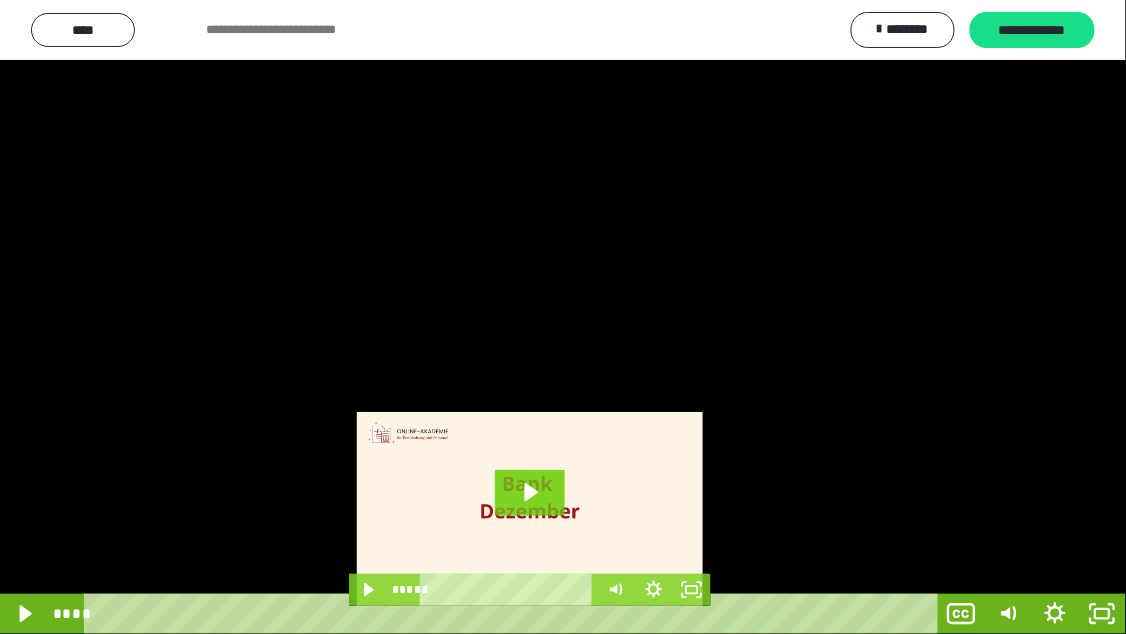 click at bounding box center [563, 317] 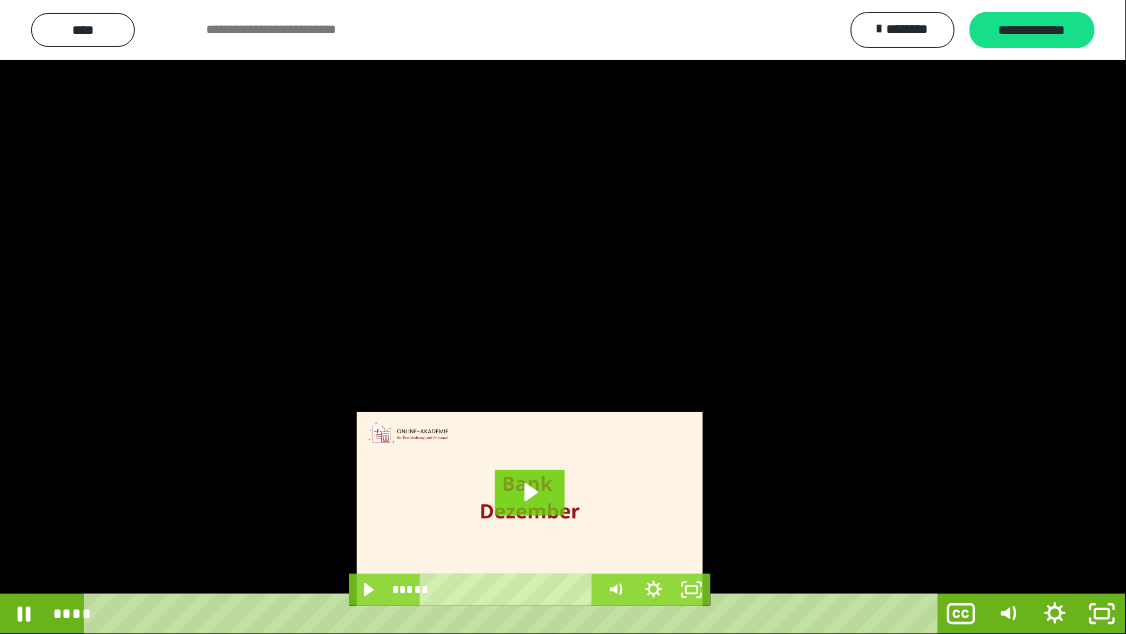click at bounding box center [563, 317] 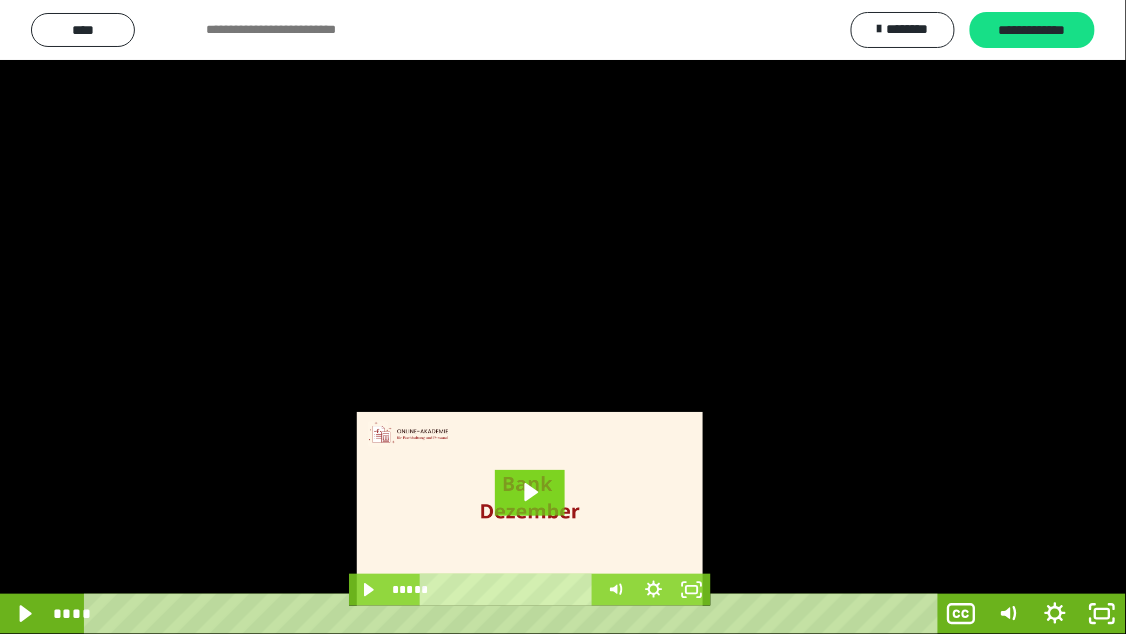 click at bounding box center [563, 317] 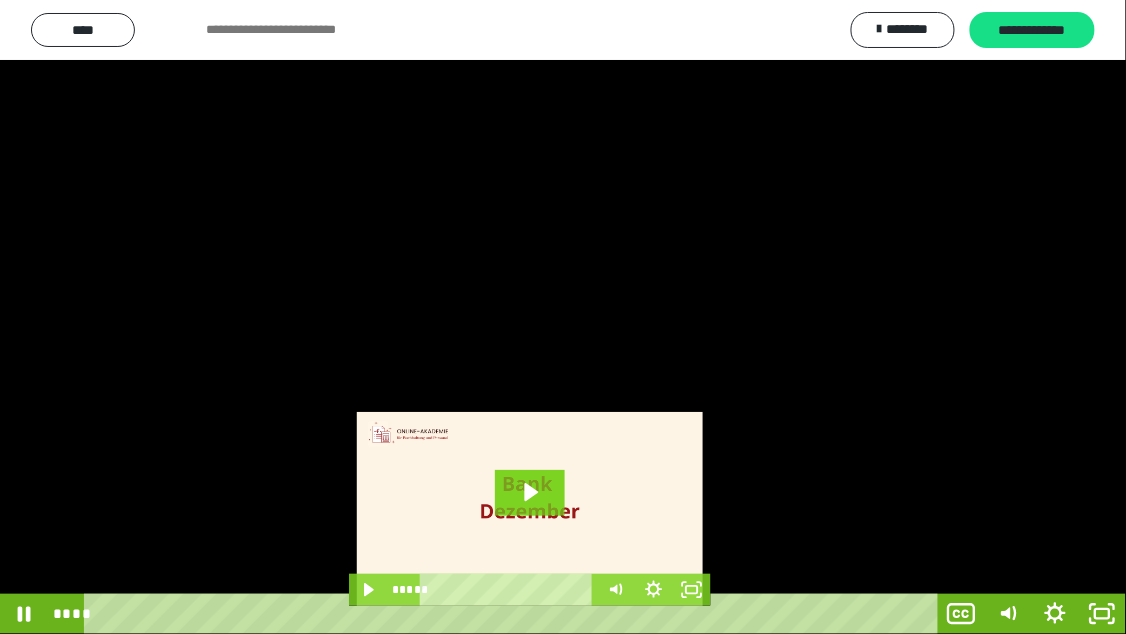 click at bounding box center (563, 317) 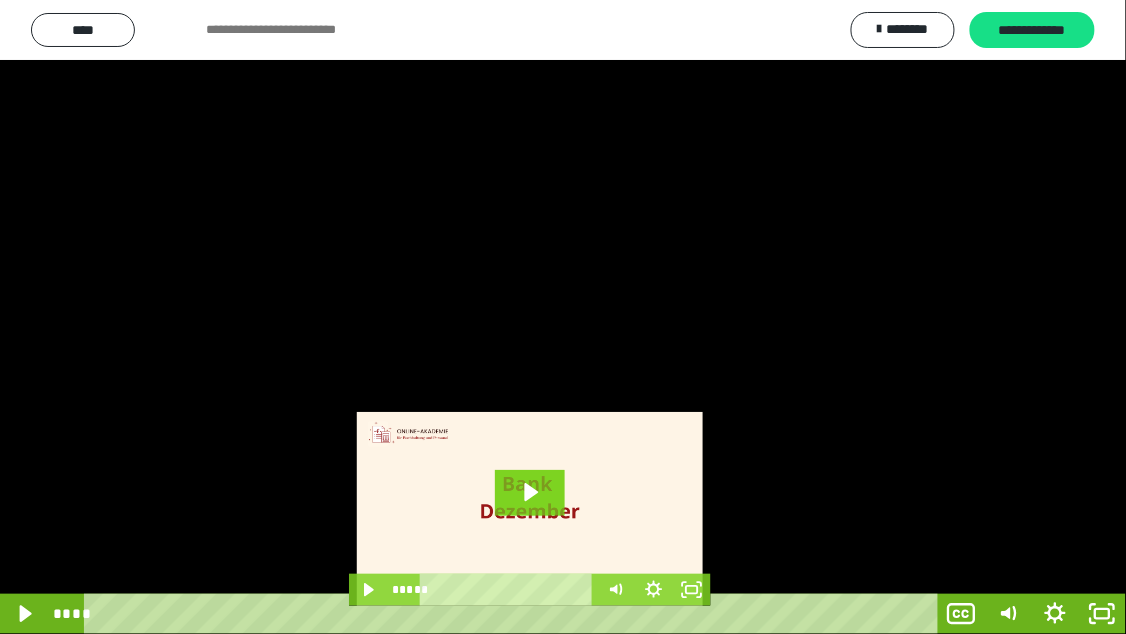 click at bounding box center [563, 317] 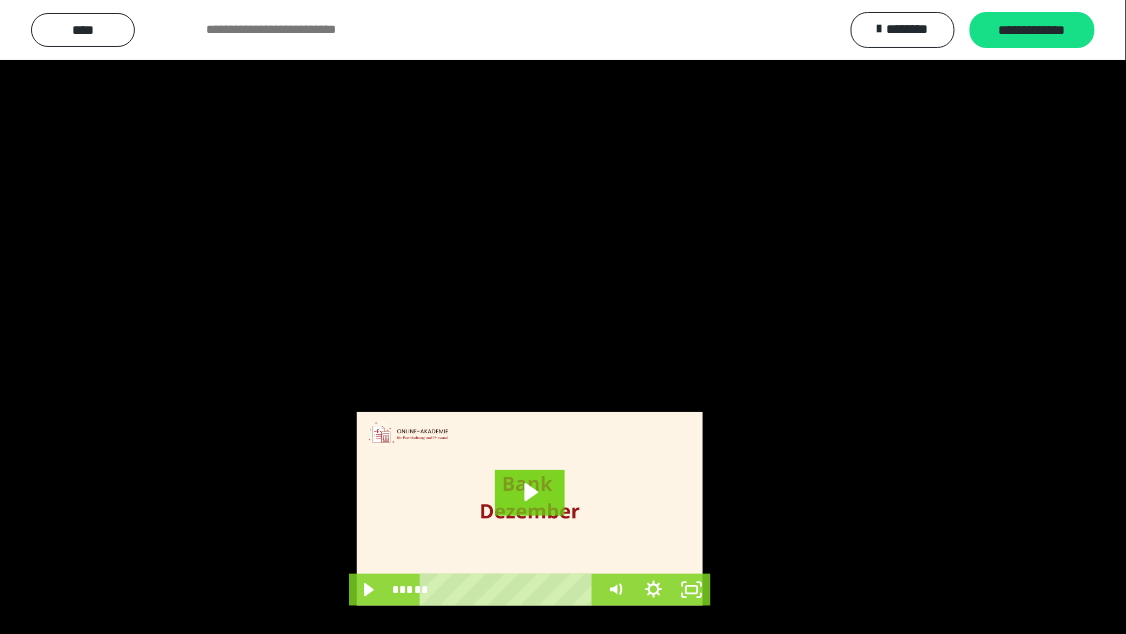 click at bounding box center (563, 317) 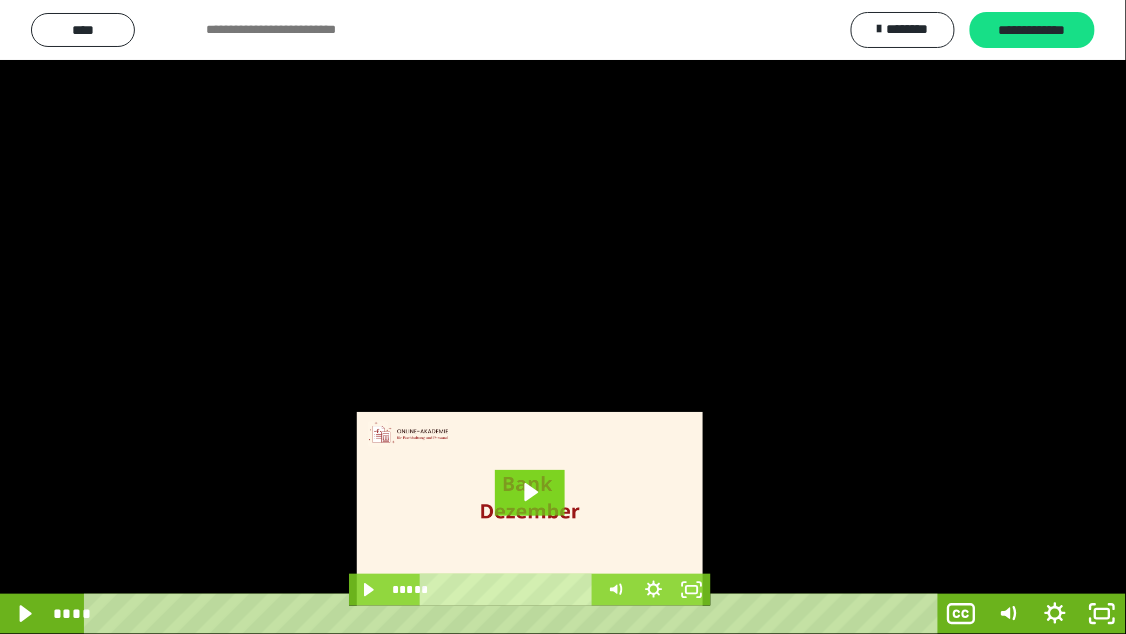 click at bounding box center [563, 317] 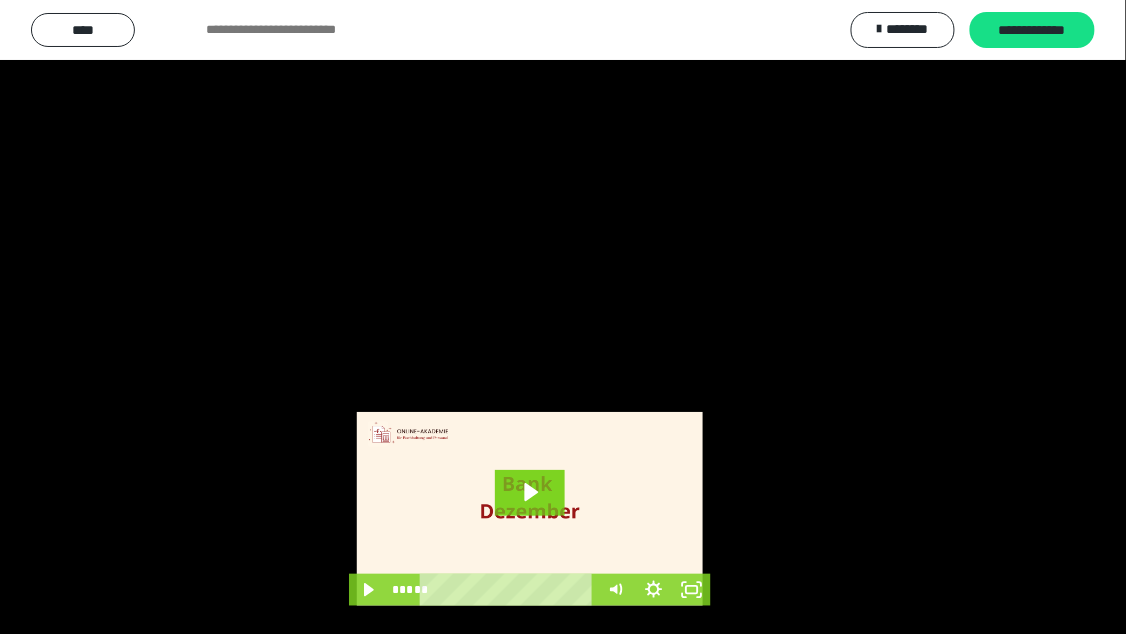 click at bounding box center [563, 317] 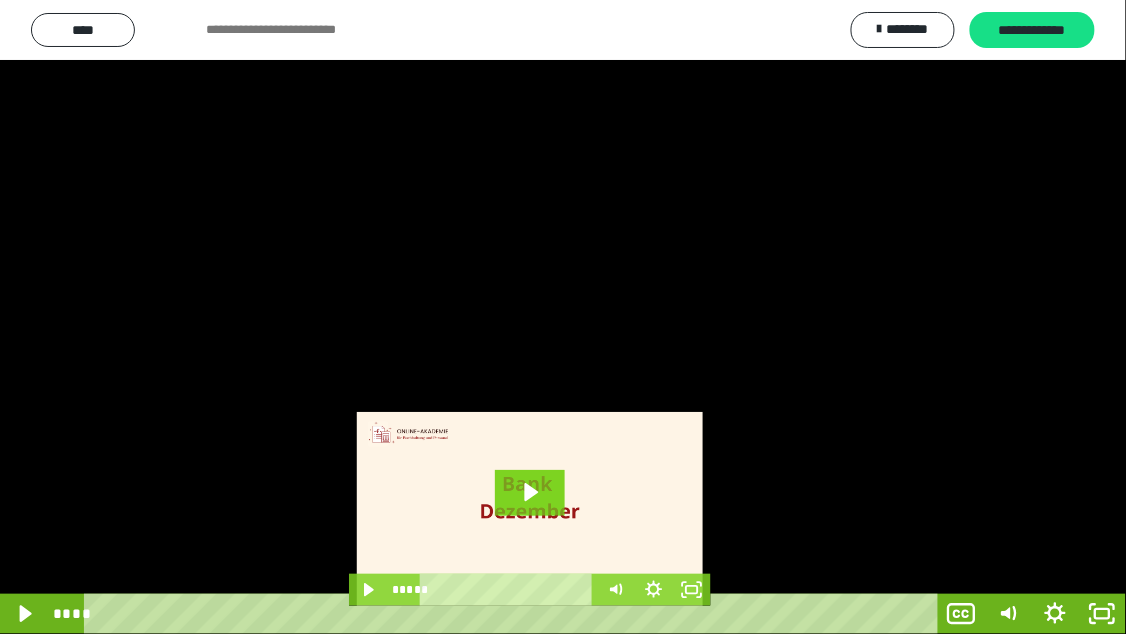 click on "****" at bounding box center [514, 614] 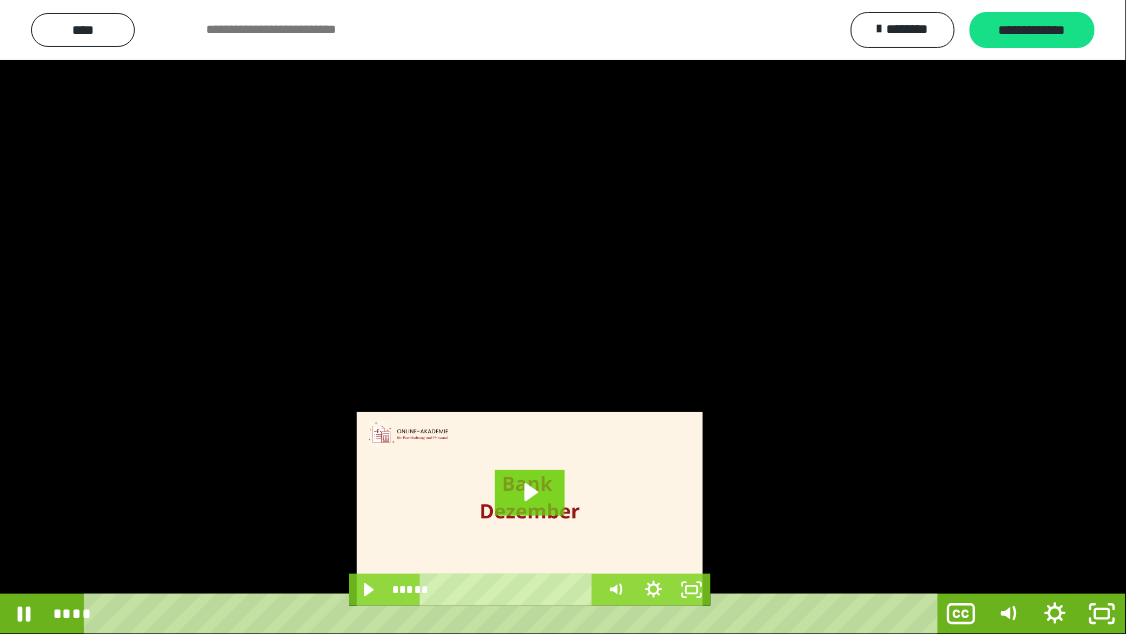 click on "****" at bounding box center (514, 614) 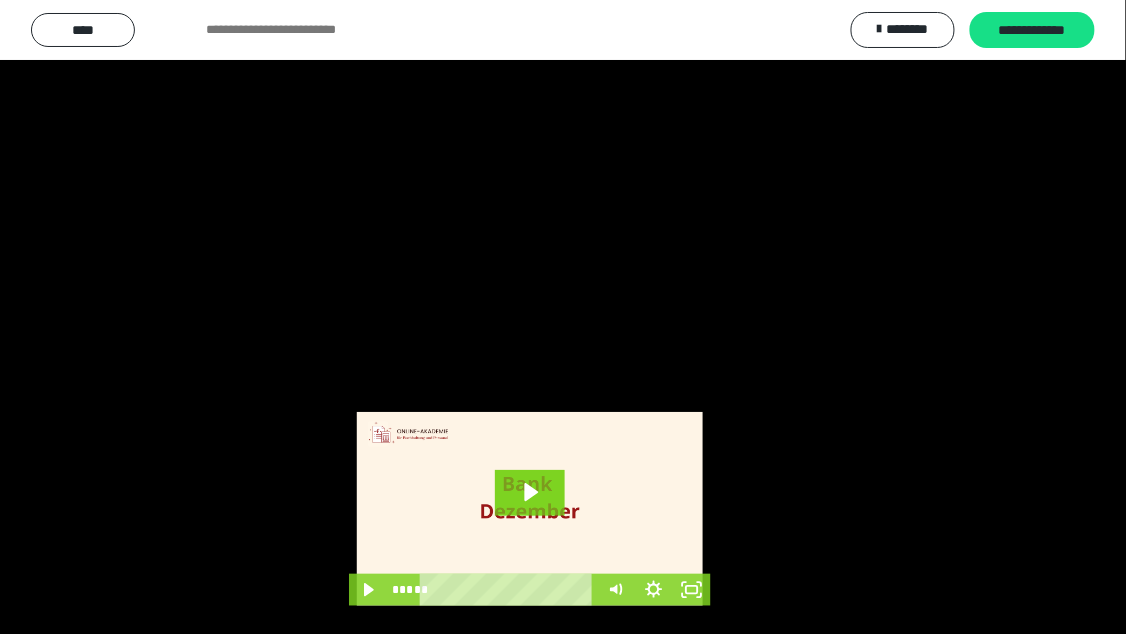 click at bounding box center [563, 317] 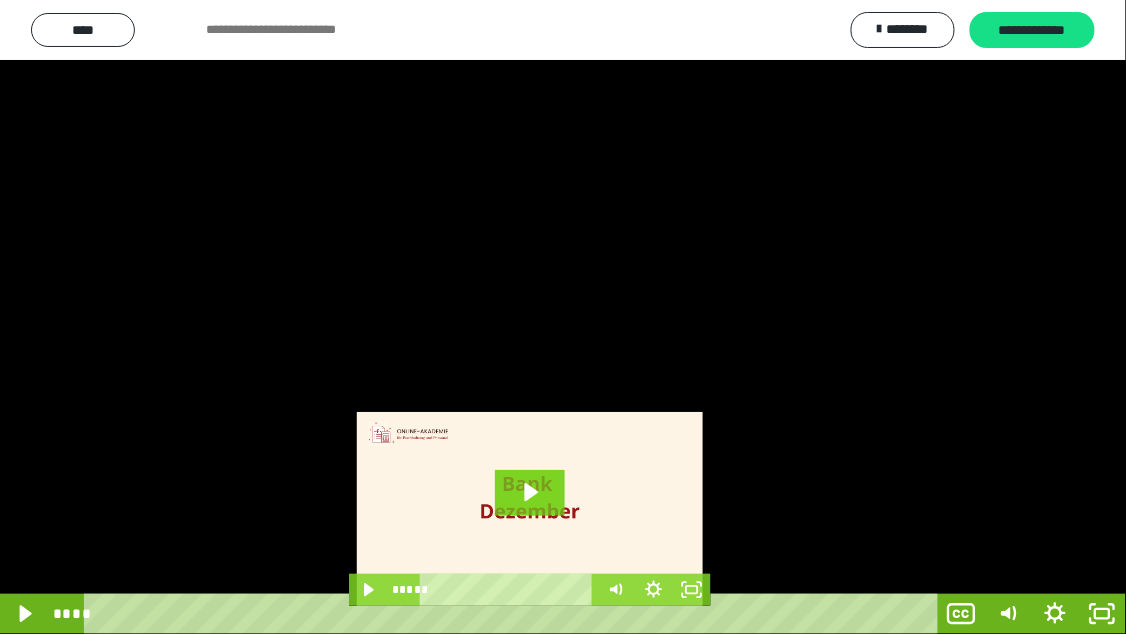 click at bounding box center (563, 317) 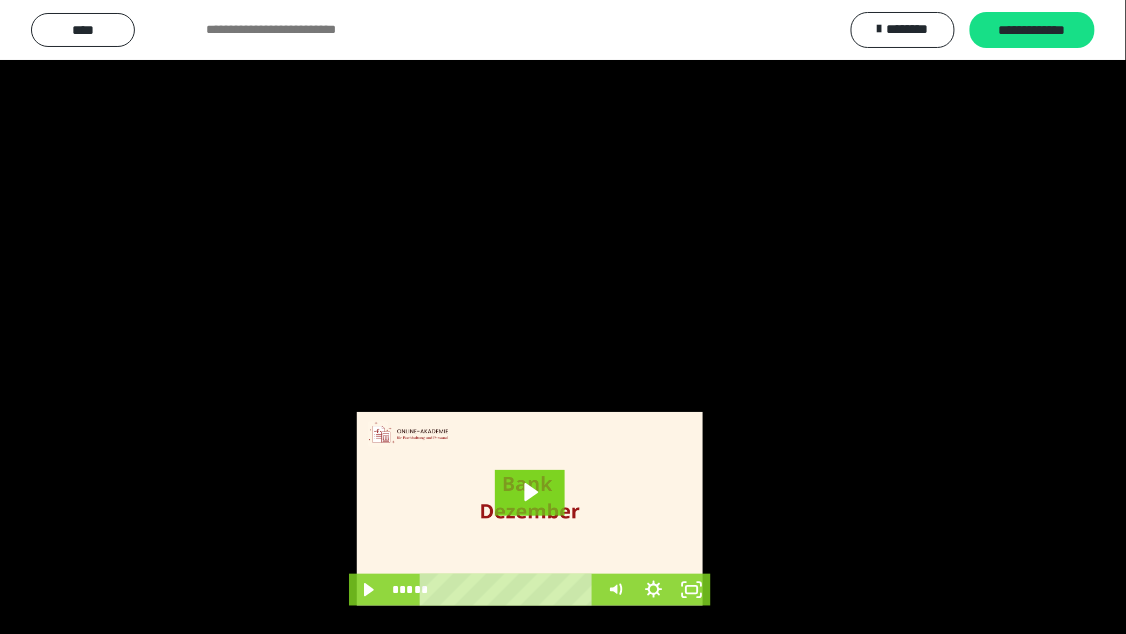 click at bounding box center (563, 317) 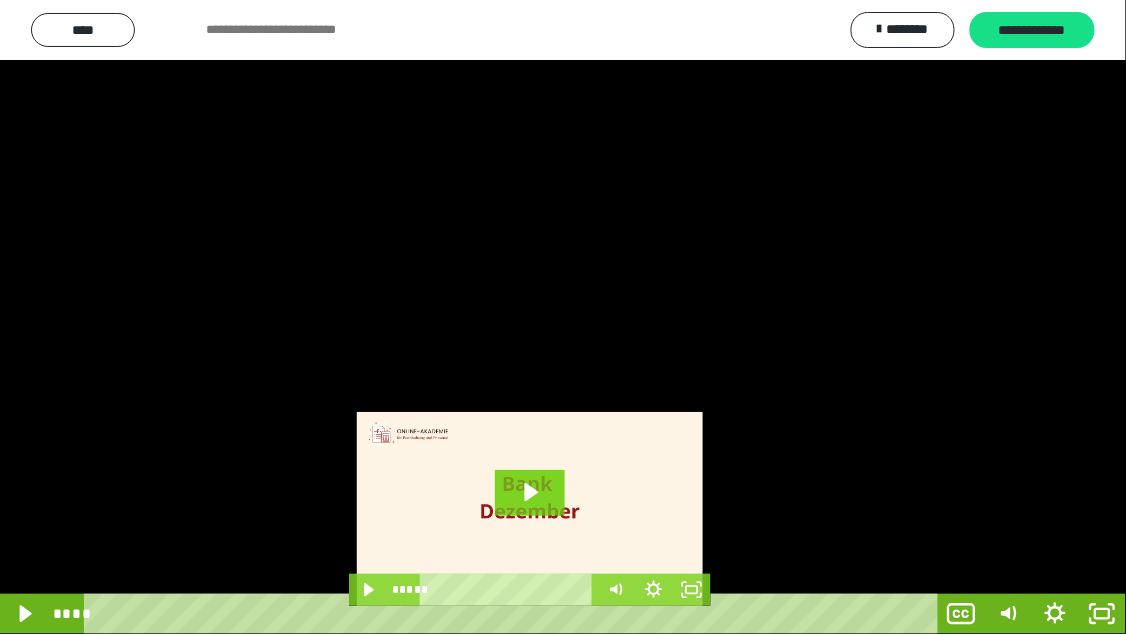 click at bounding box center [563, 317] 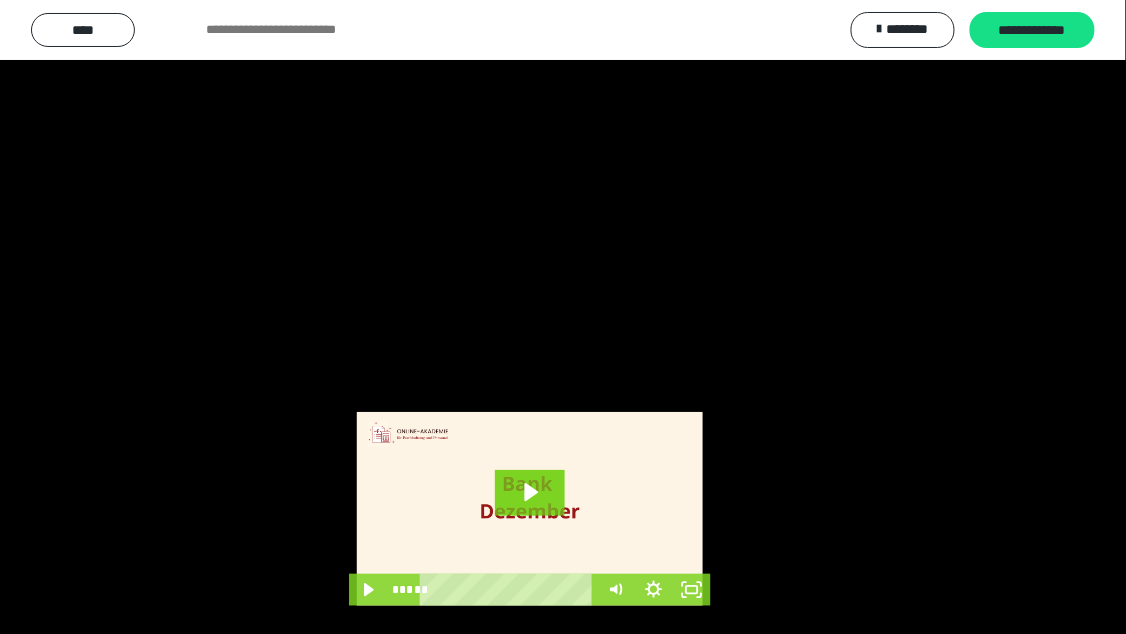click at bounding box center [563, 317] 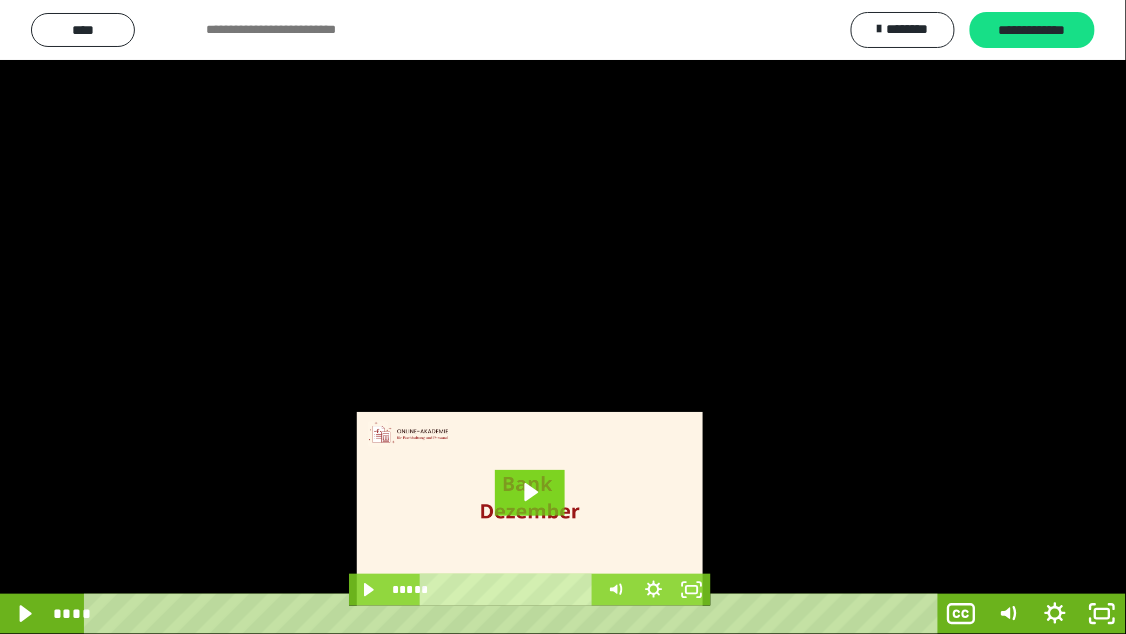 click at bounding box center [563, 317] 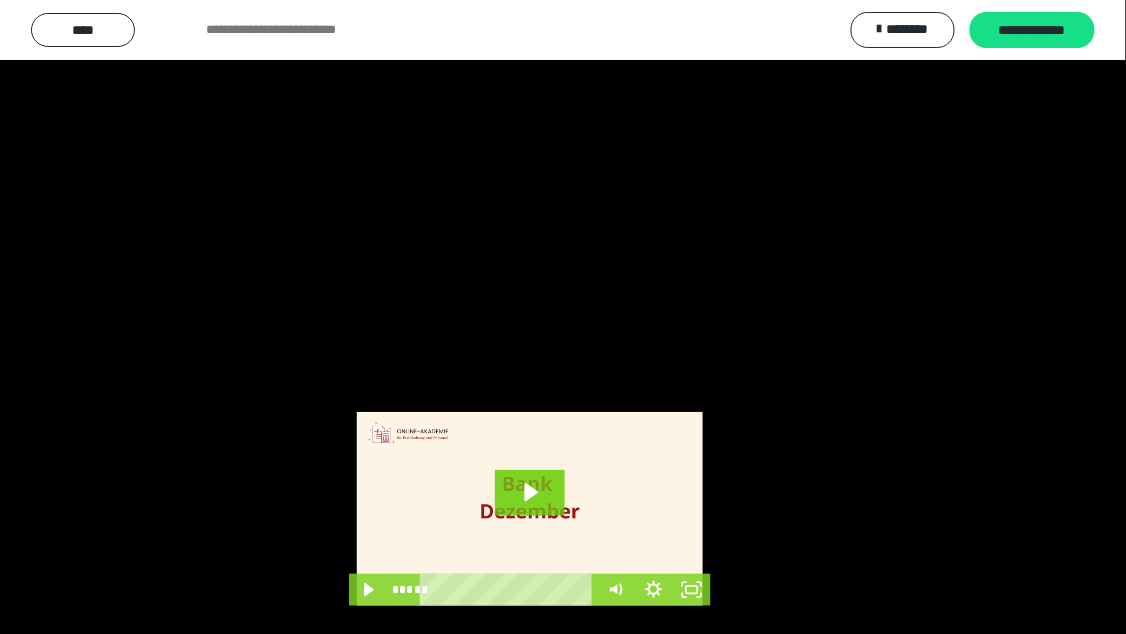click at bounding box center [563, 317] 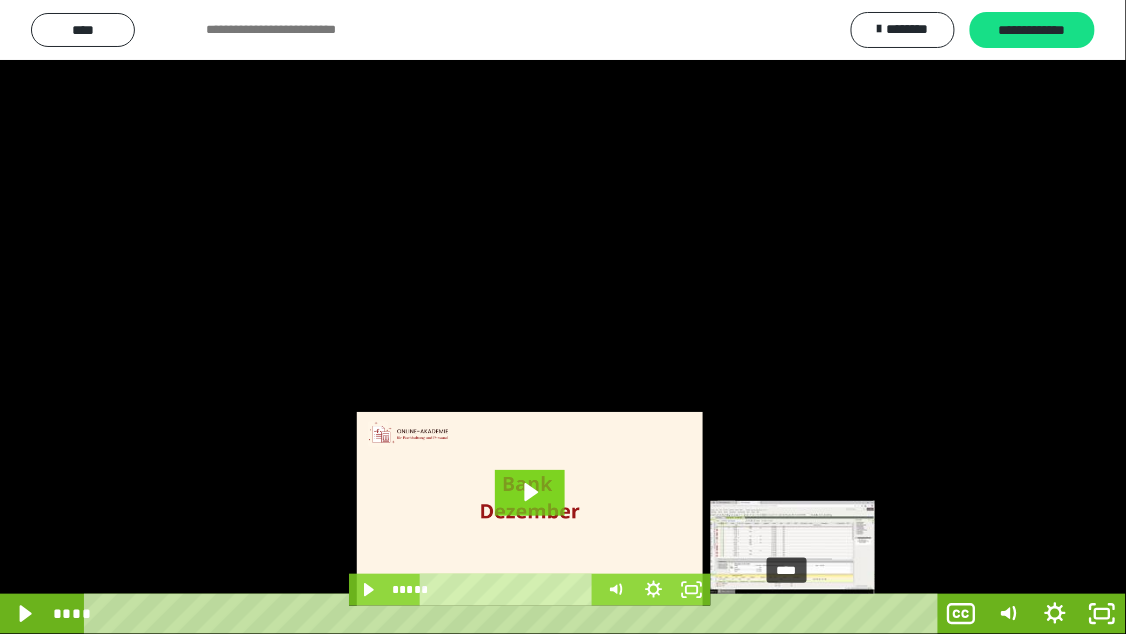 click on "****" at bounding box center (514, 614) 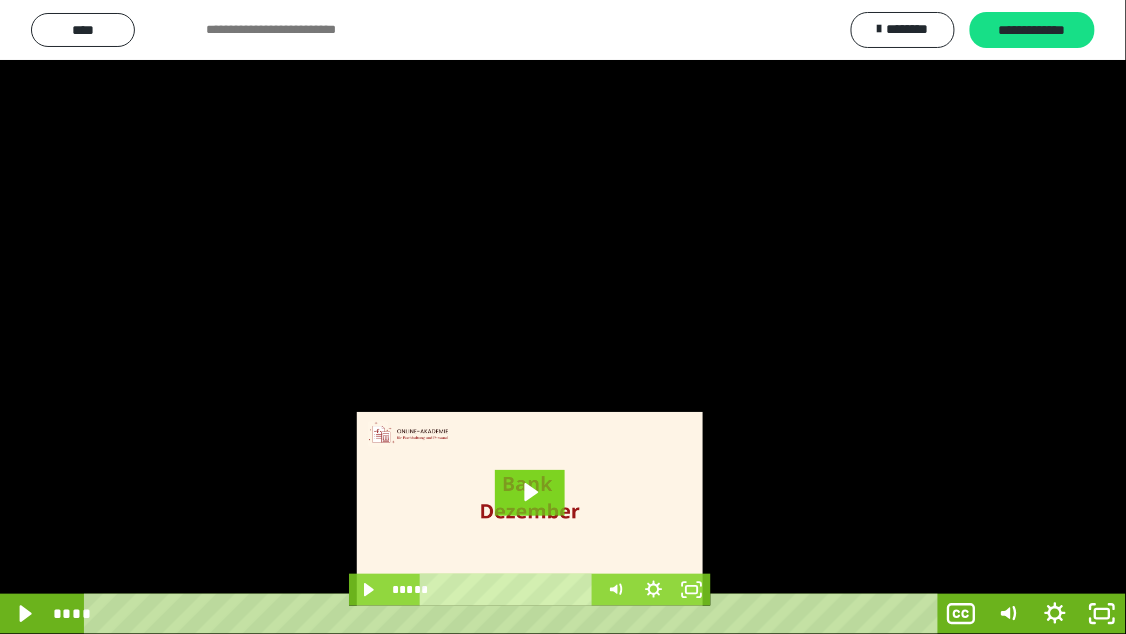 click at bounding box center (563, 317) 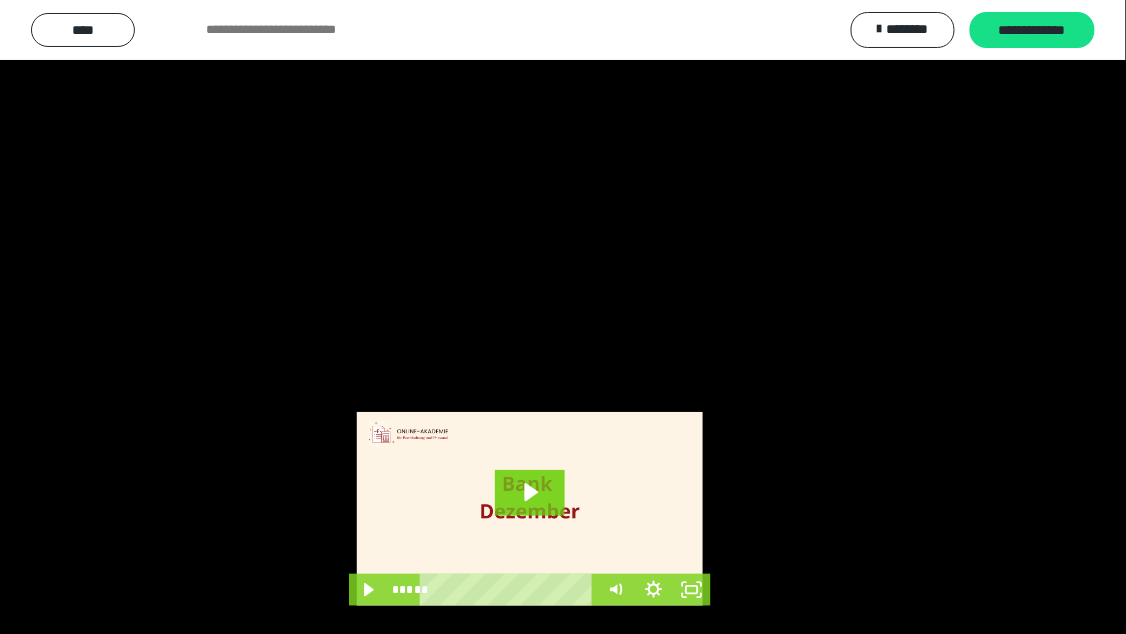 click at bounding box center [563, 317] 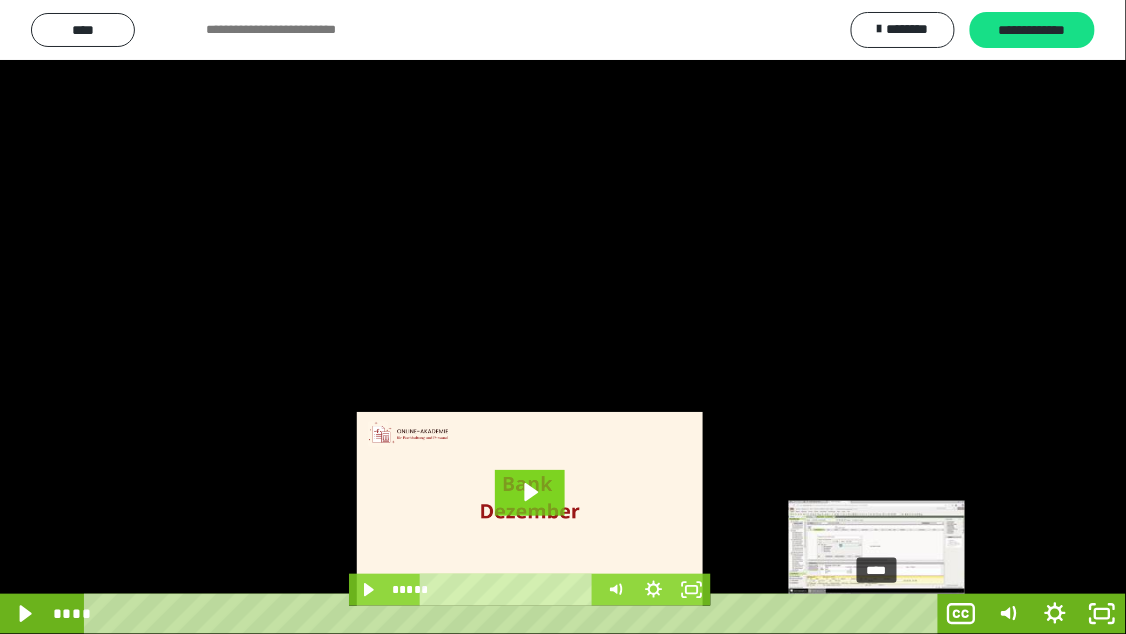 click on "****" at bounding box center (514, 614) 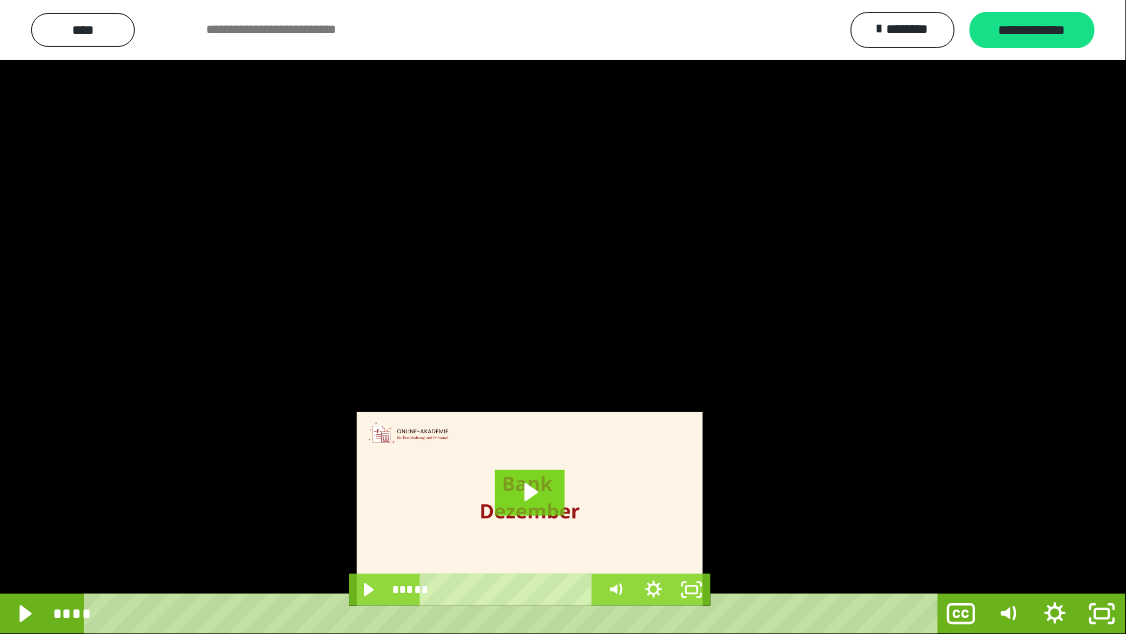 click at bounding box center (563, 317) 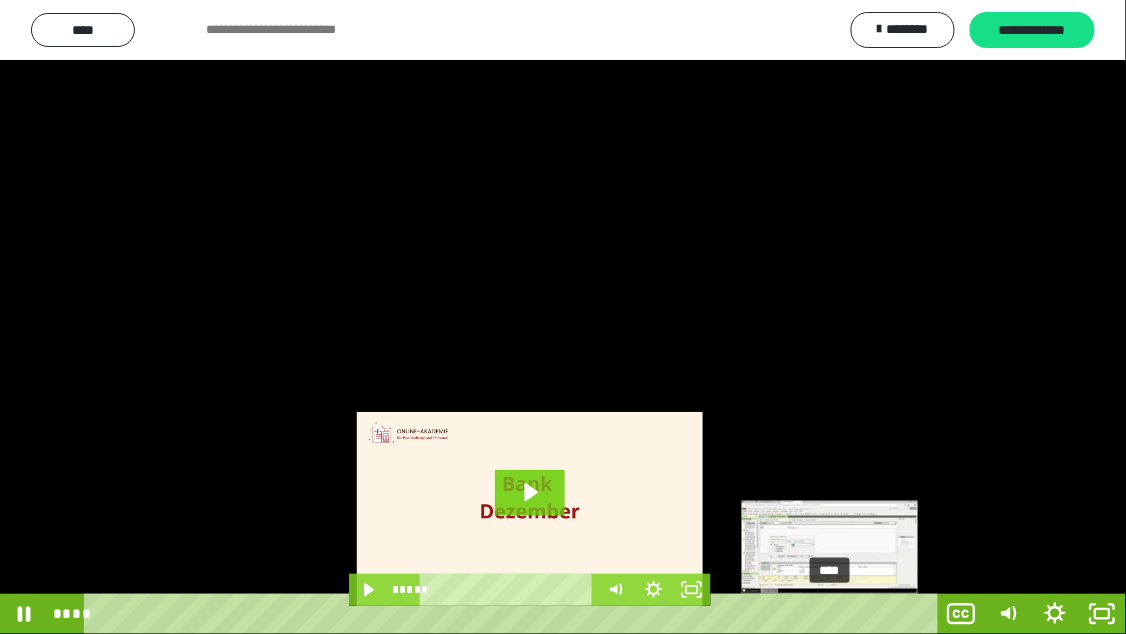 click on "****" at bounding box center (514, 614) 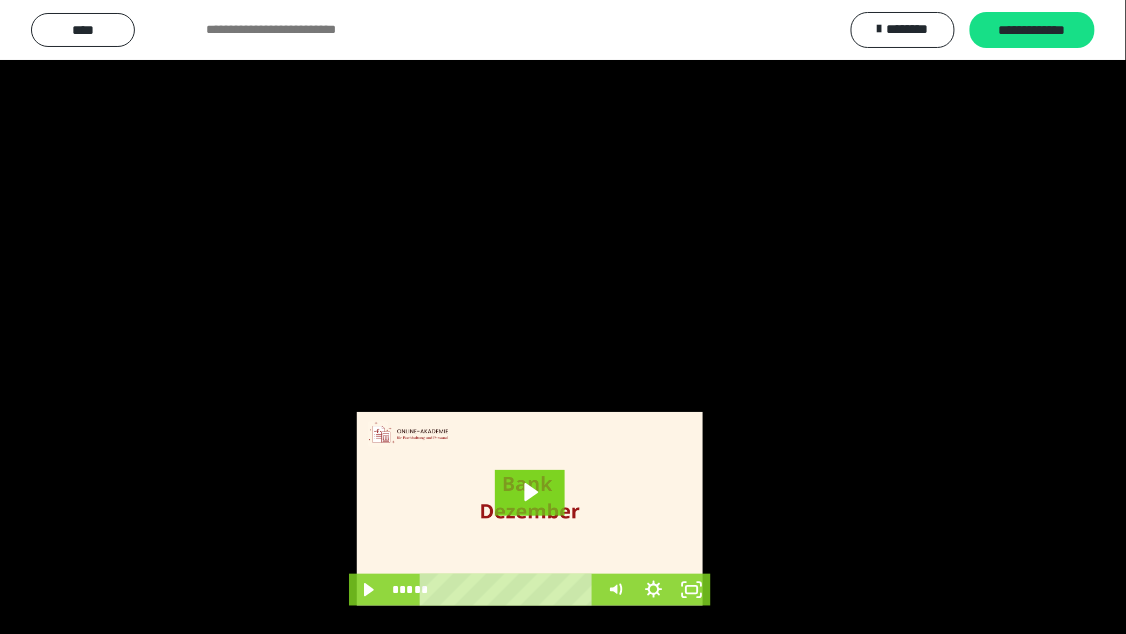 click at bounding box center [563, 317] 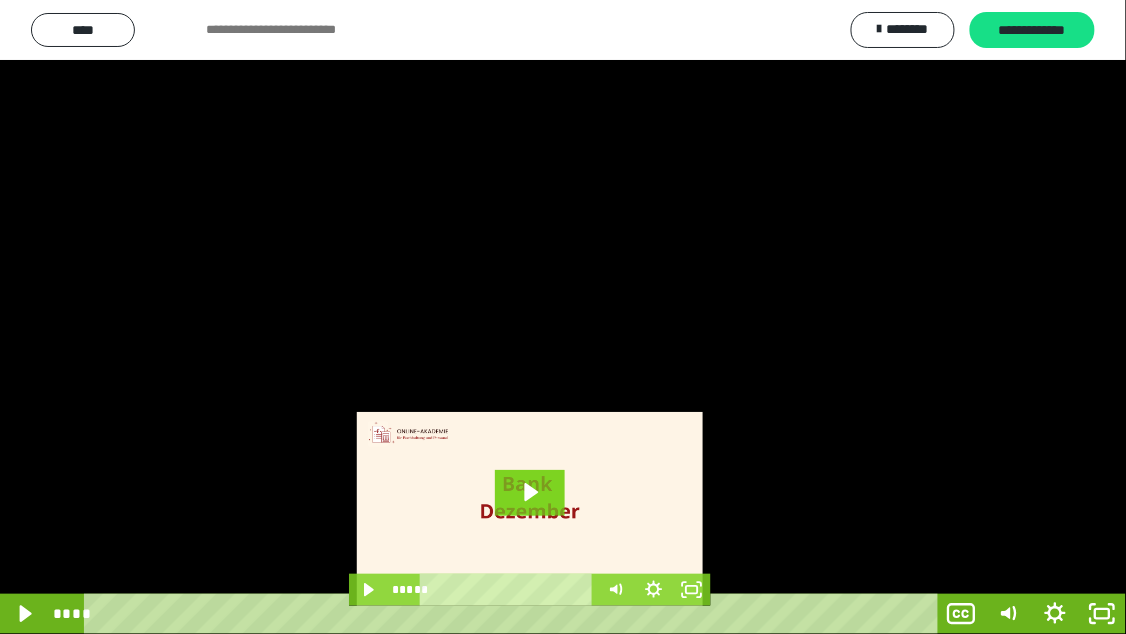 click at bounding box center [563, 317] 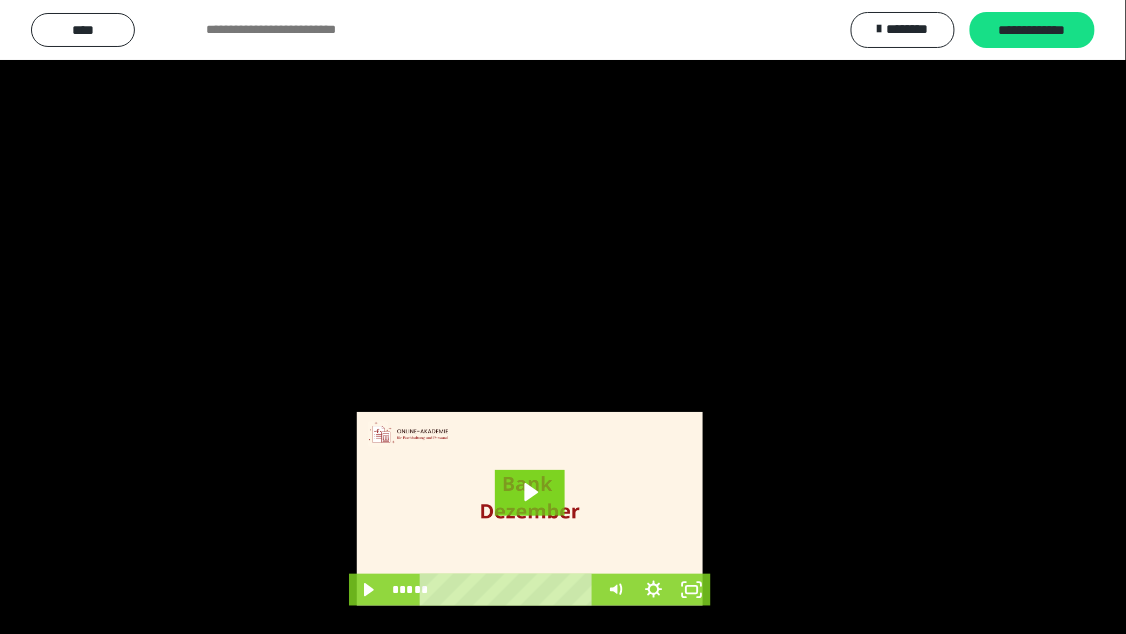 click at bounding box center [563, 317] 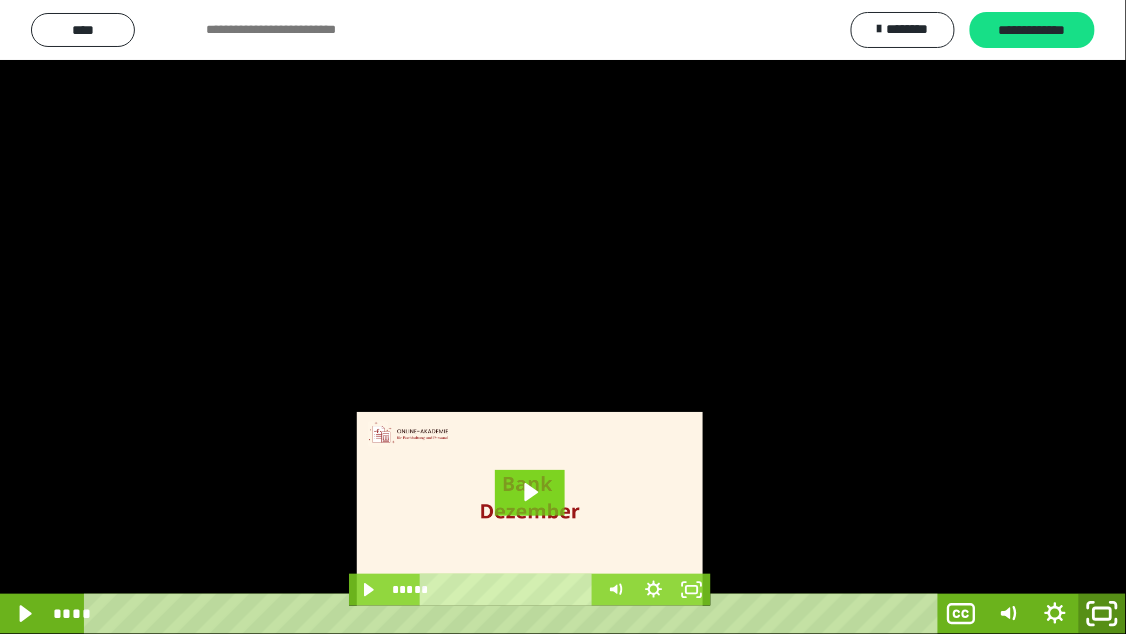 click 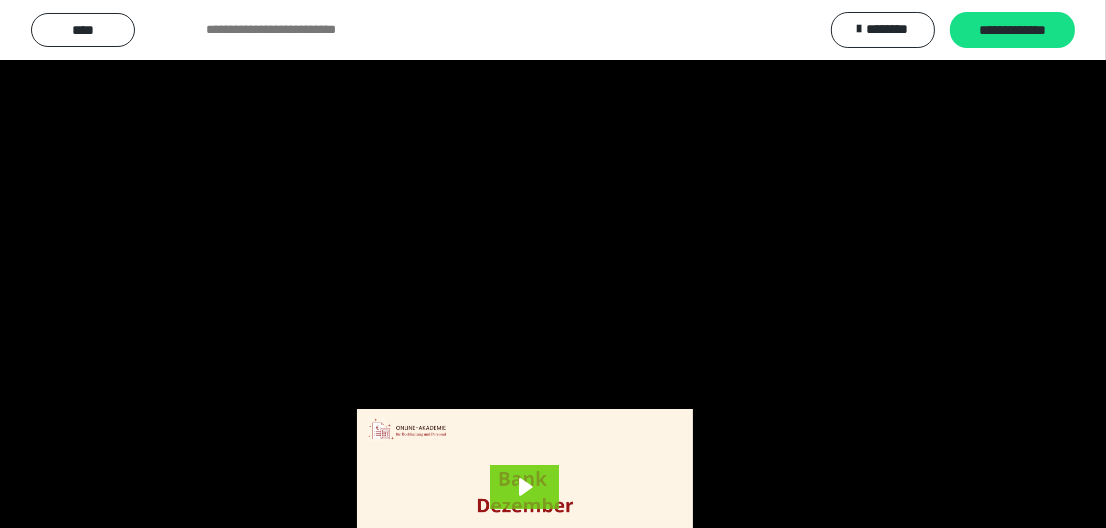 scroll, scrollTop: 4025, scrollLeft: 0, axis: vertical 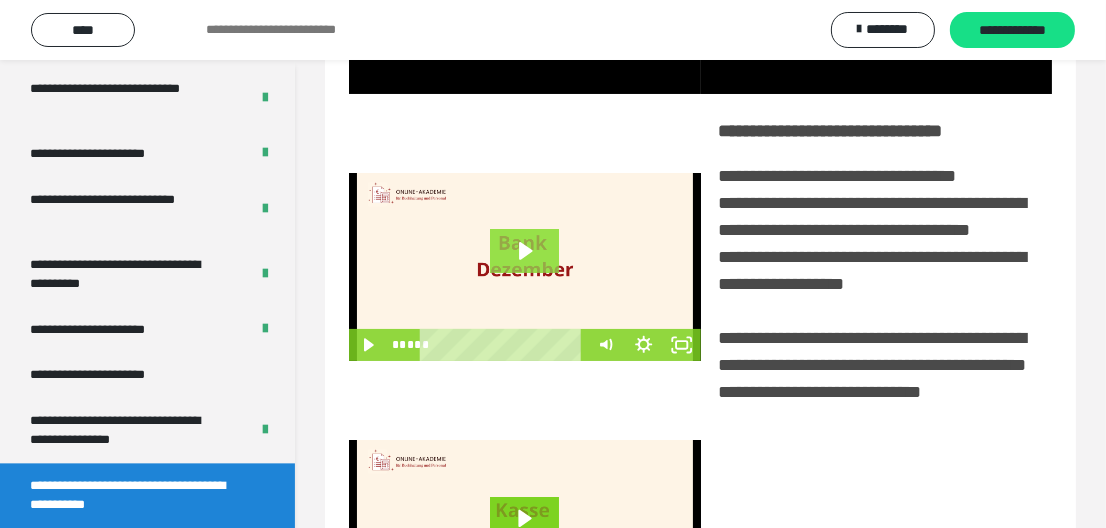 click 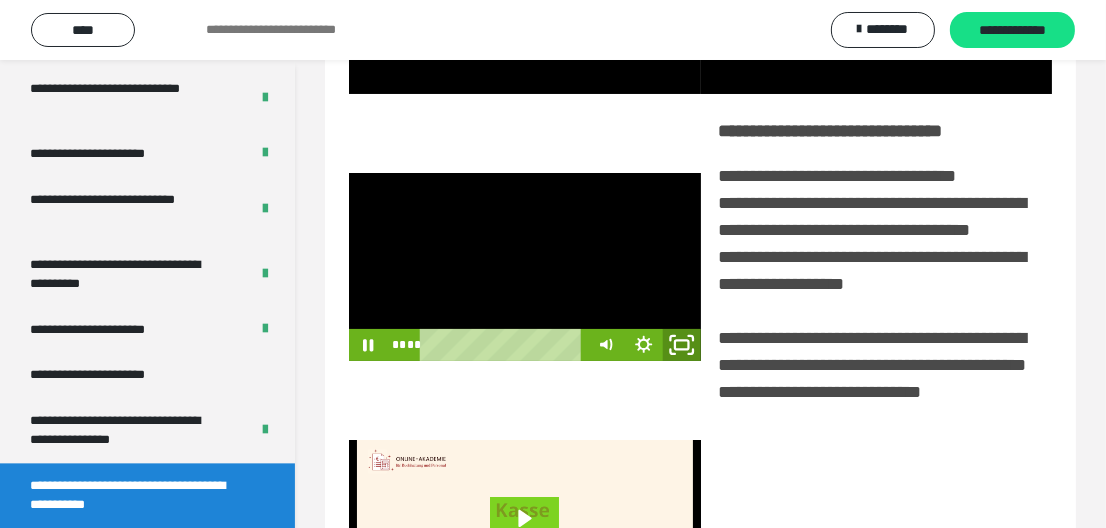click 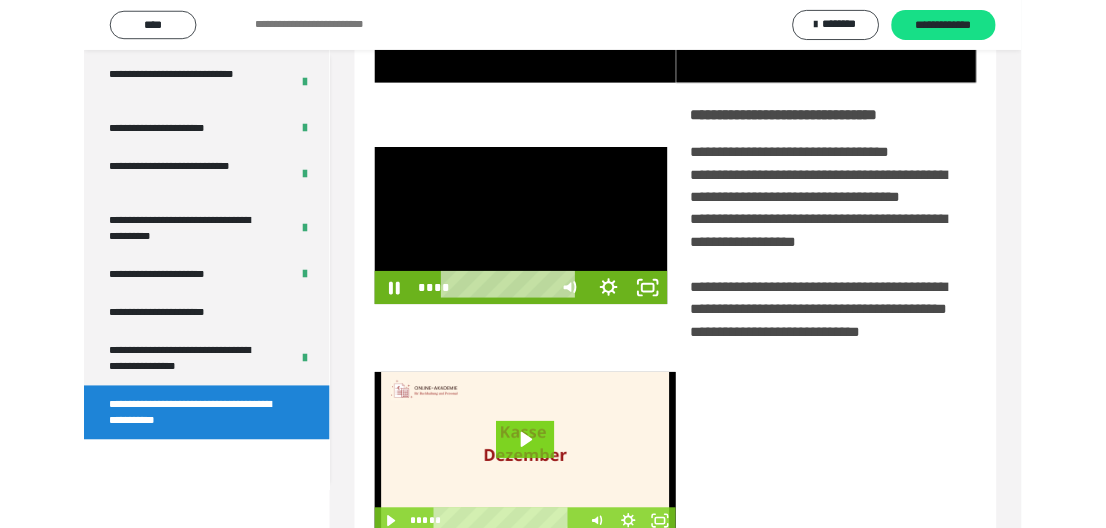 scroll, scrollTop: 3919, scrollLeft: 0, axis: vertical 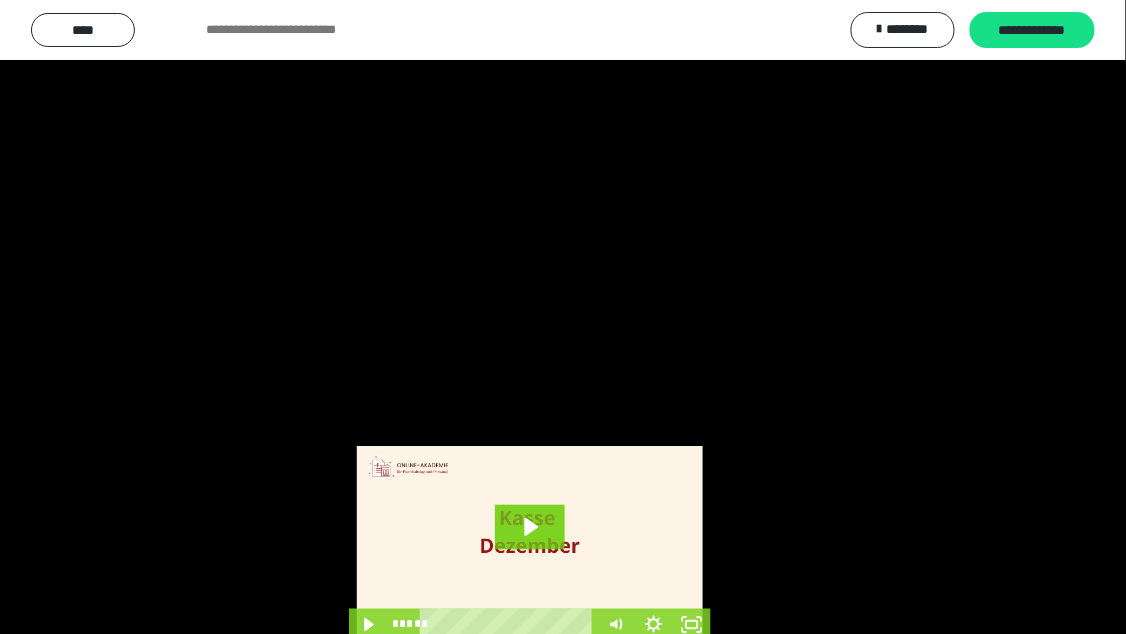 click at bounding box center (563, 317) 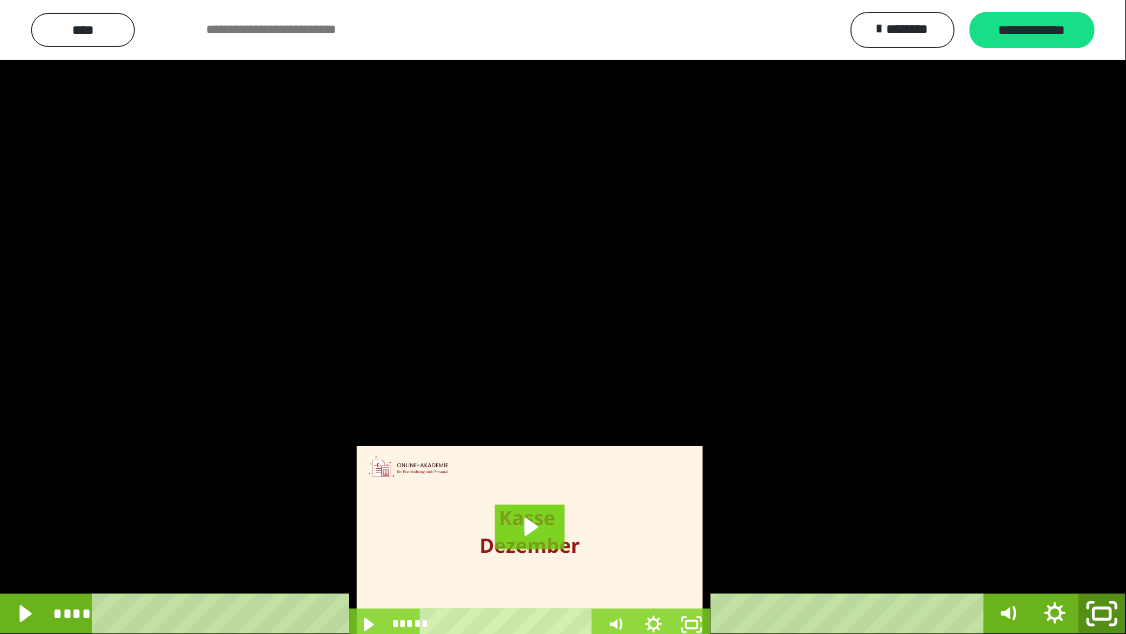 click 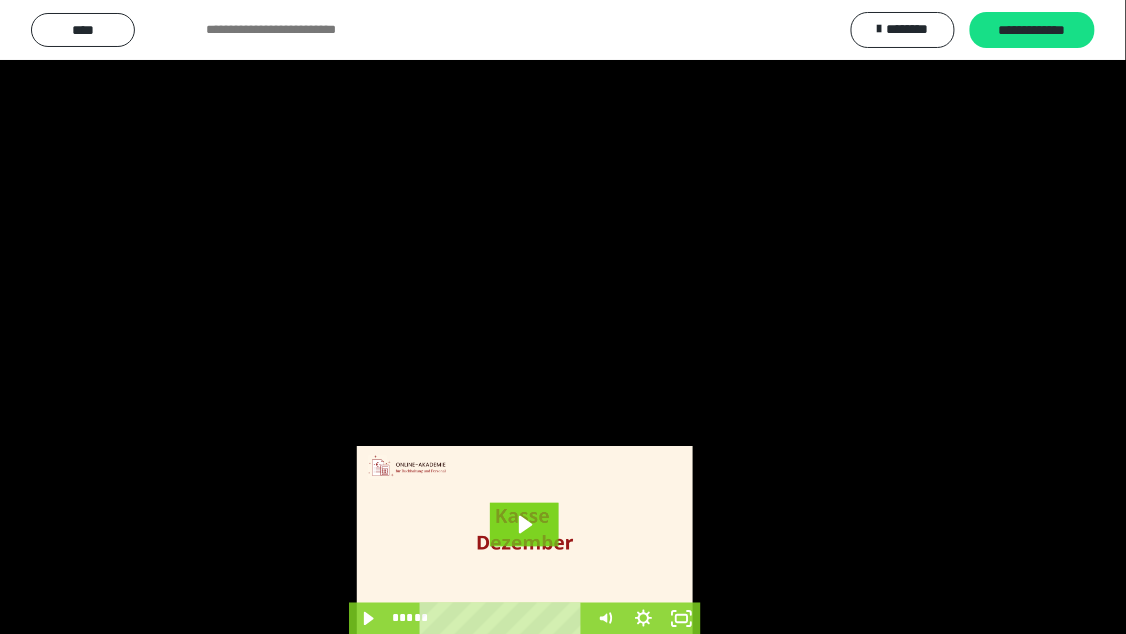 scroll, scrollTop: 4025, scrollLeft: 0, axis: vertical 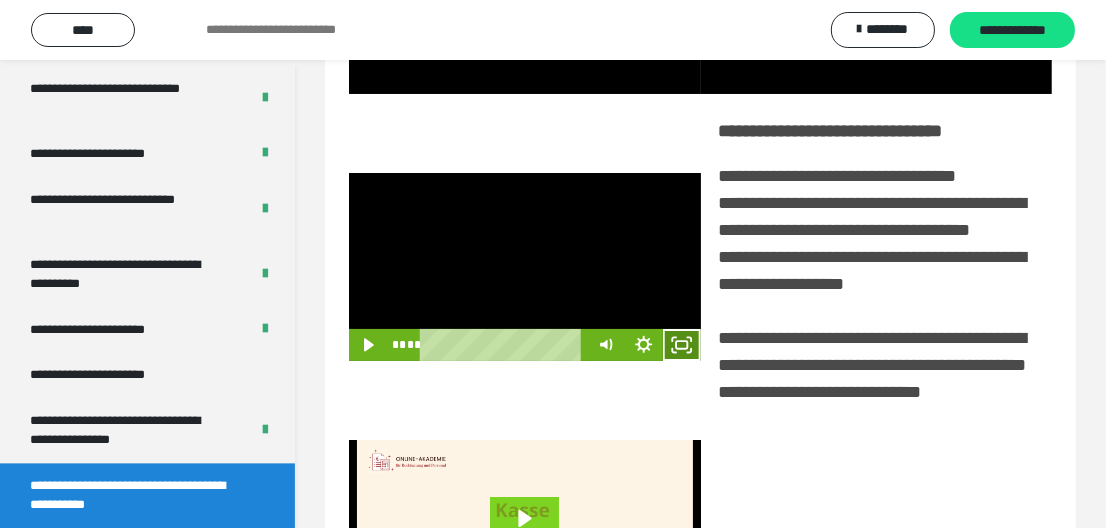 click 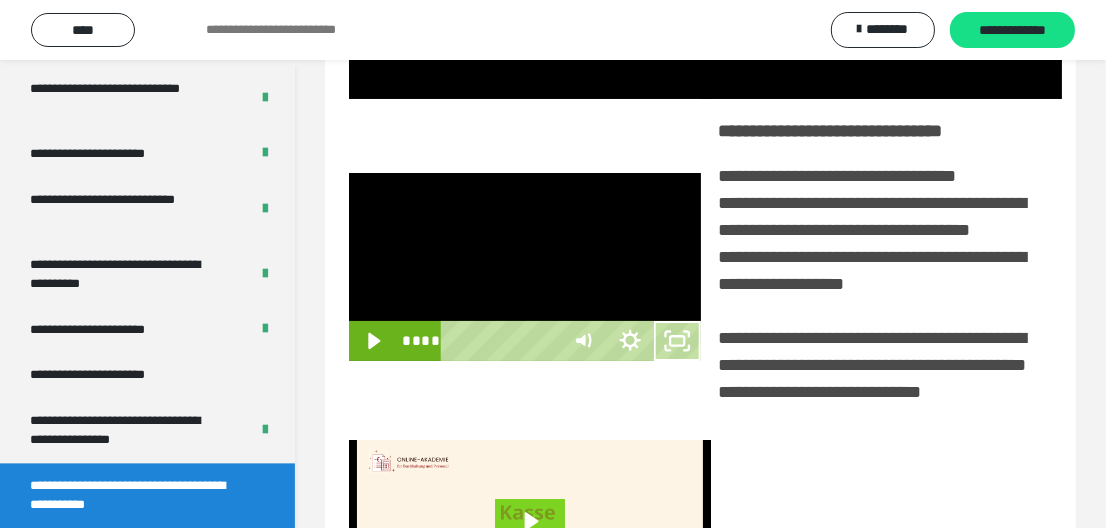 scroll, scrollTop: 3919, scrollLeft: 0, axis: vertical 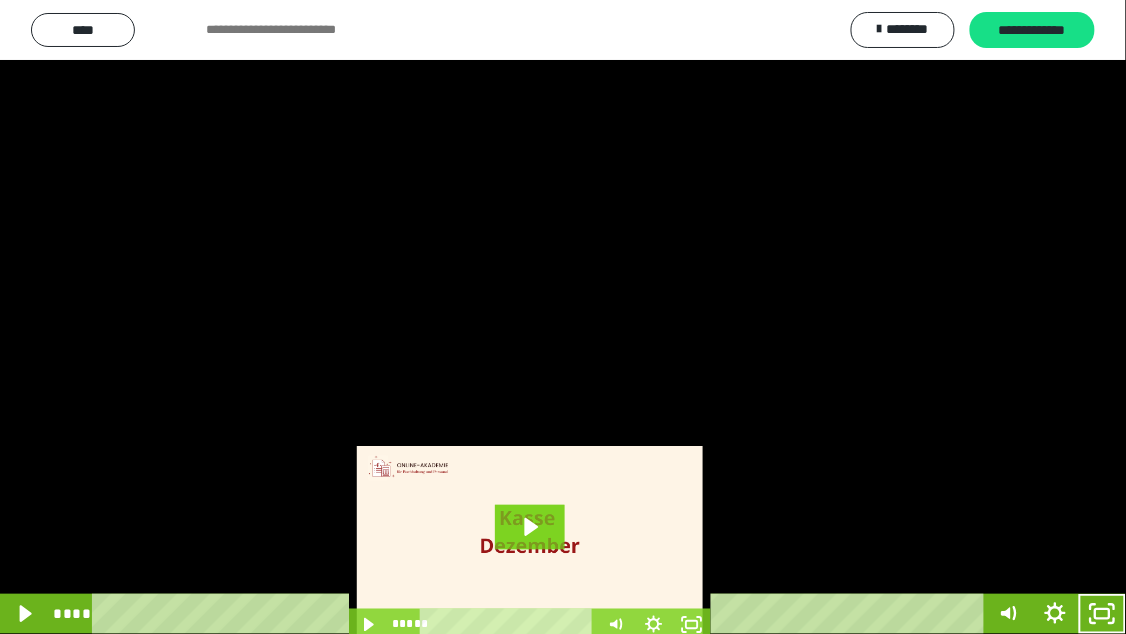 click at bounding box center [563, 317] 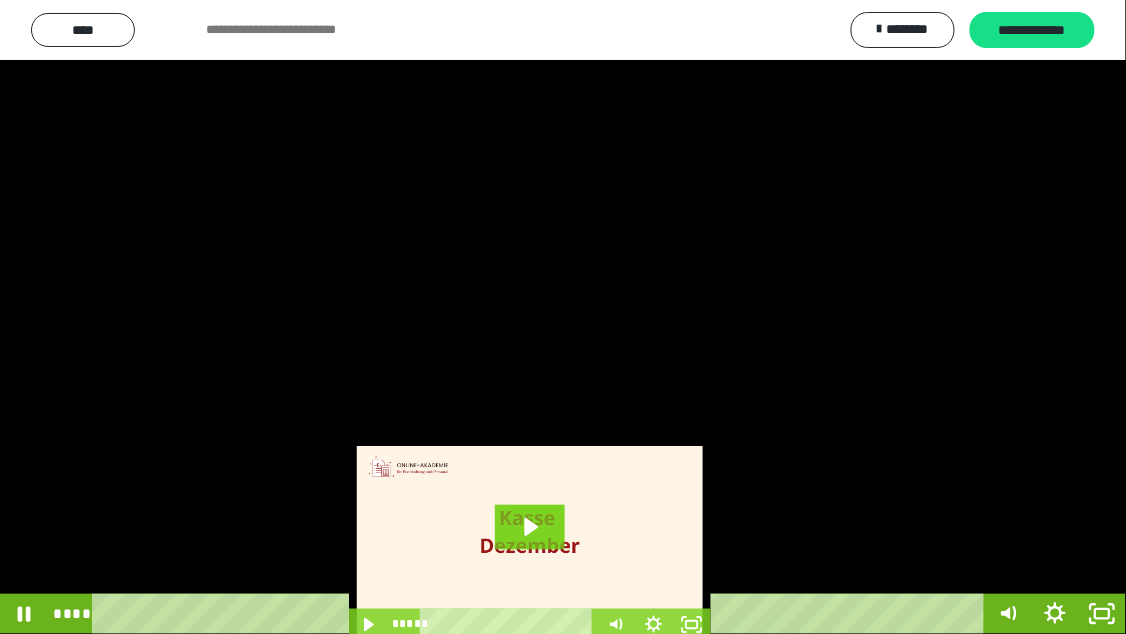 click at bounding box center [563, 317] 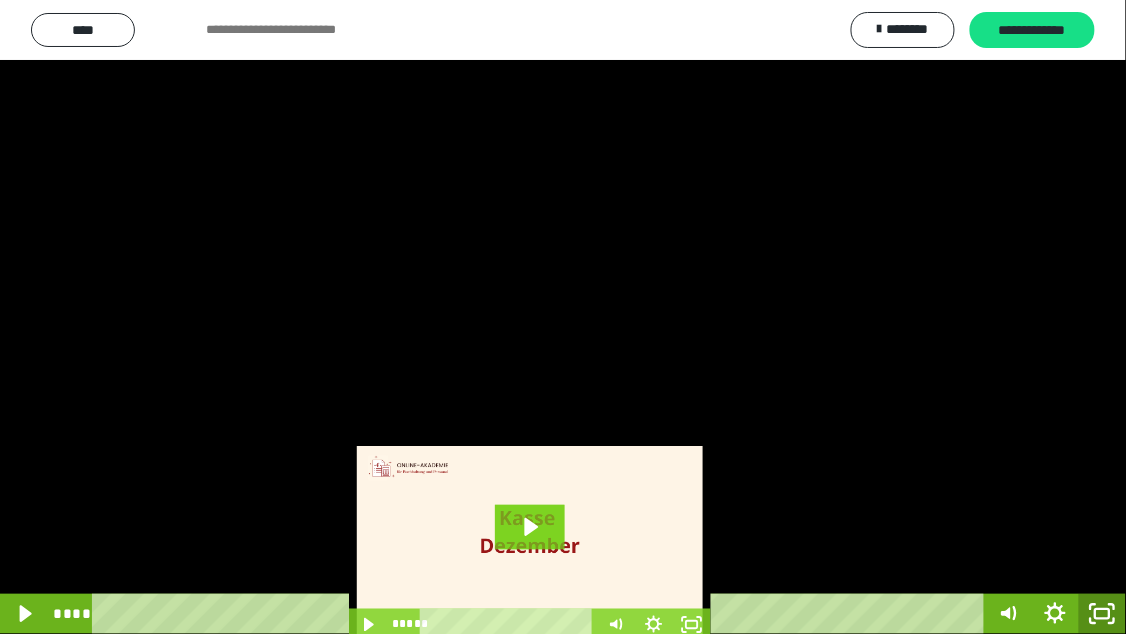 click 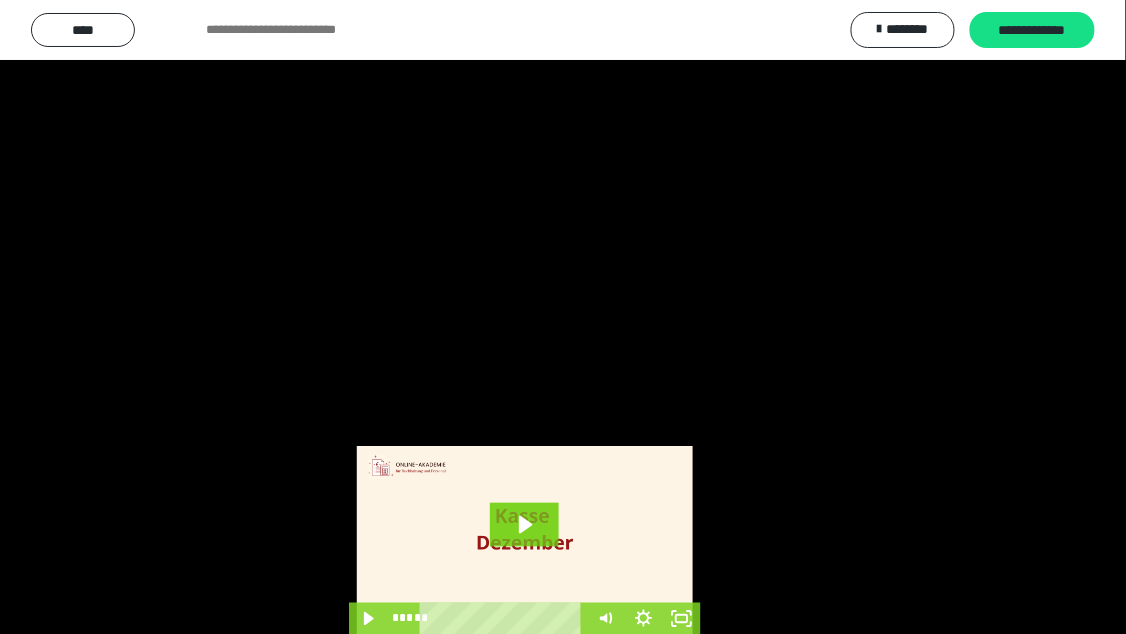 scroll, scrollTop: 4025, scrollLeft: 0, axis: vertical 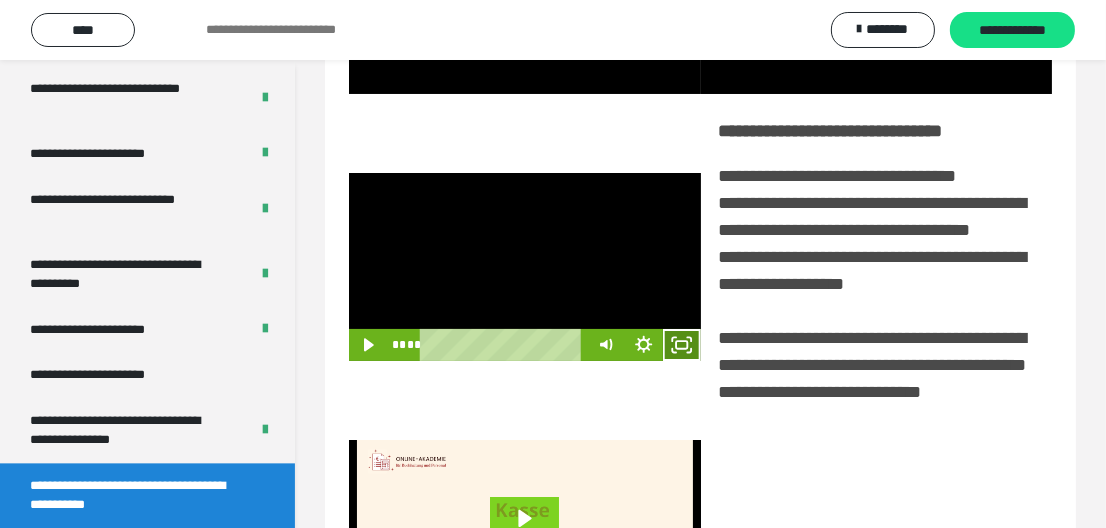 click 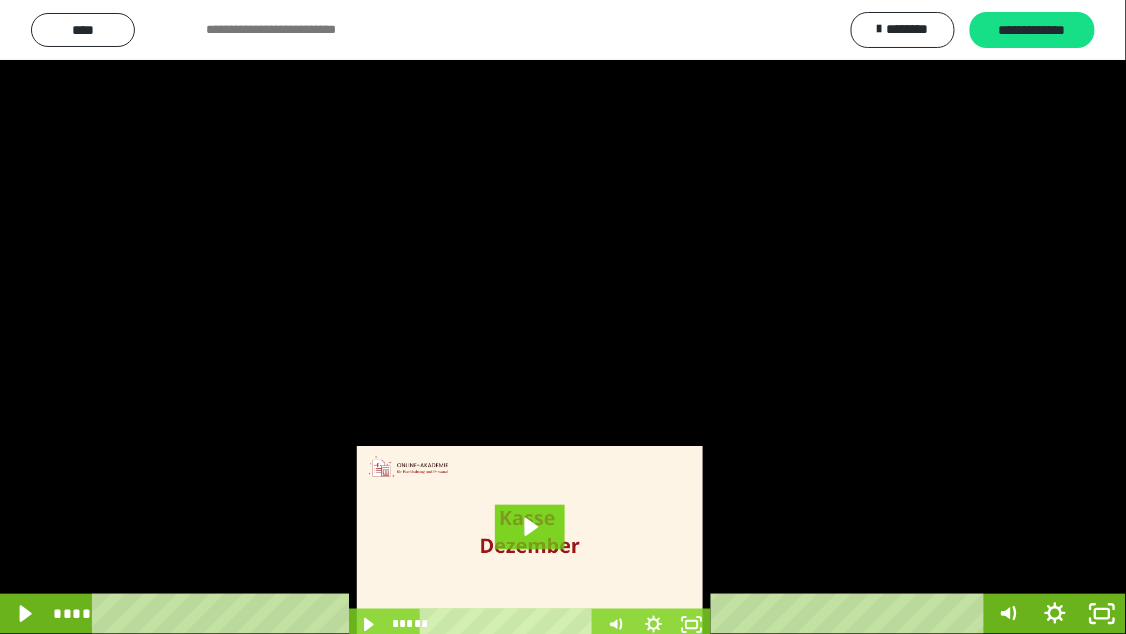 click at bounding box center (563, 317) 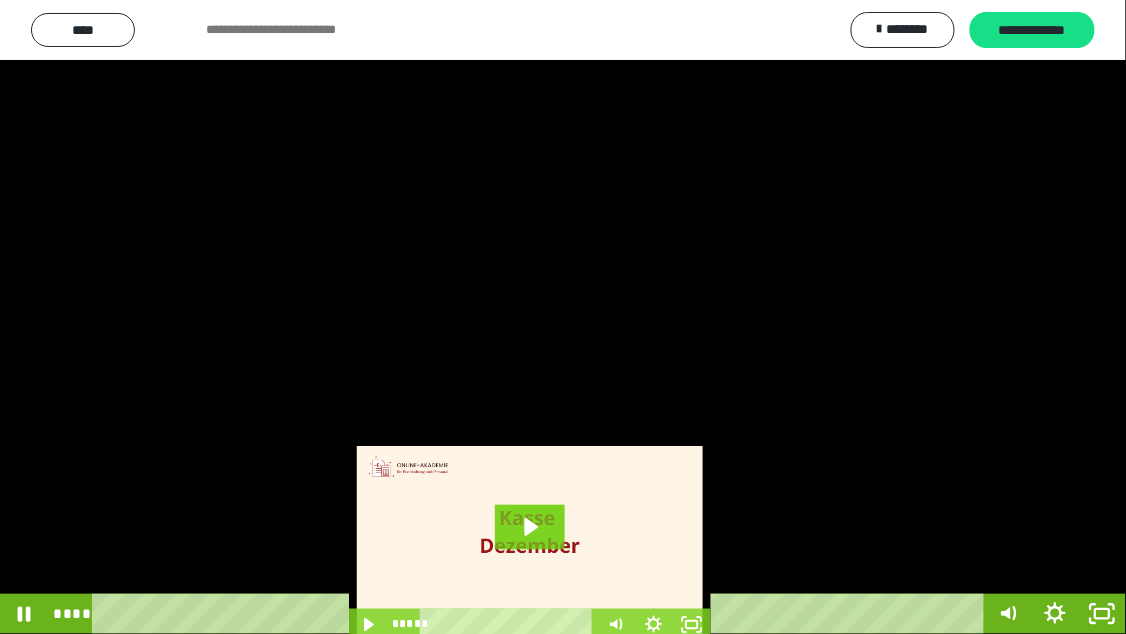 click at bounding box center (563, 317) 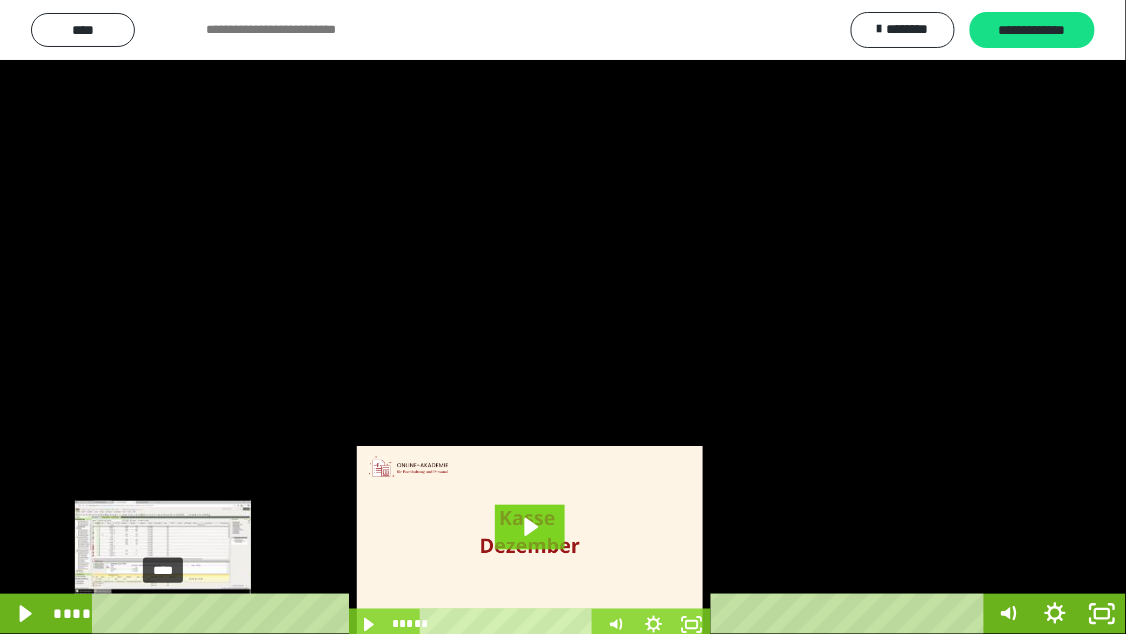 click on "****" at bounding box center [542, 614] 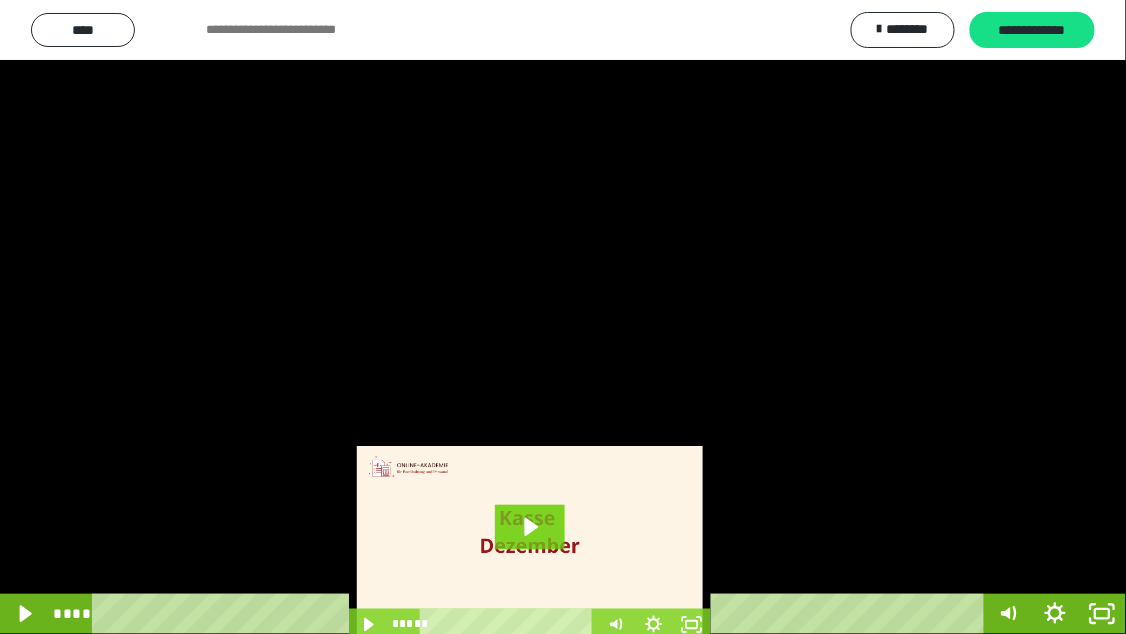 click at bounding box center [563, 317] 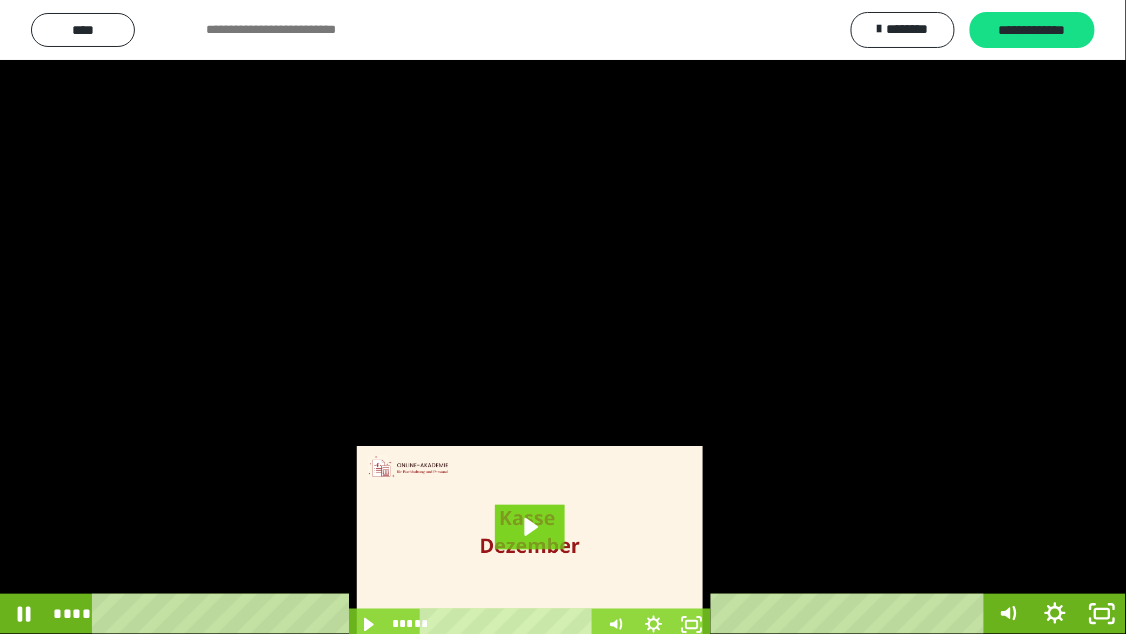 click at bounding box center (563, 317) 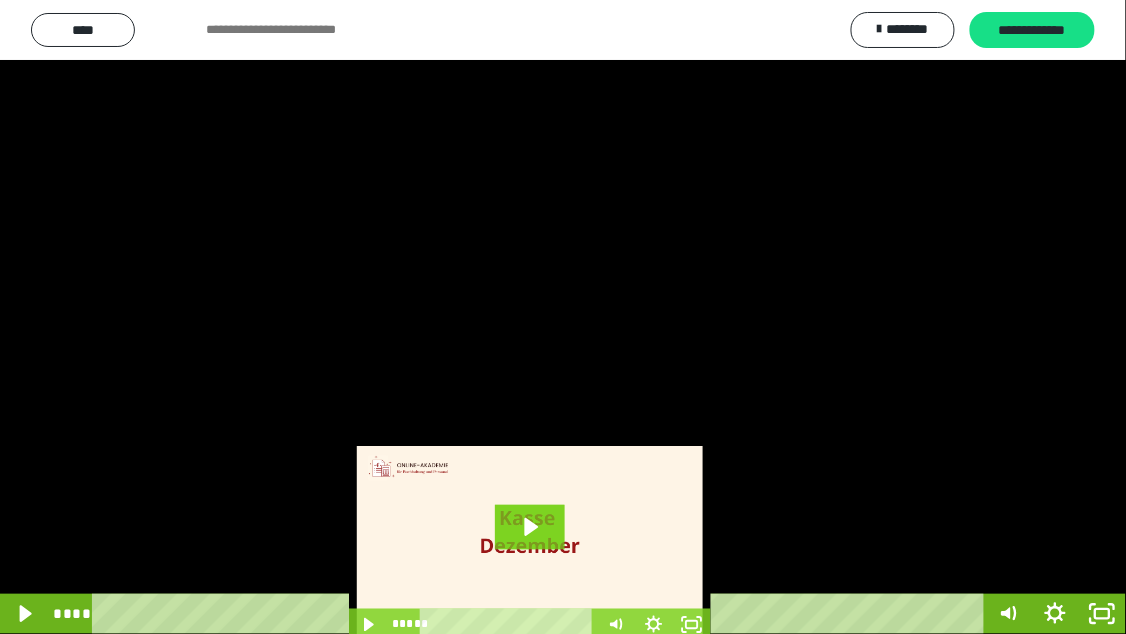 click at bounding box center (563, 317) 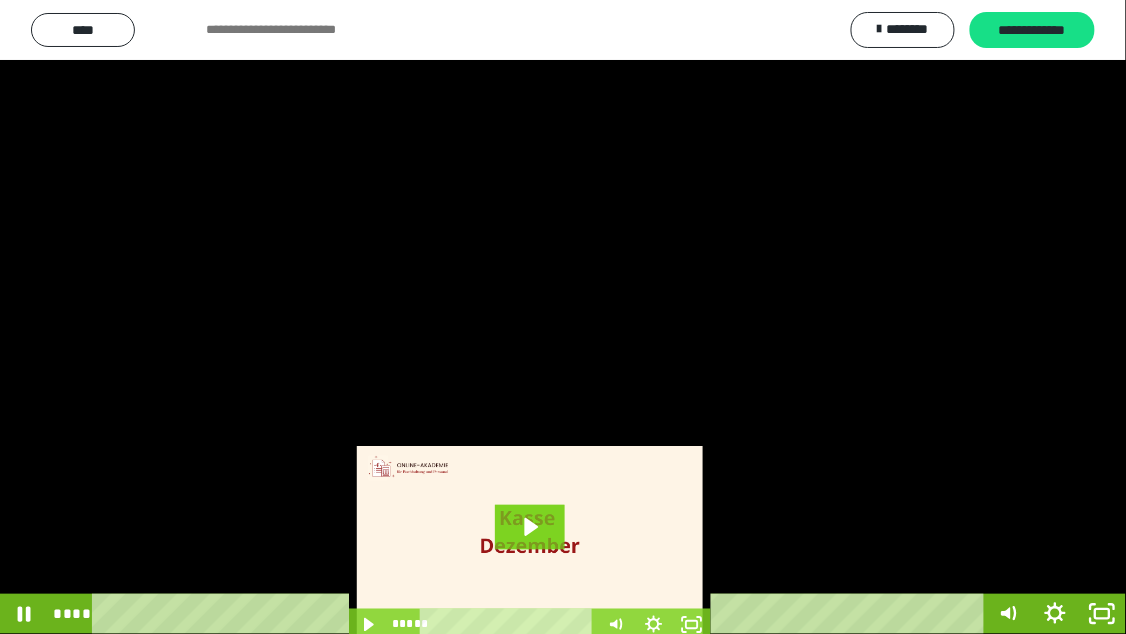 click at bounding box center (563, 317) 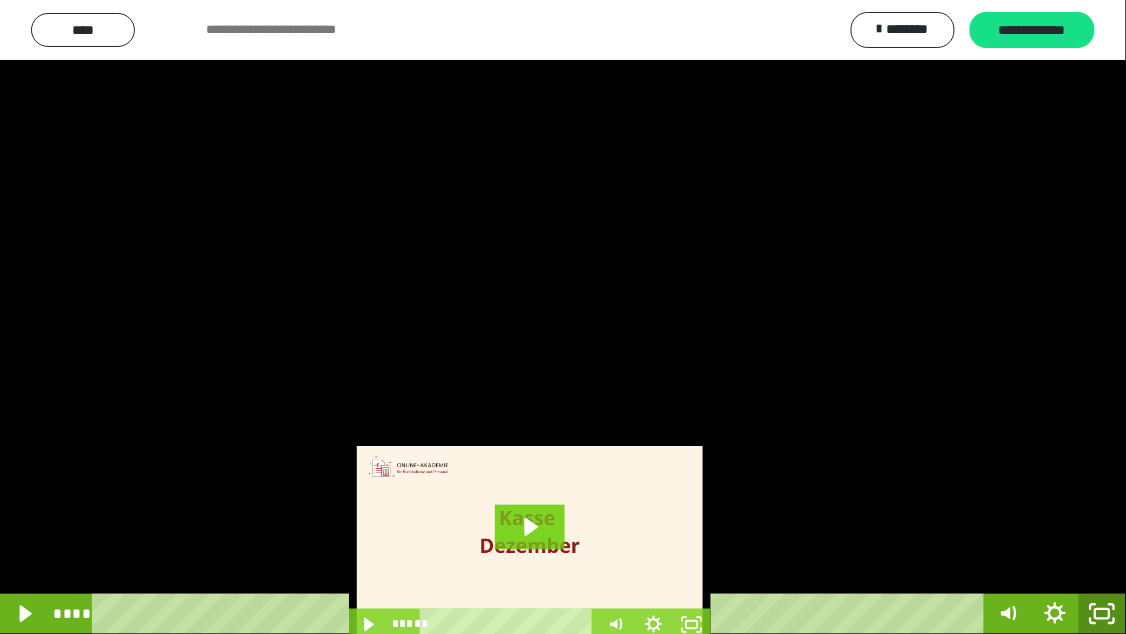 click 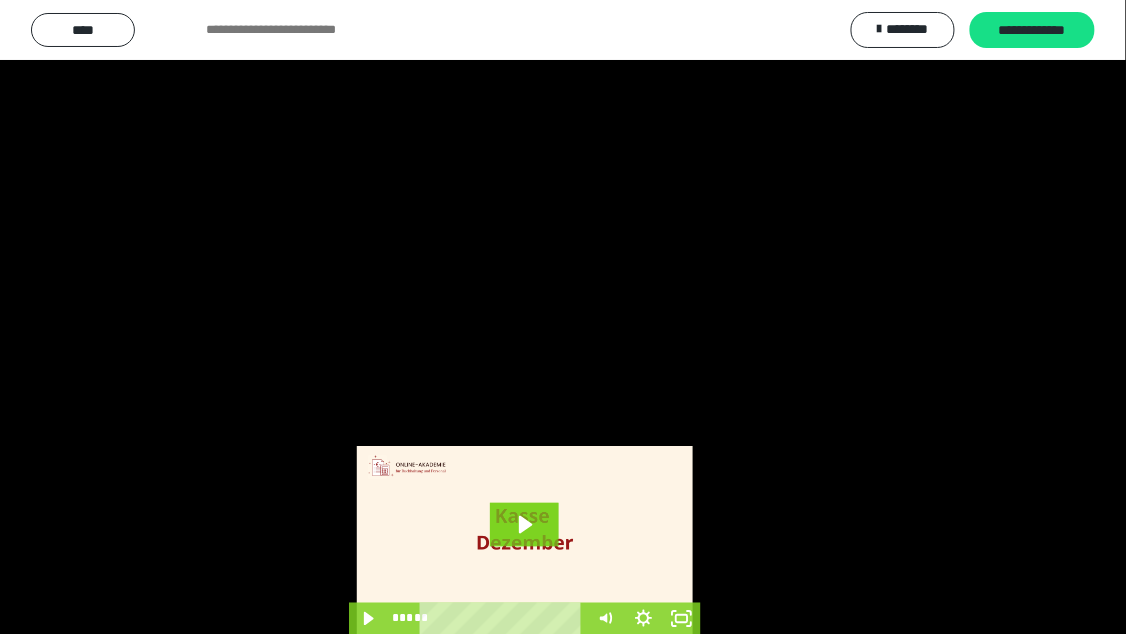 scroll, scrollTop: 4025, scrollLeft: 0, axis: vertical 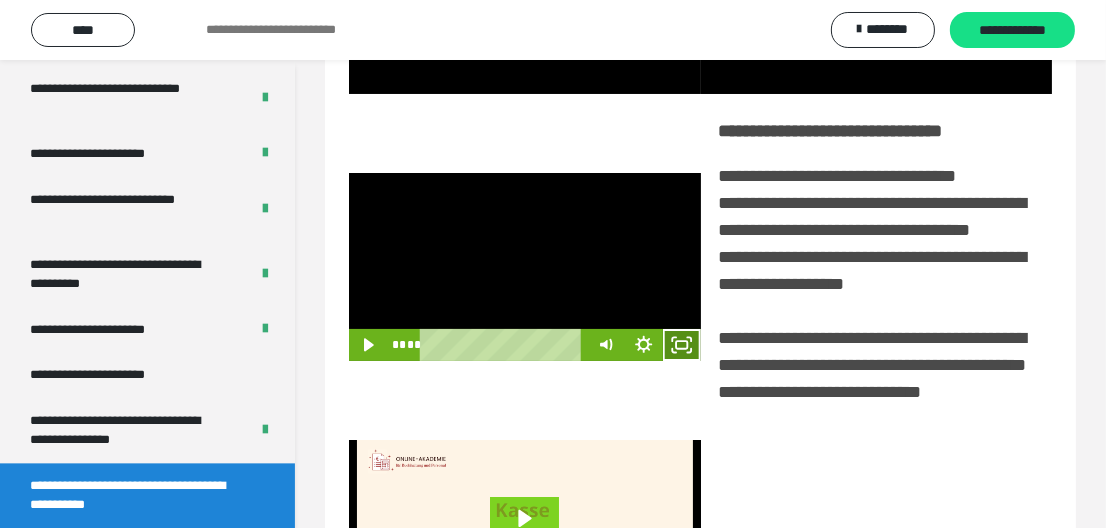 click 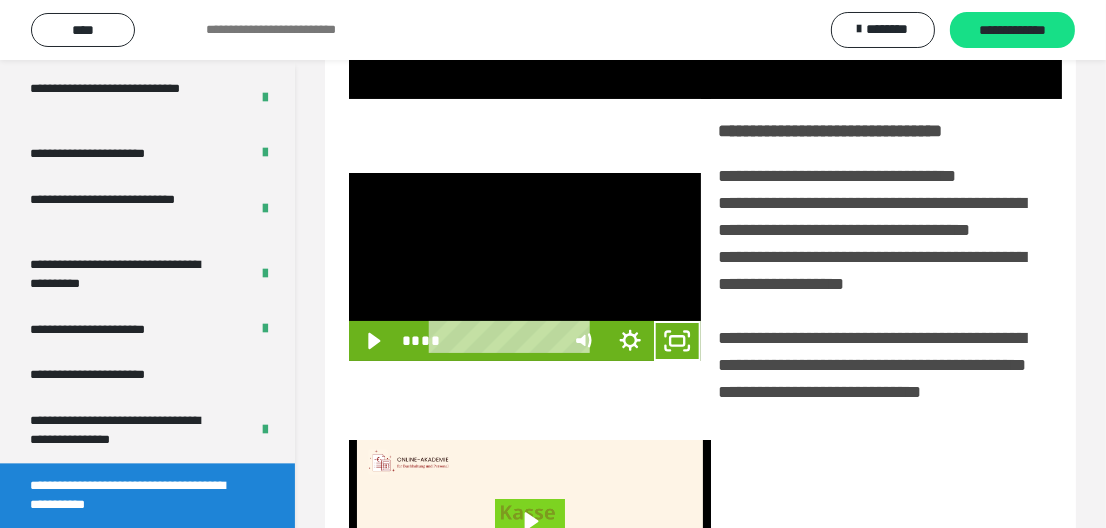 scroll, scrollTop: 3919, scrollLeft: 0, axis: vertical 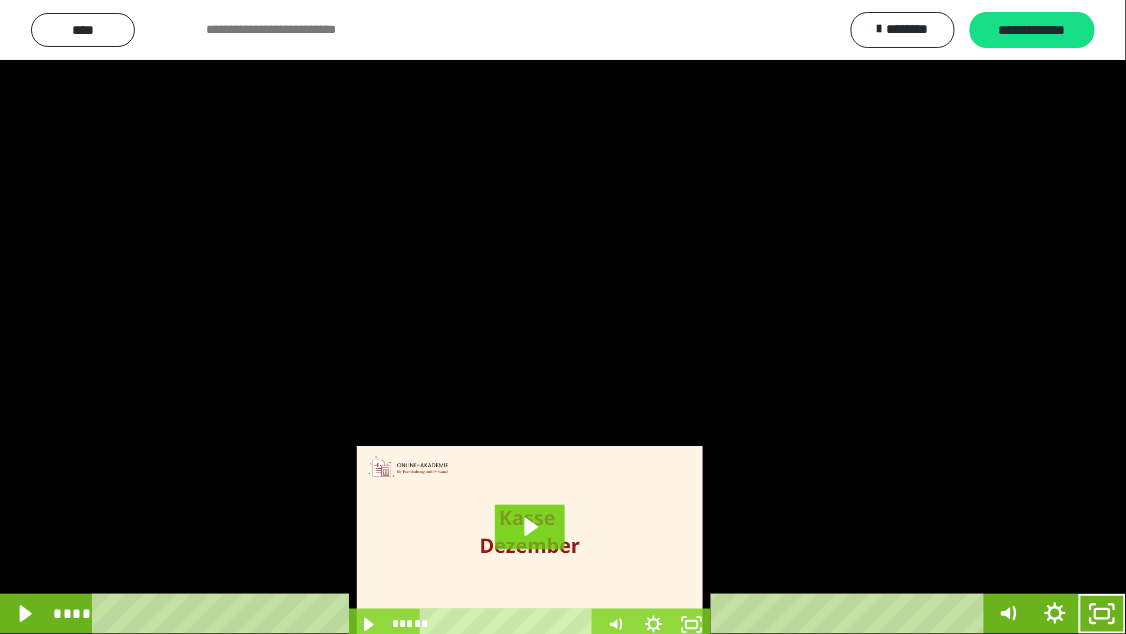 click at bounding box center [563, 317] 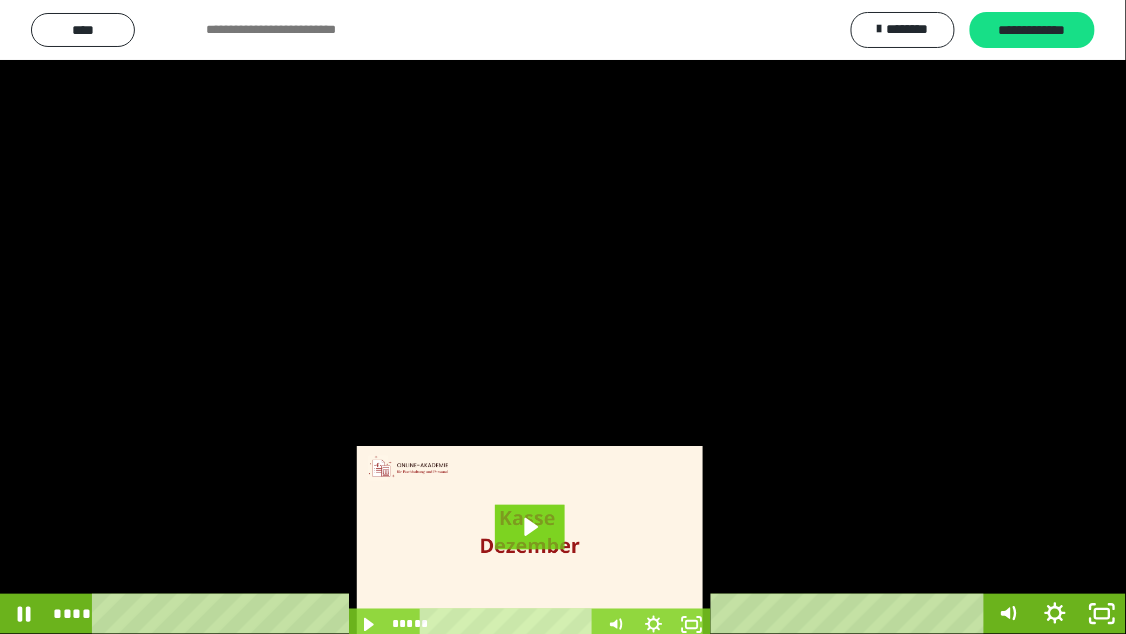 click at bounding box center [563, 317] 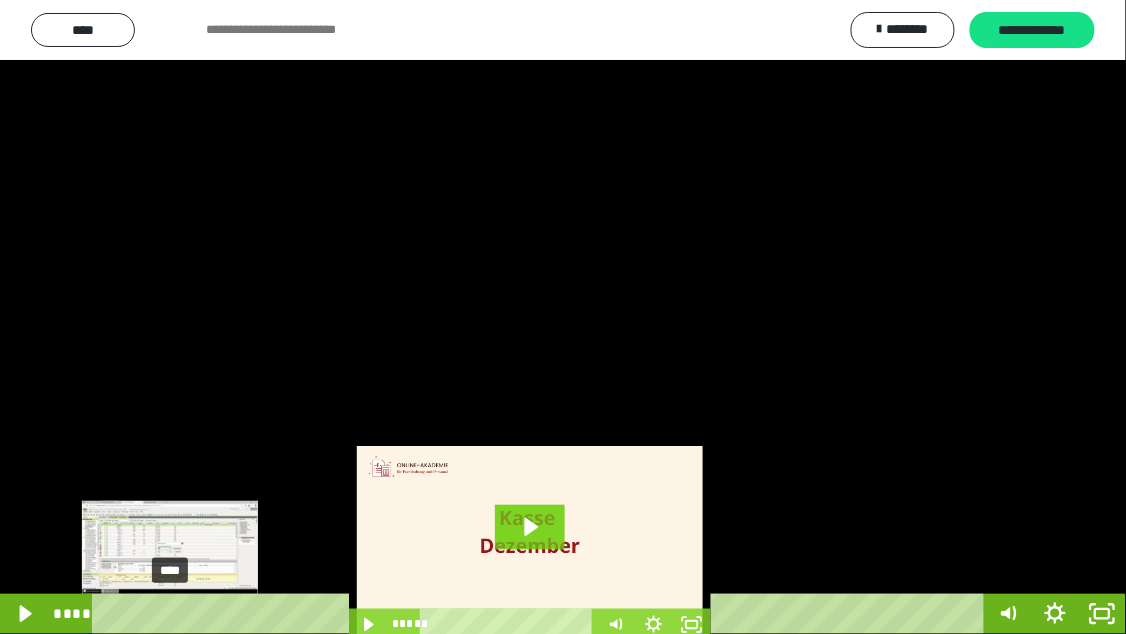 click on "****" at bounding box center (542, 614) 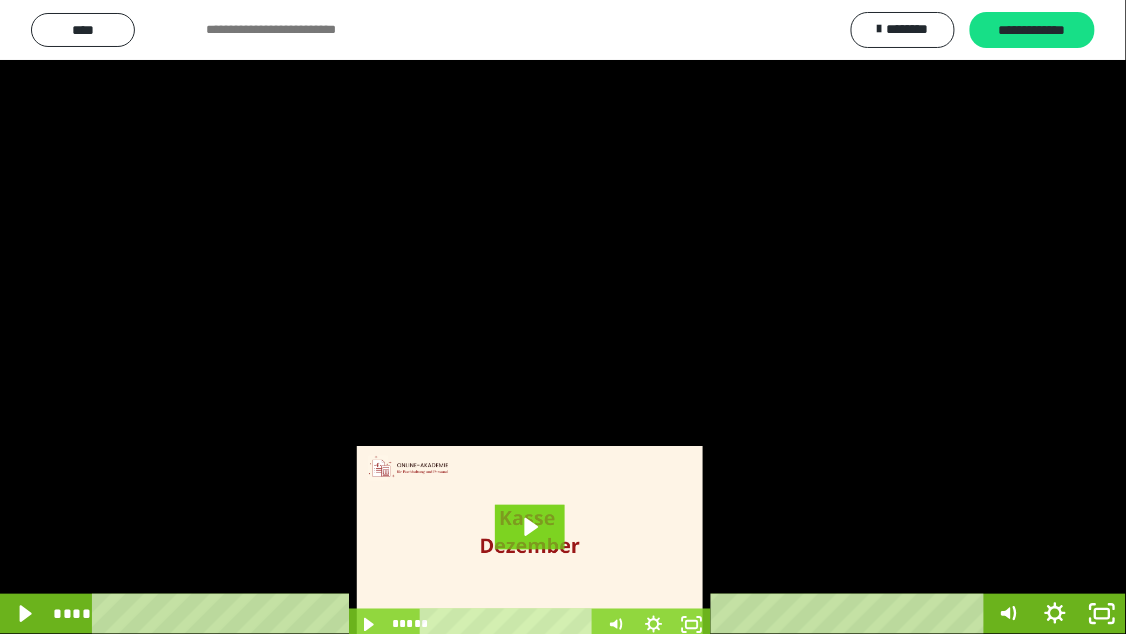 click at bounding box center (563, 317) 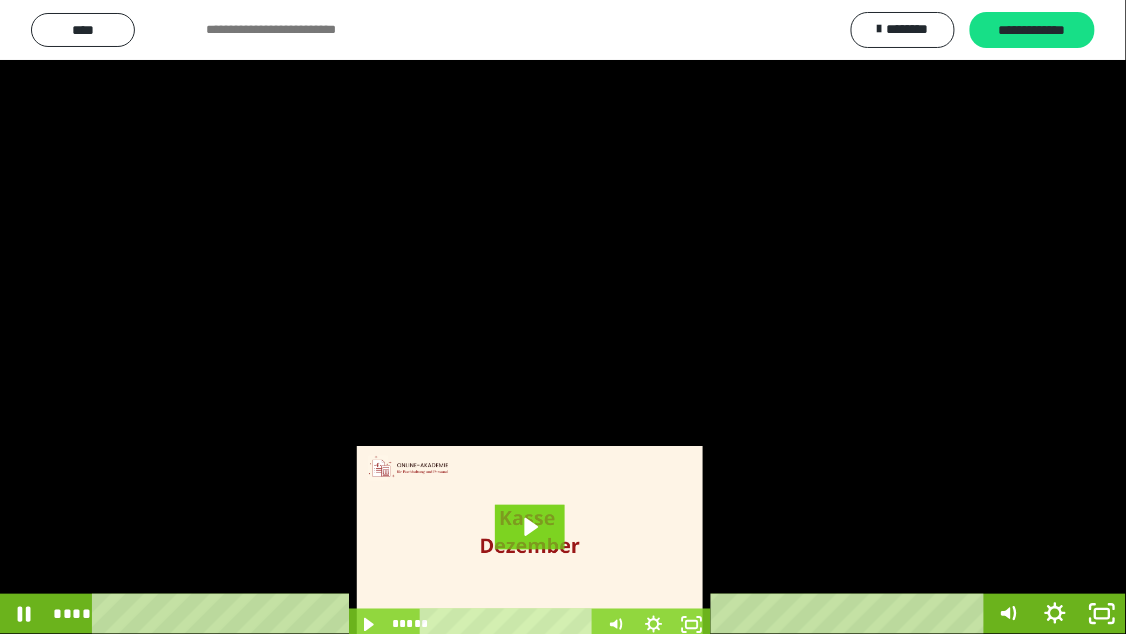 click at bounding box center (563, 317) 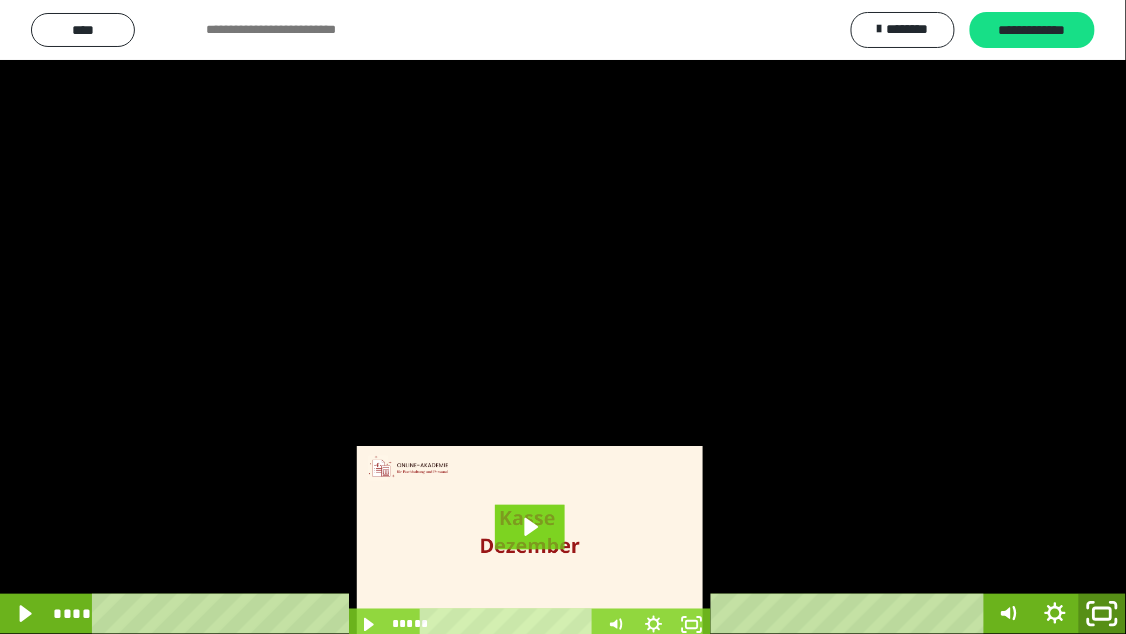 click 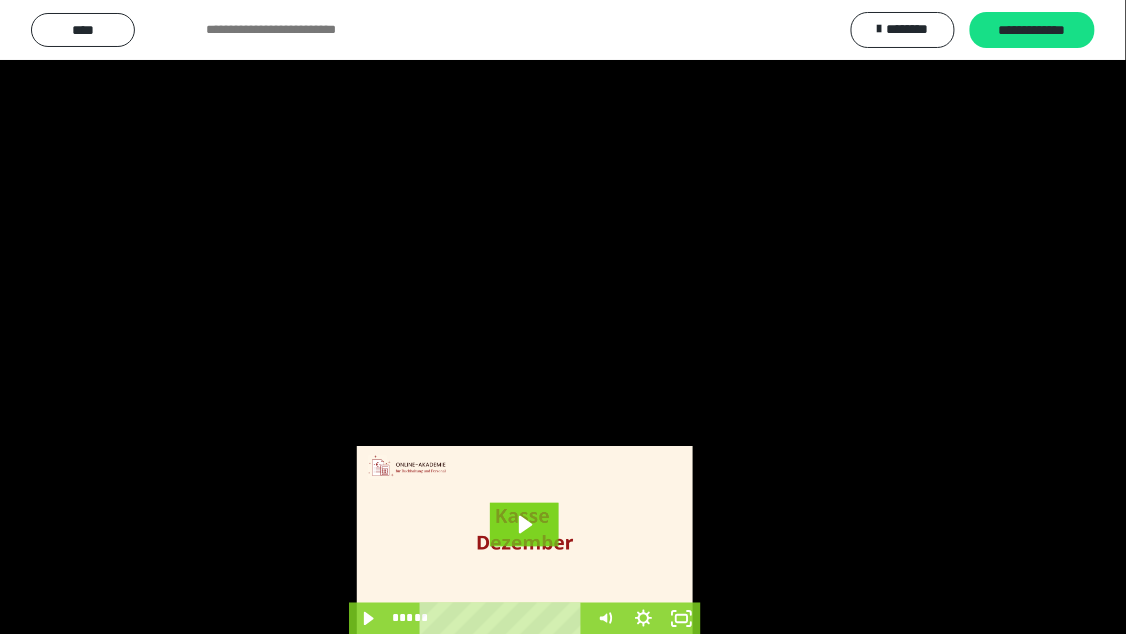 scroll, scrollTop: 4025, scrollLeft: 0, axis: vertical 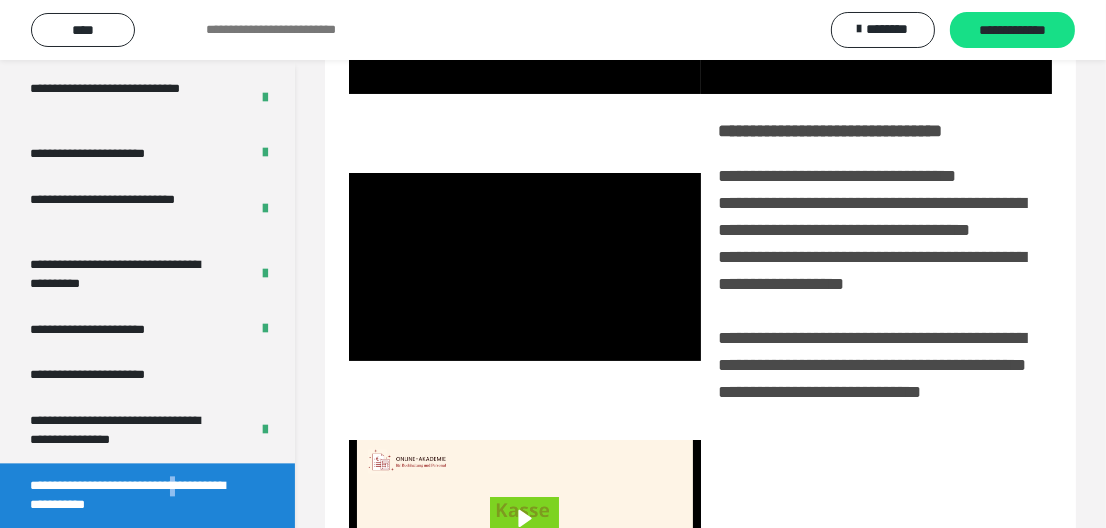 click on "**********" at bounding box center [147, 495] 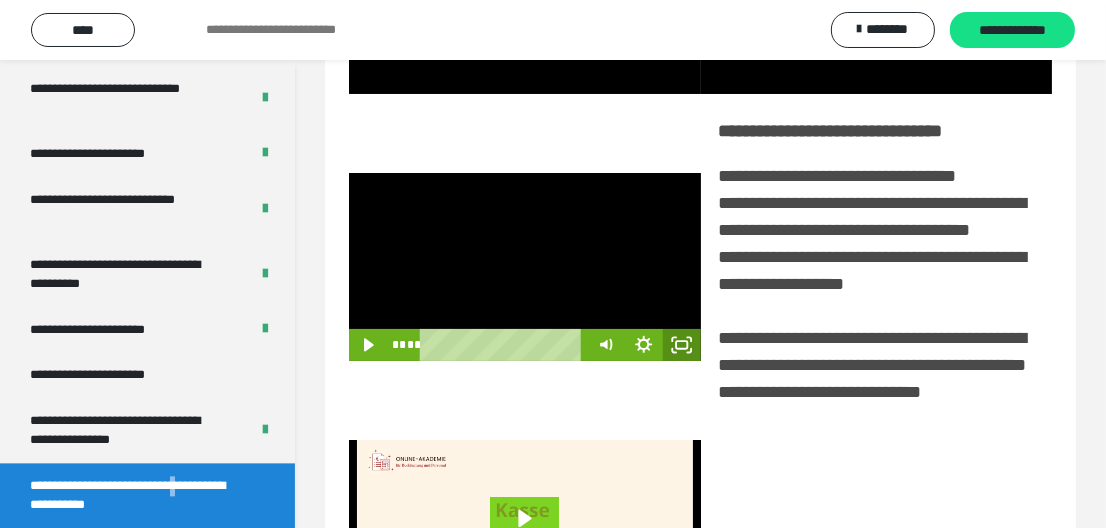 click 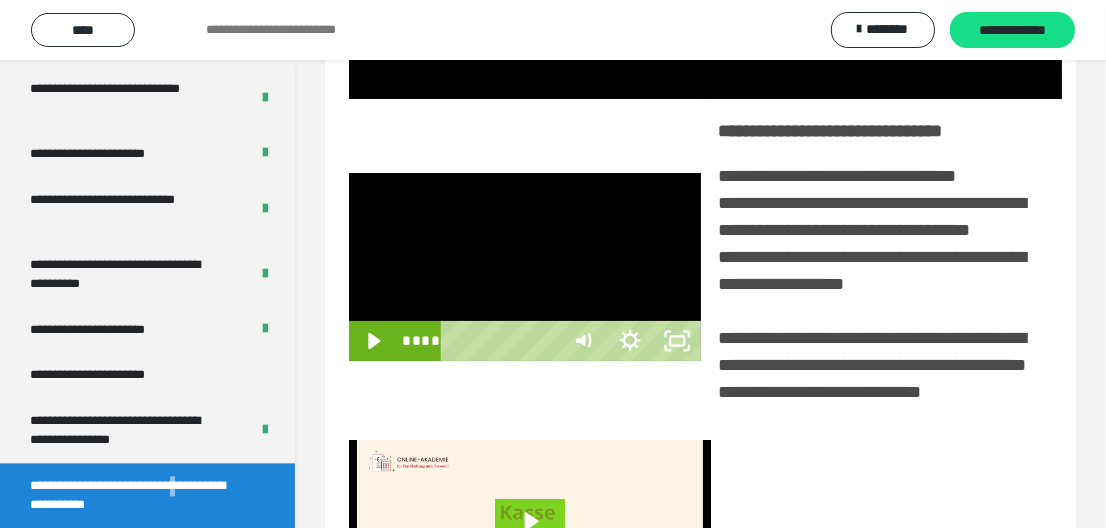 scroll, scrollTop: 3919, scrollLeft: 0, axis: vertical 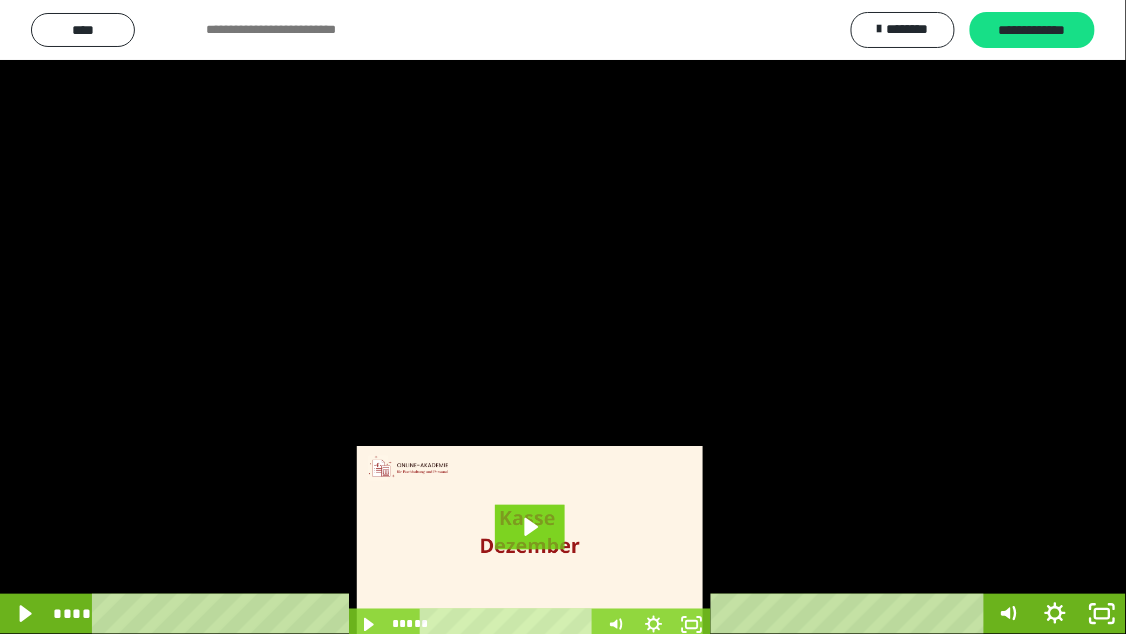 click at bounding box center (563, 317) 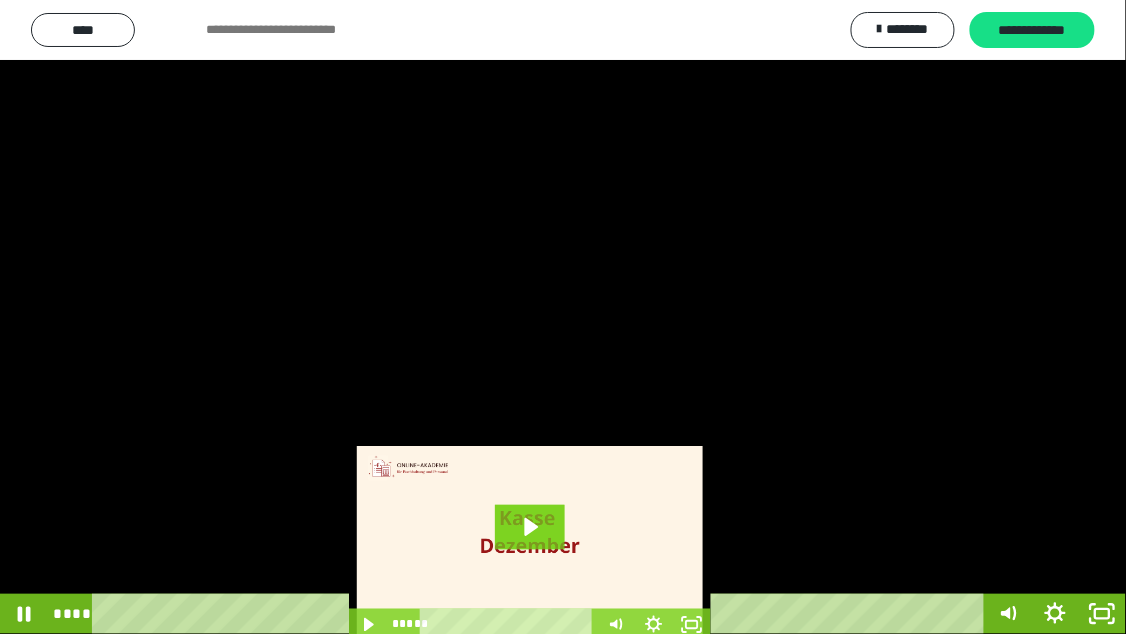click at bounding box center [563, 317] 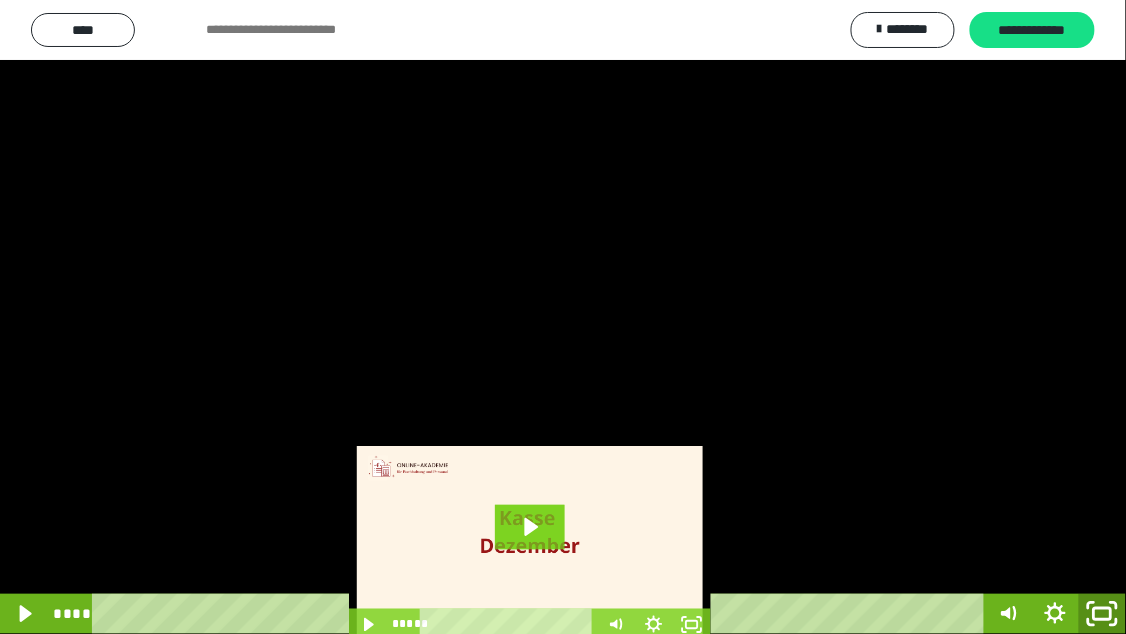 click 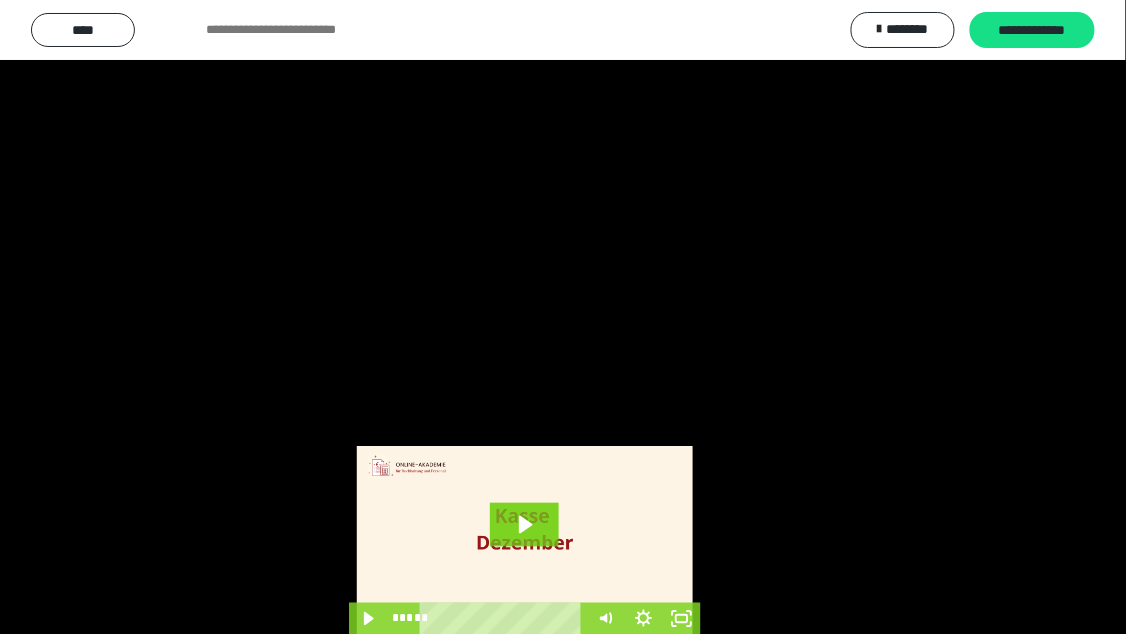 scroll, scrollTop: 4025, scrollLeft: 0, axis: vertical 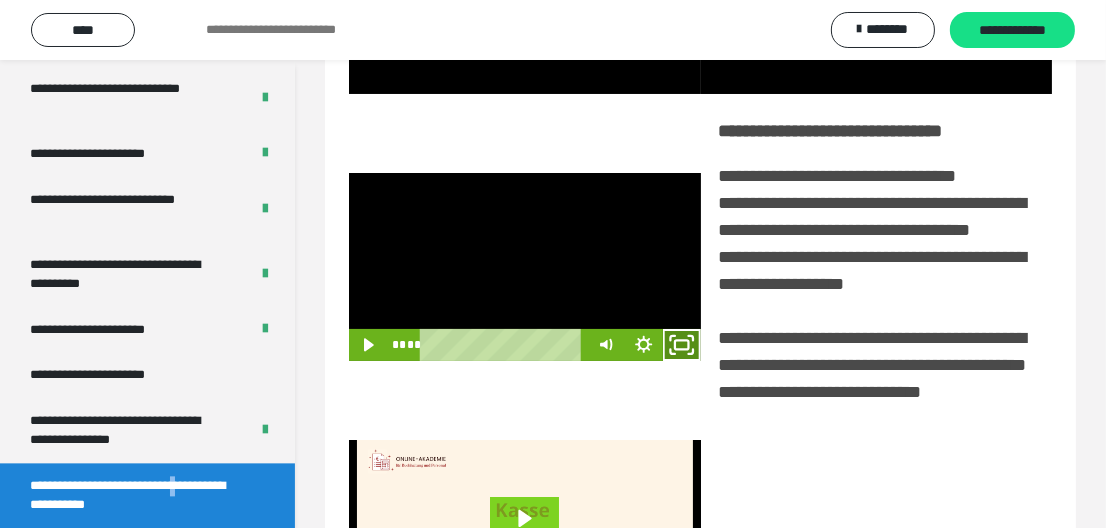 click 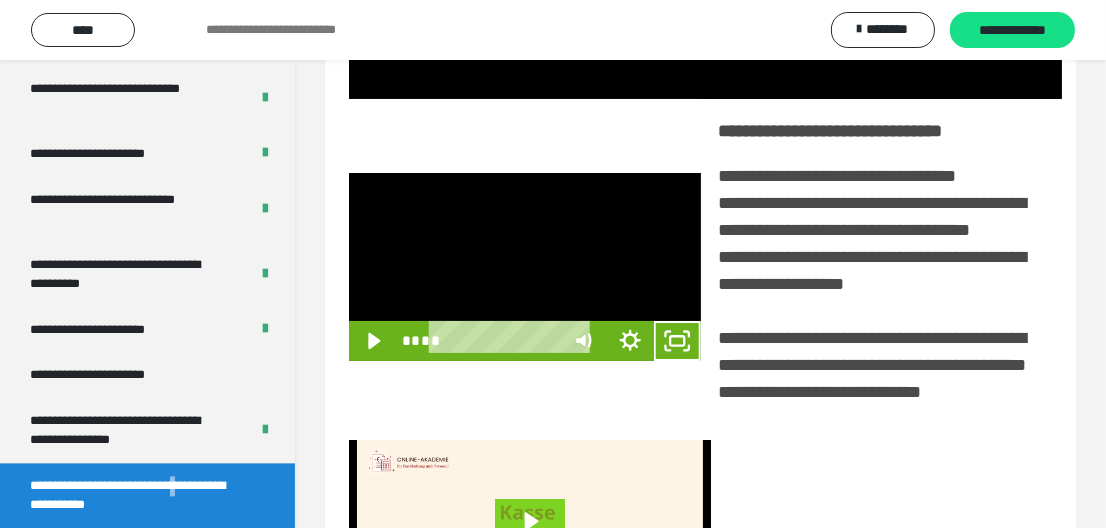 scroll, scrollTop: 3919, scrollLeft: 0, axis: vertical 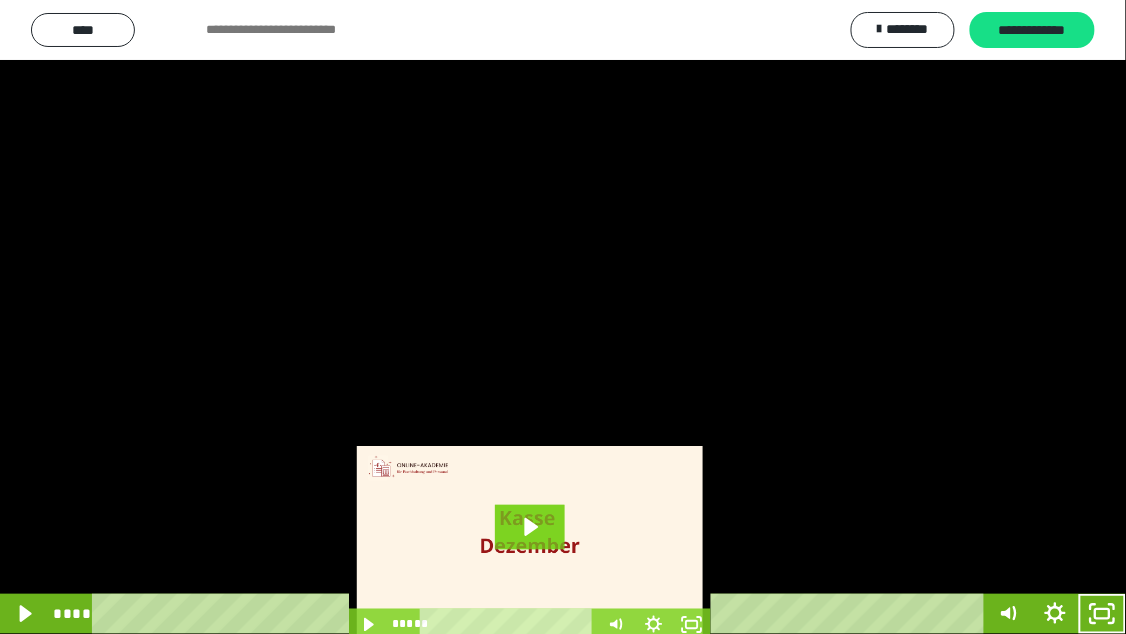 click at bounding box center [563, 317] 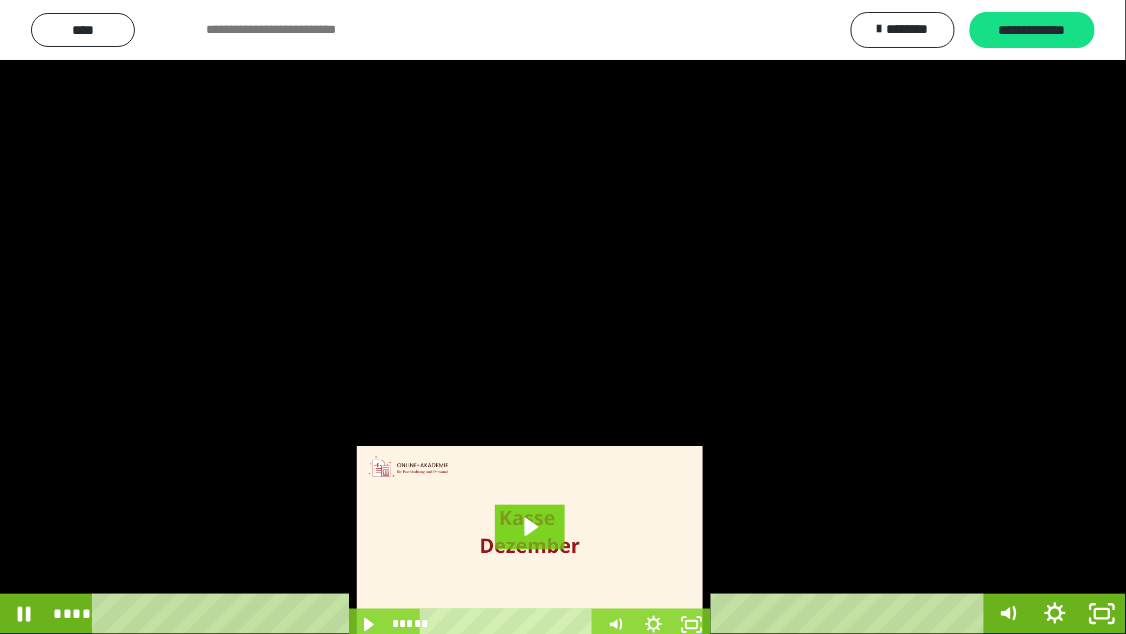 click at bounding box center (563, 317) 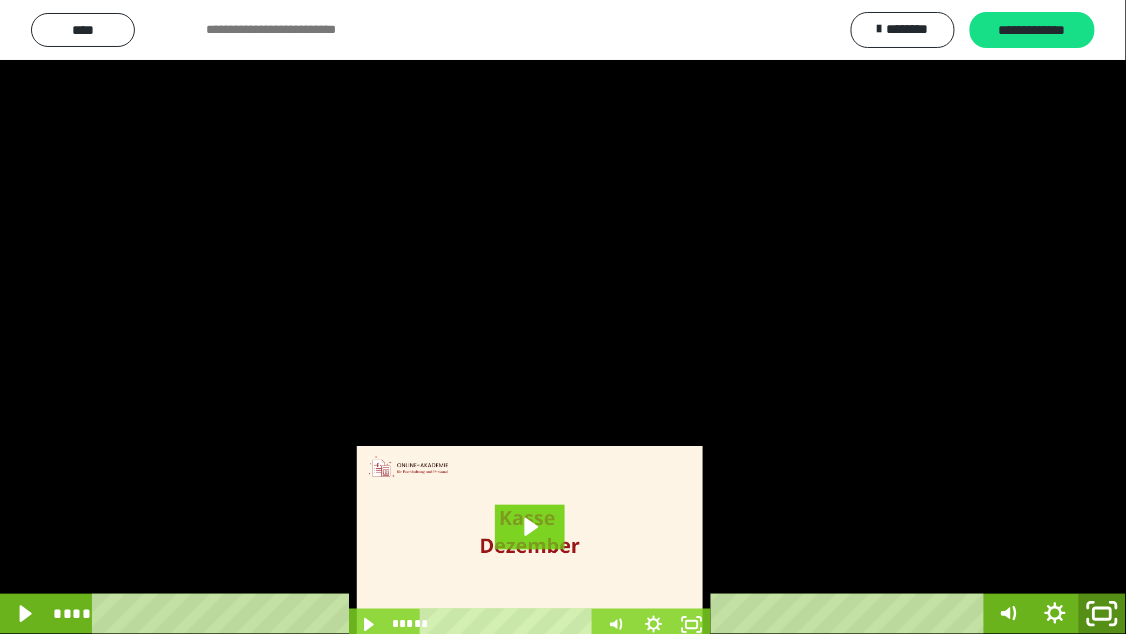 click 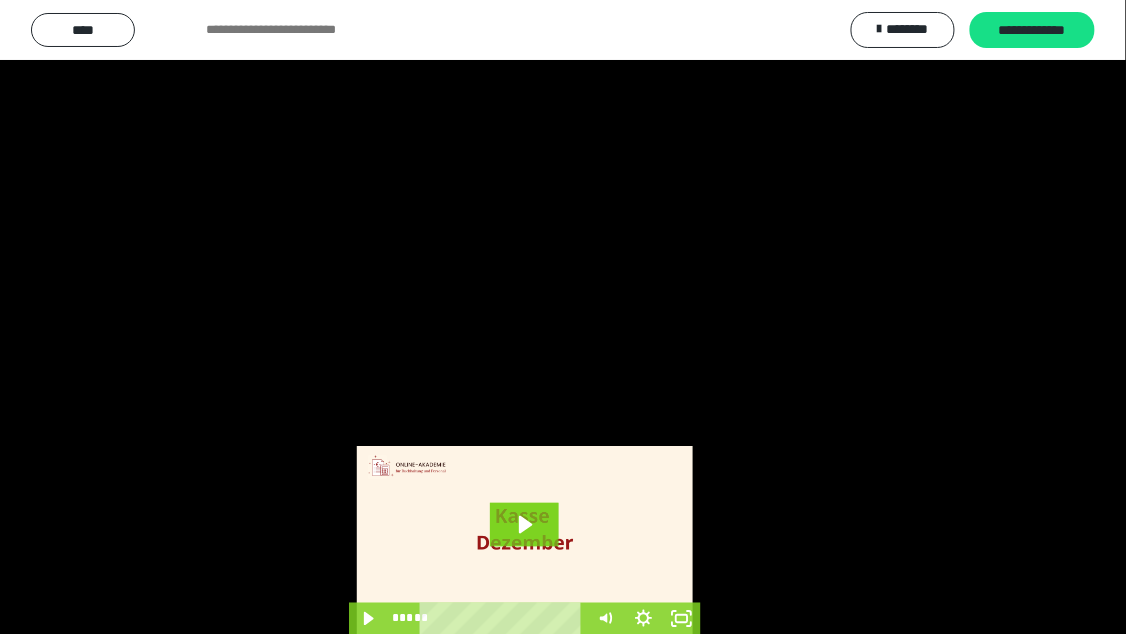 scroll, scrollTop: 4025, scrollLeft: 0, axis: vertical 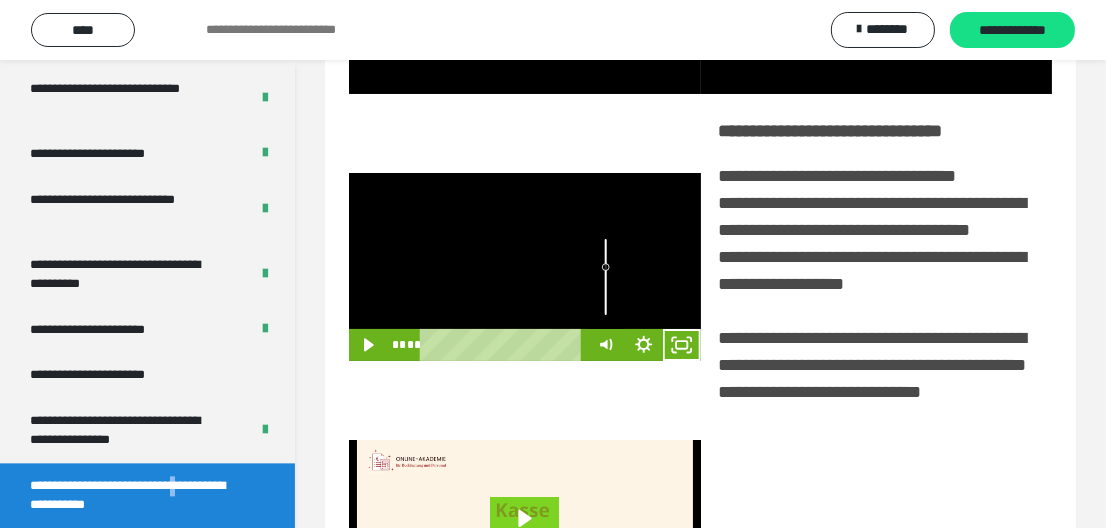 click at bounding box center [525, 267] 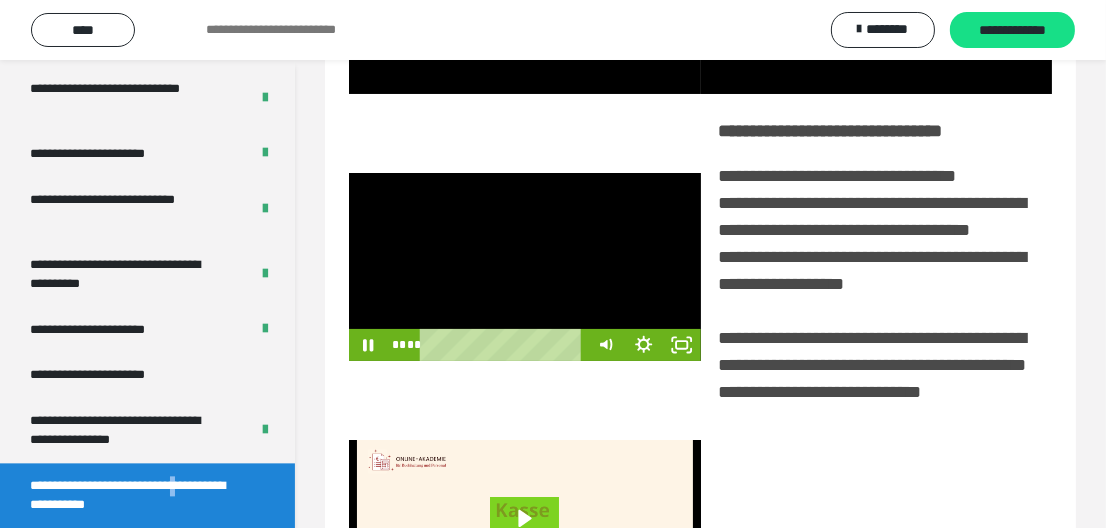 click at bounding box center (525, 267) 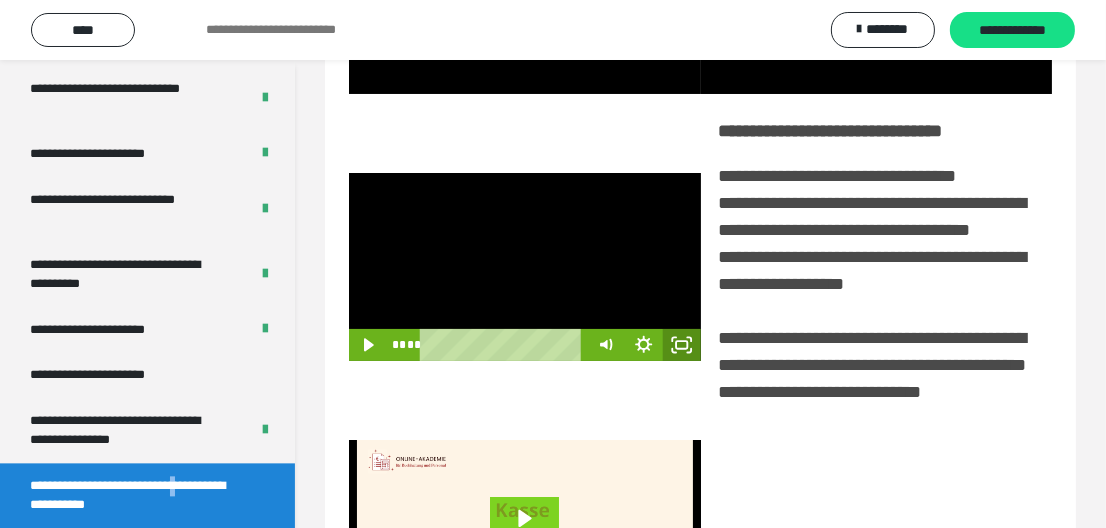 click 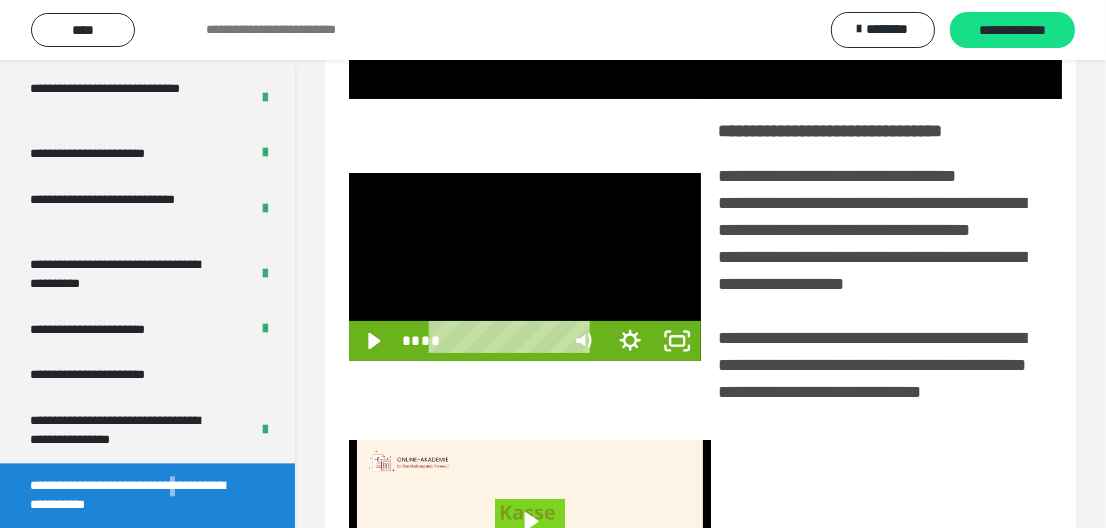 scroll, scrollTop: 3919, scrollLeft: 0, axis: vertical 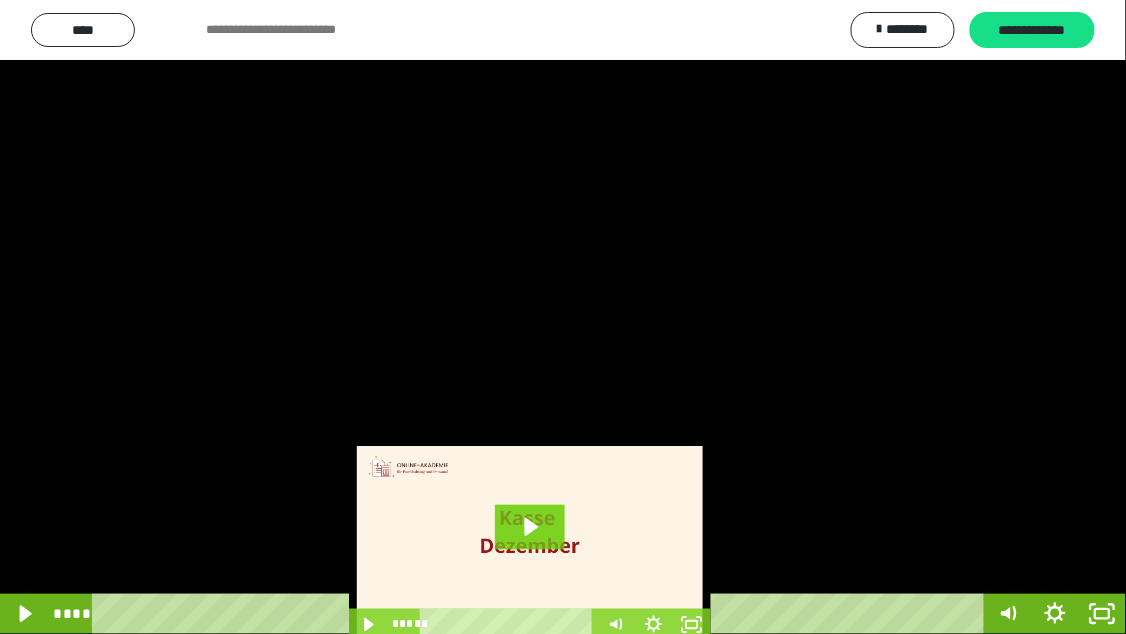 click at bounding box center [563, 317] 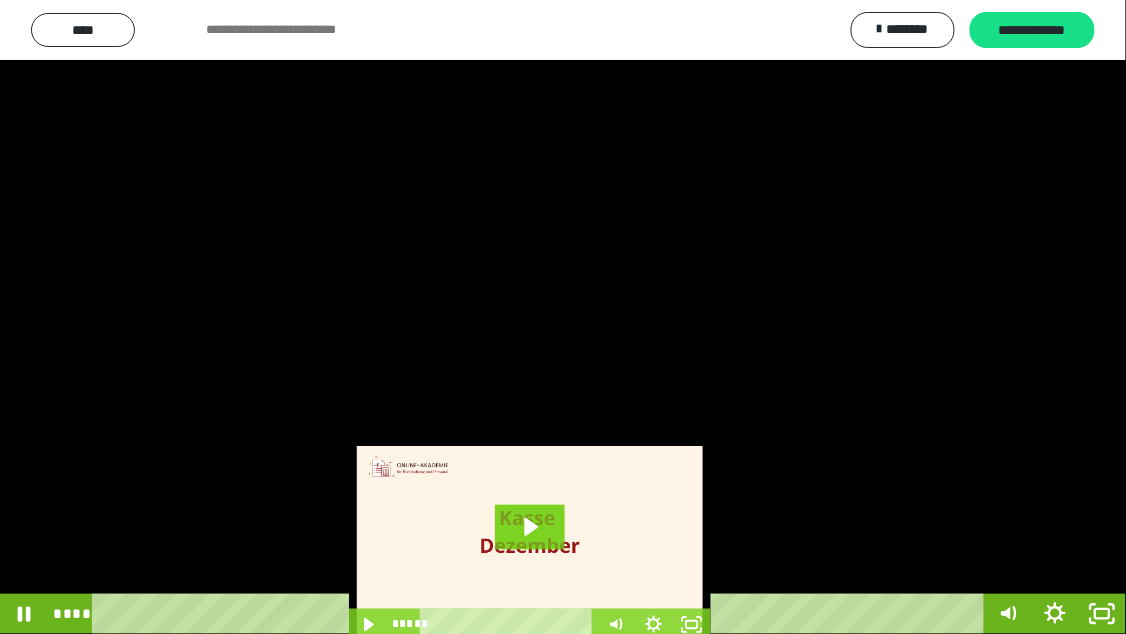 click at bounding box center [563, 317] 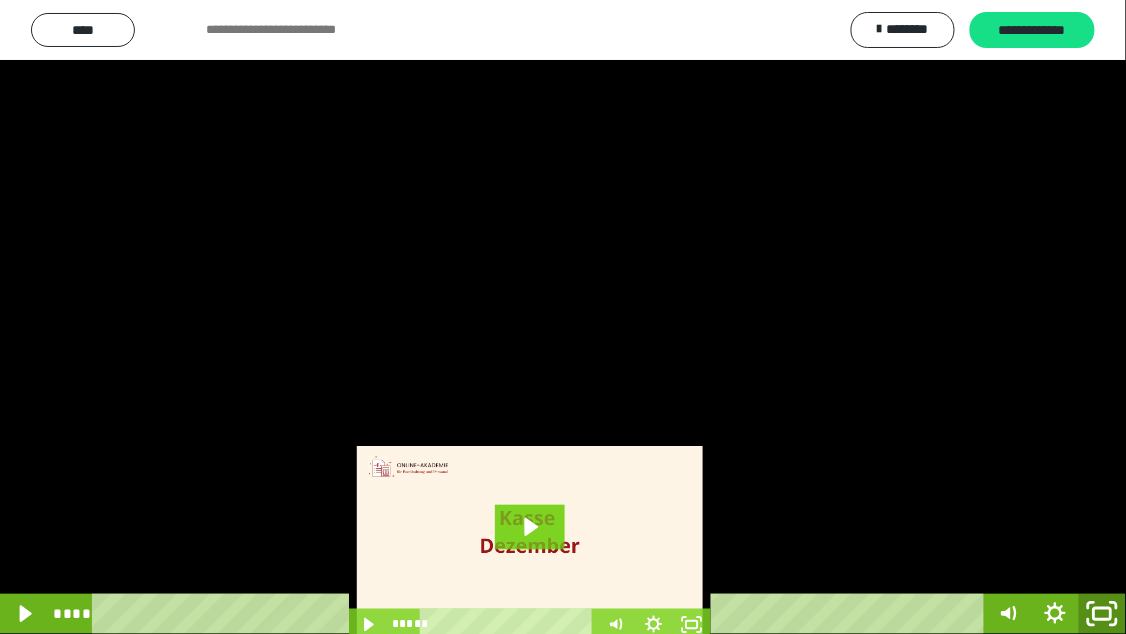 click 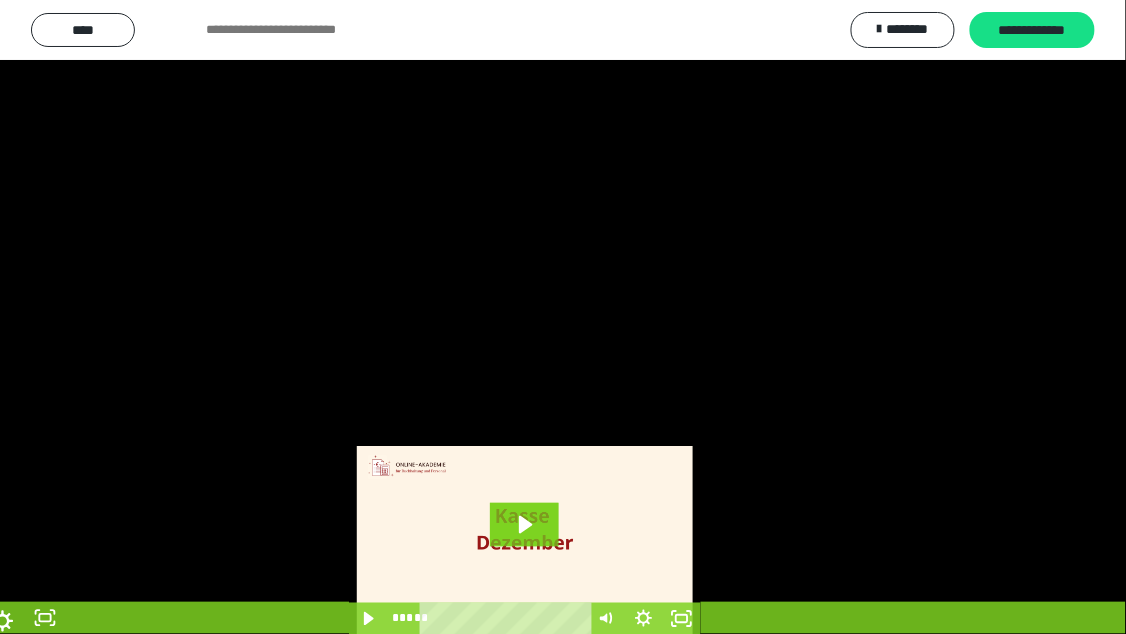 scroll, scrollTop: 4025, scrollLeft: 0, axis: vertical 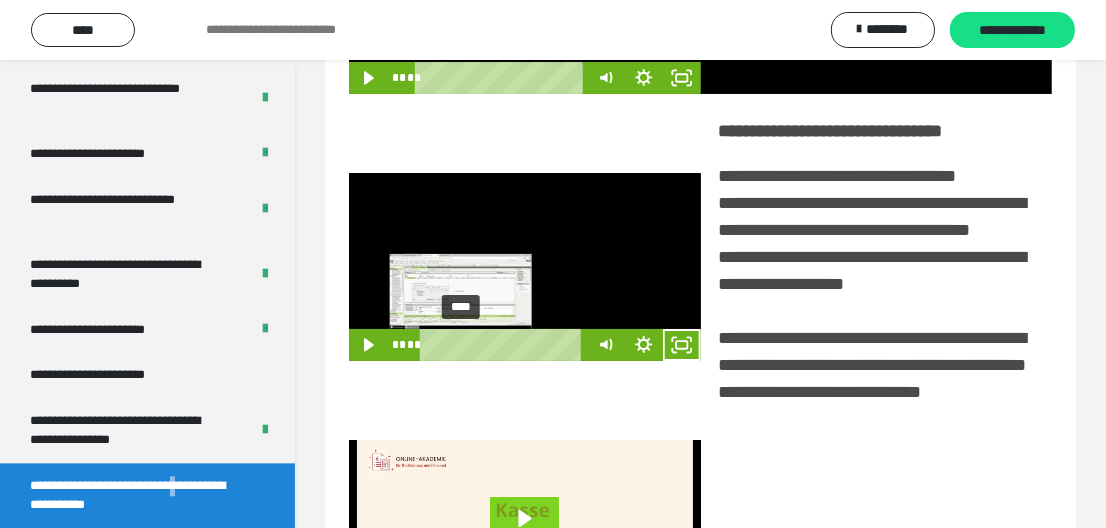 click on "****" at bounding box center (505, 345) 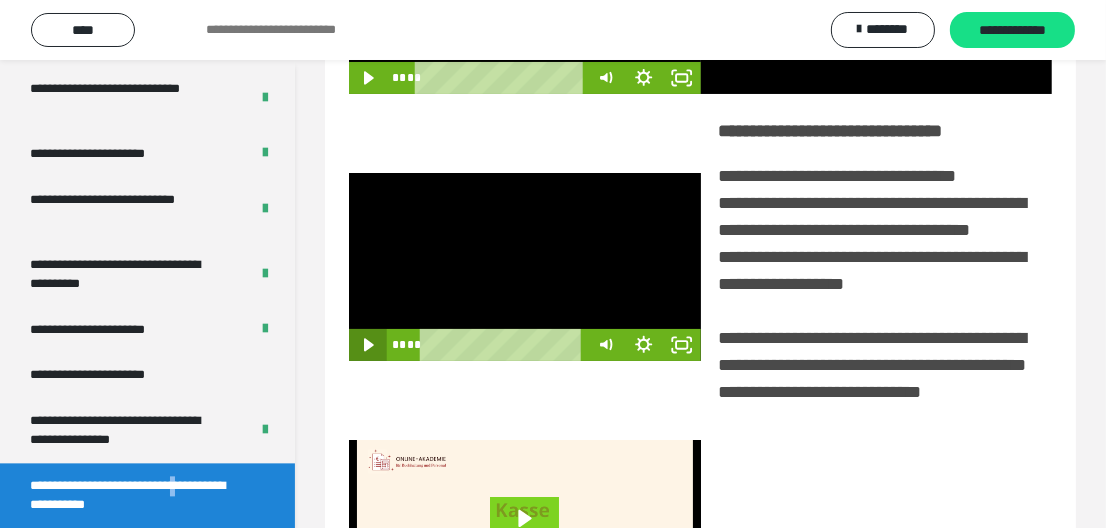 click 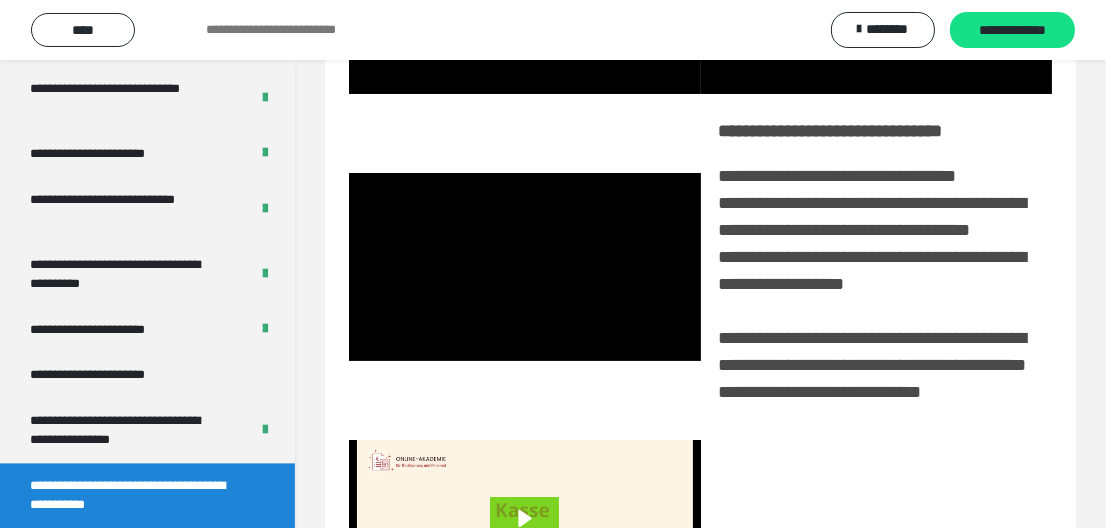 click at bounding box center (525, 267) 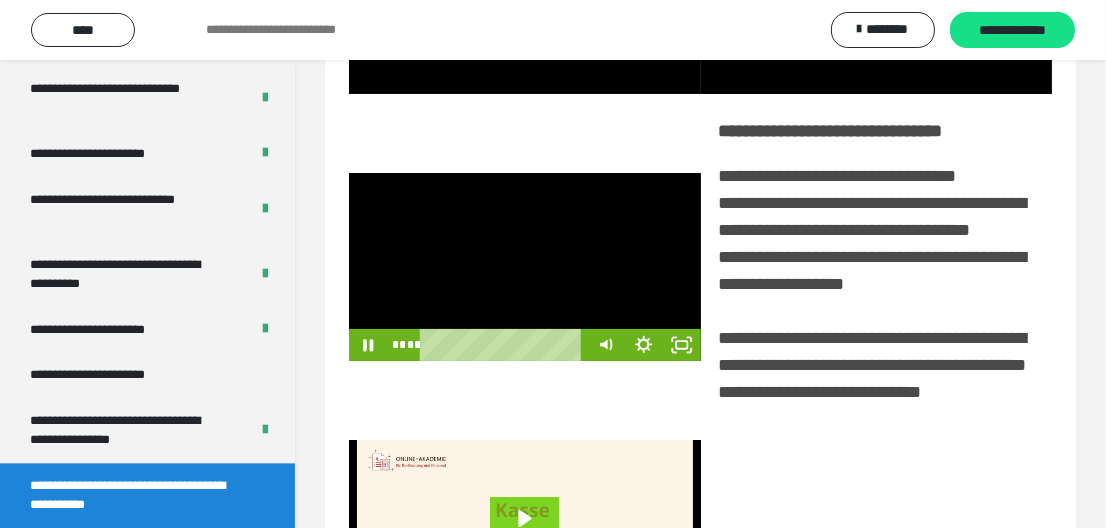 click at bounding box center (525, 267) 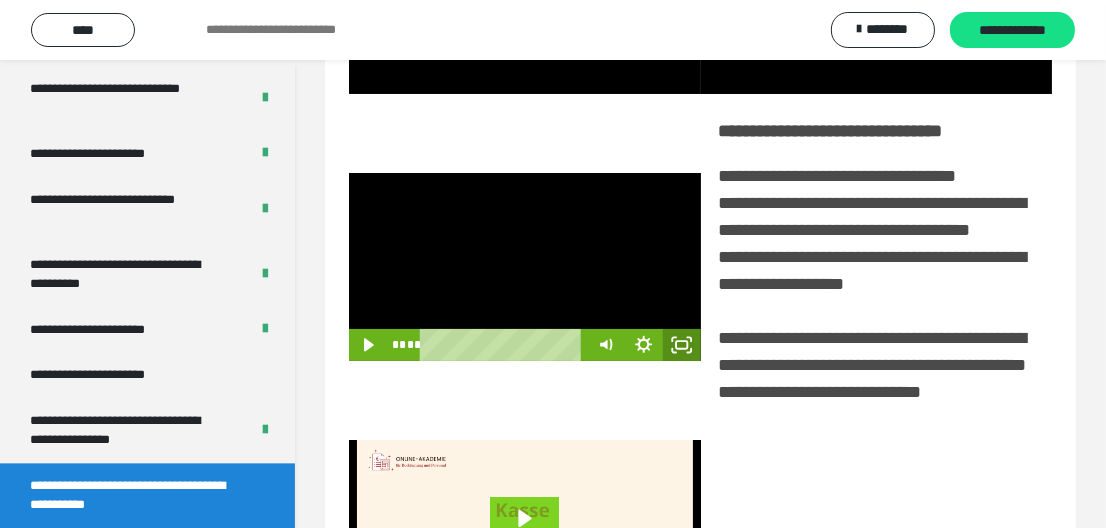 click 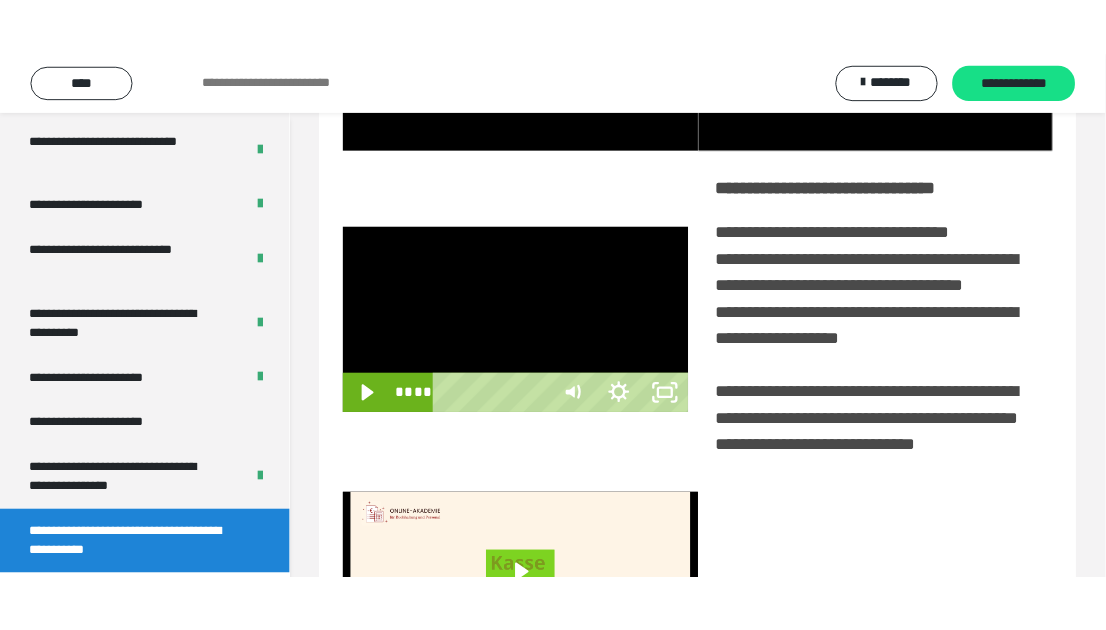 scroll, scrollTop: 3919, scrollLeft: 0, axis: vertical 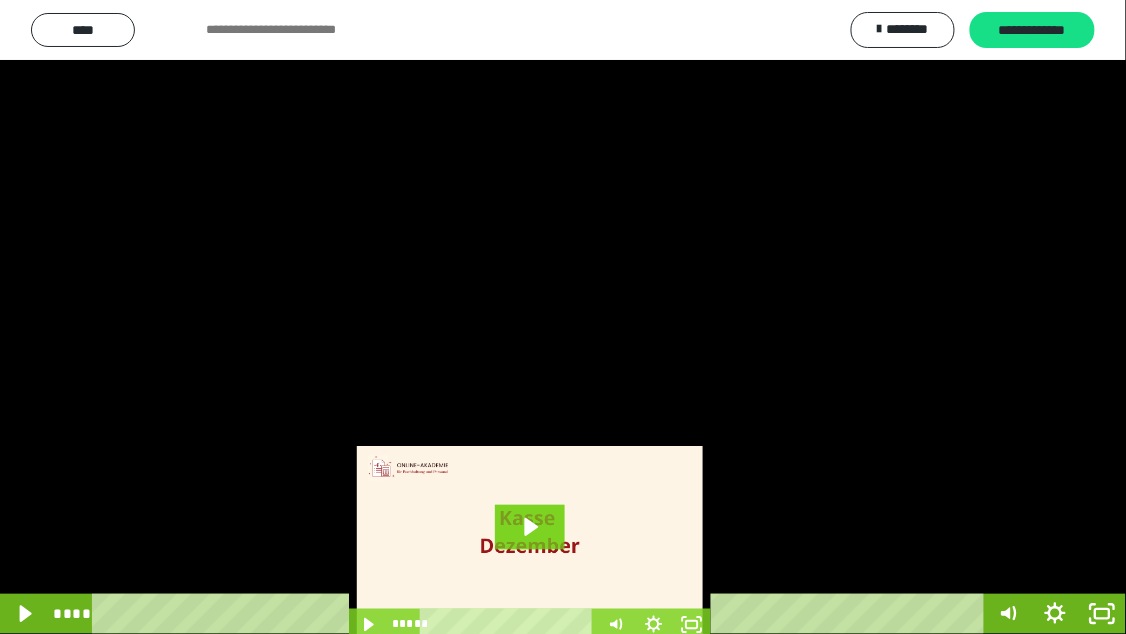 click at bounding box center (563, 317) 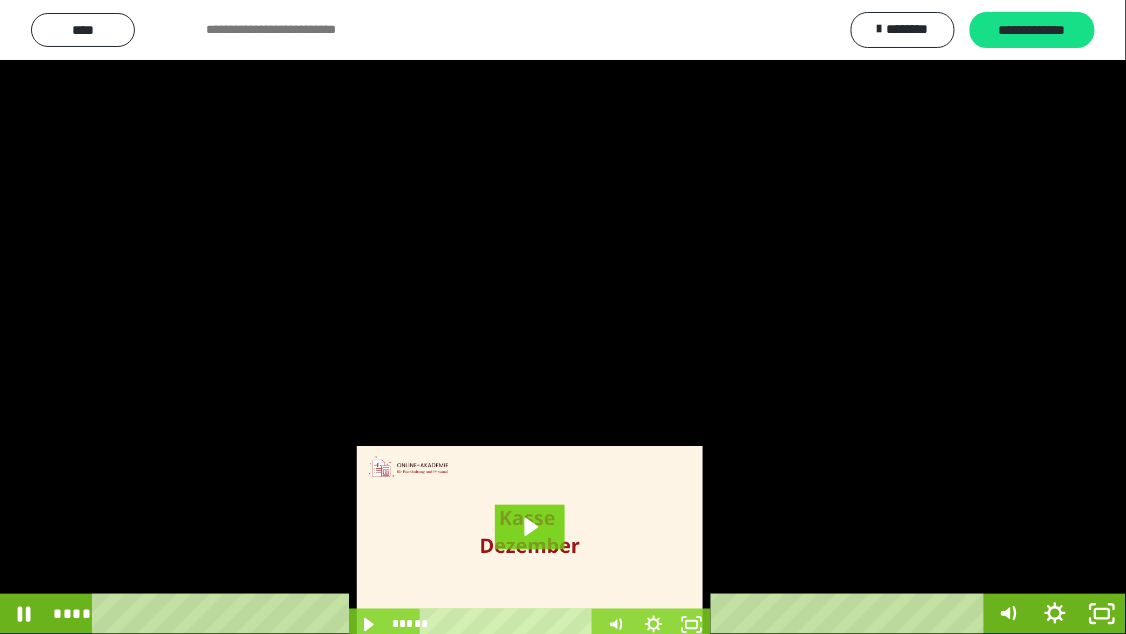 click at bounding box center [563, 317] 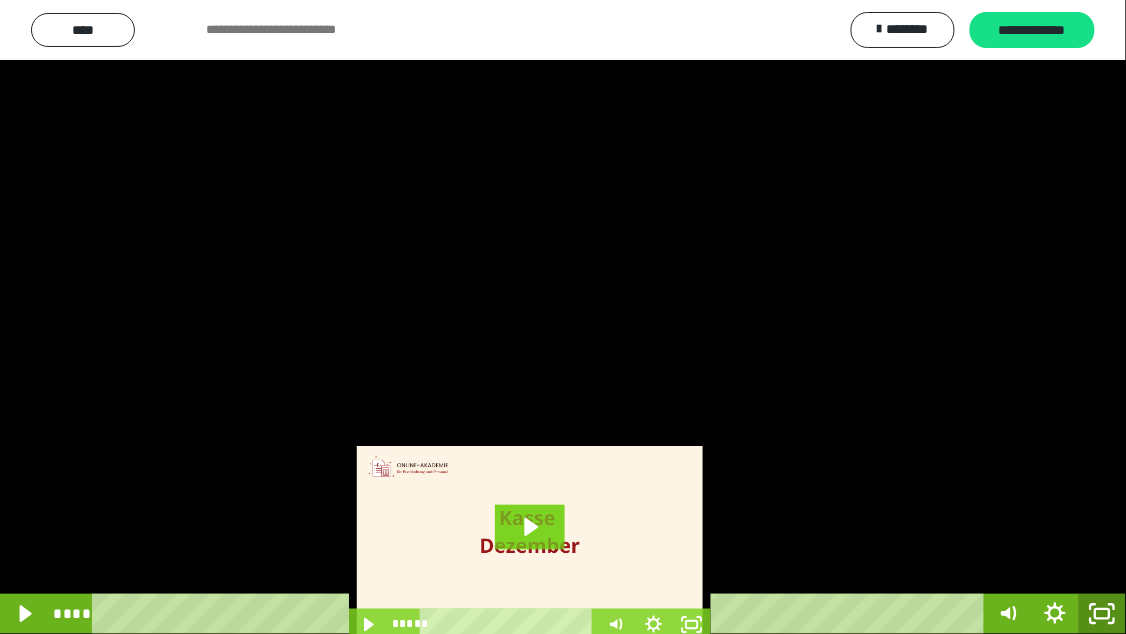 click 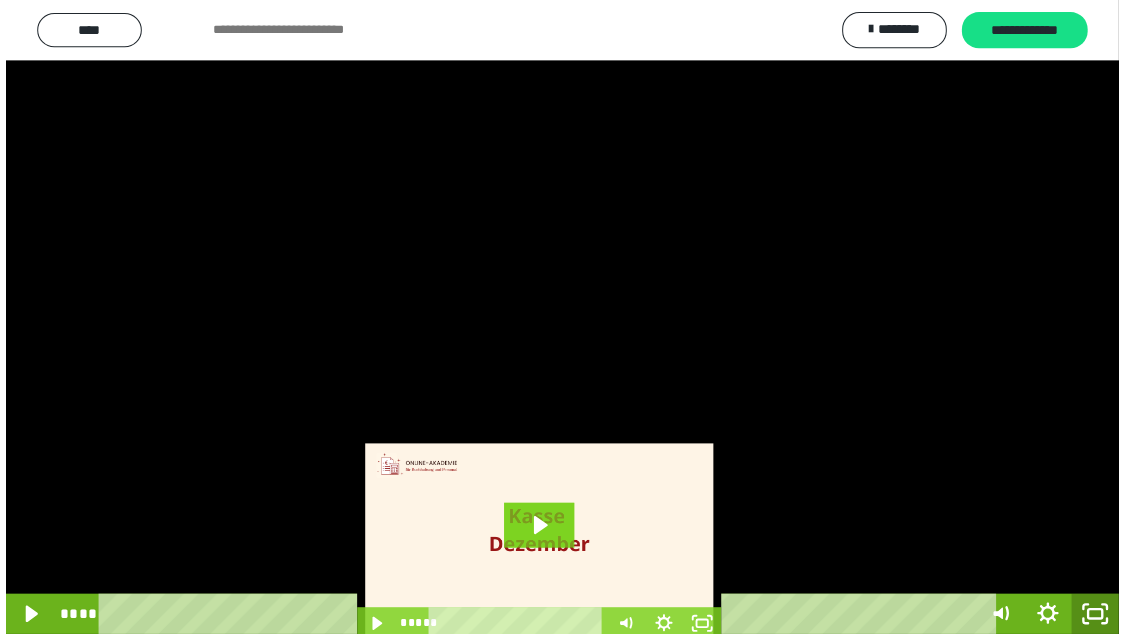 scroll, scrollTop: 4025, scrollLeft: 0, axis: vertical 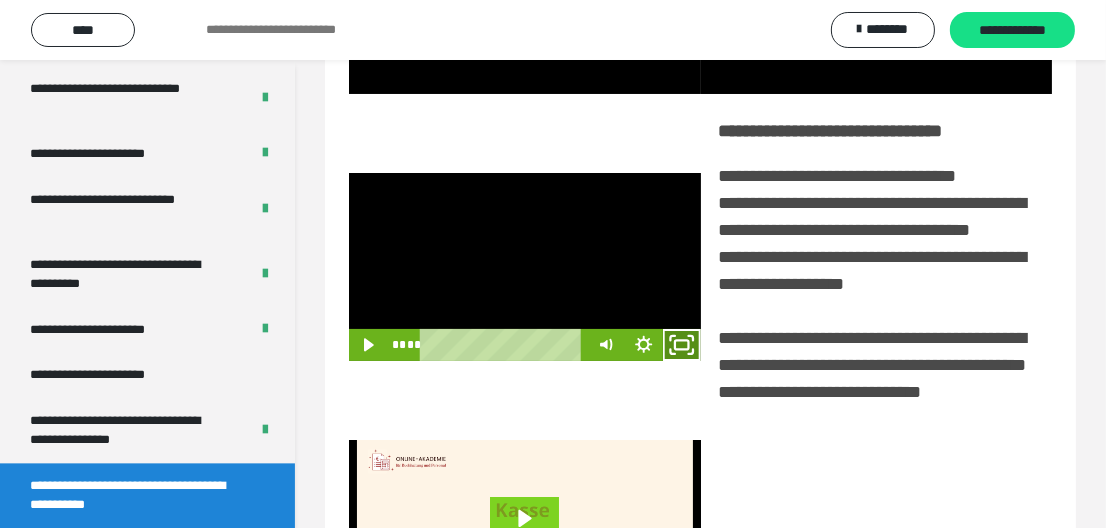 click 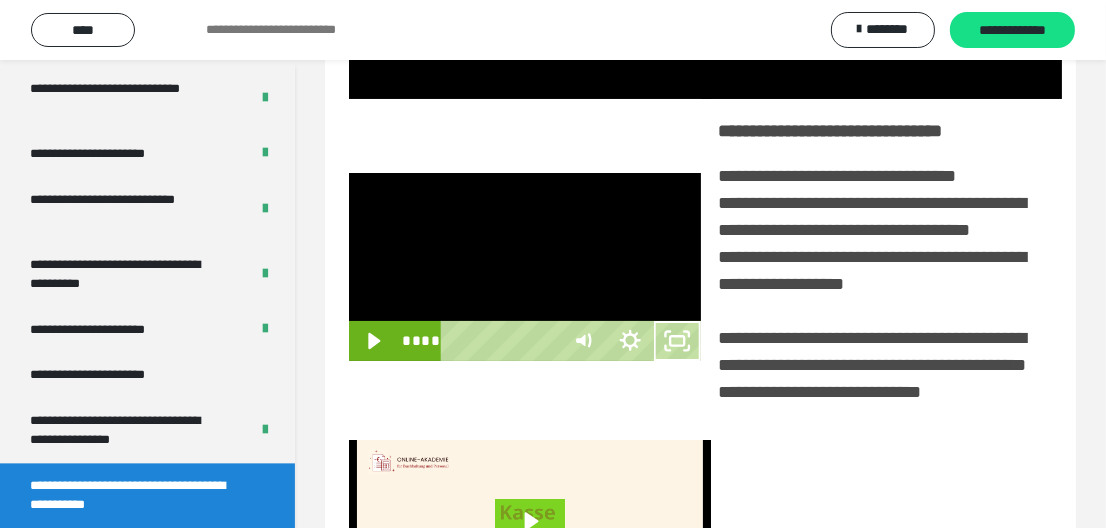scroll, scrollTop: 3919, scrollLeft: 0, axis: vertical 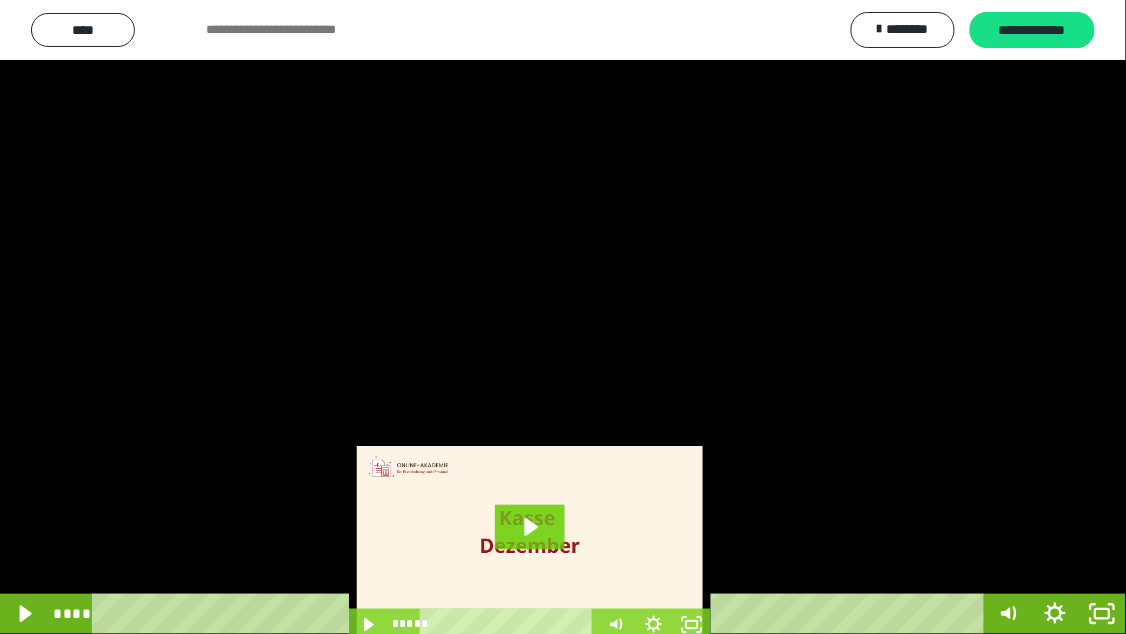 click at bounding box center (563, 317) 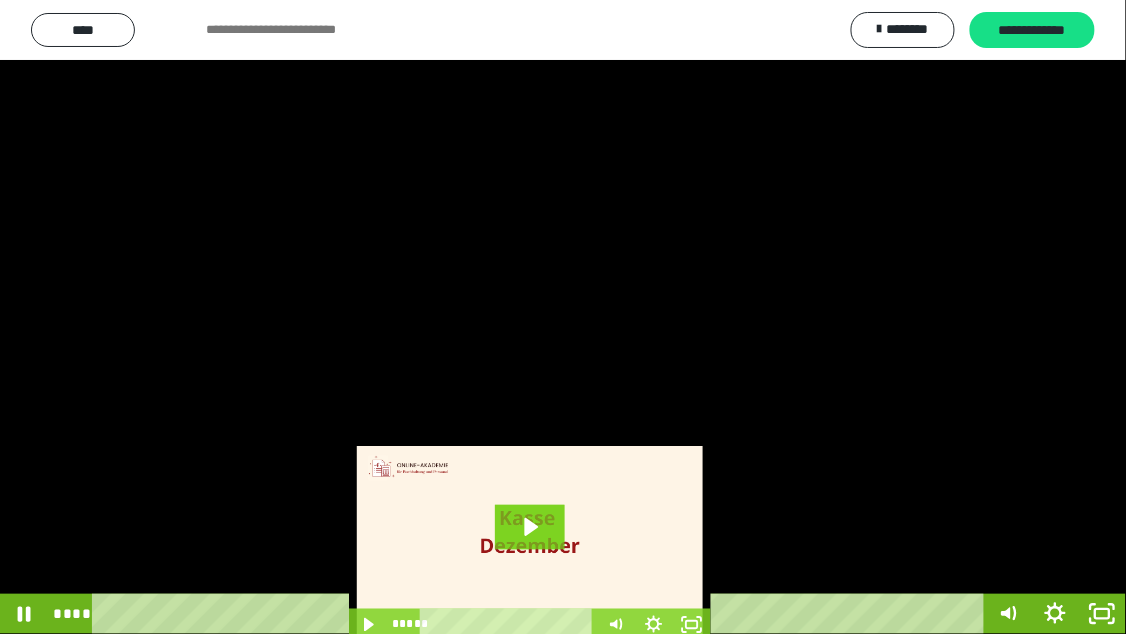click at bounding box center [563, 317] 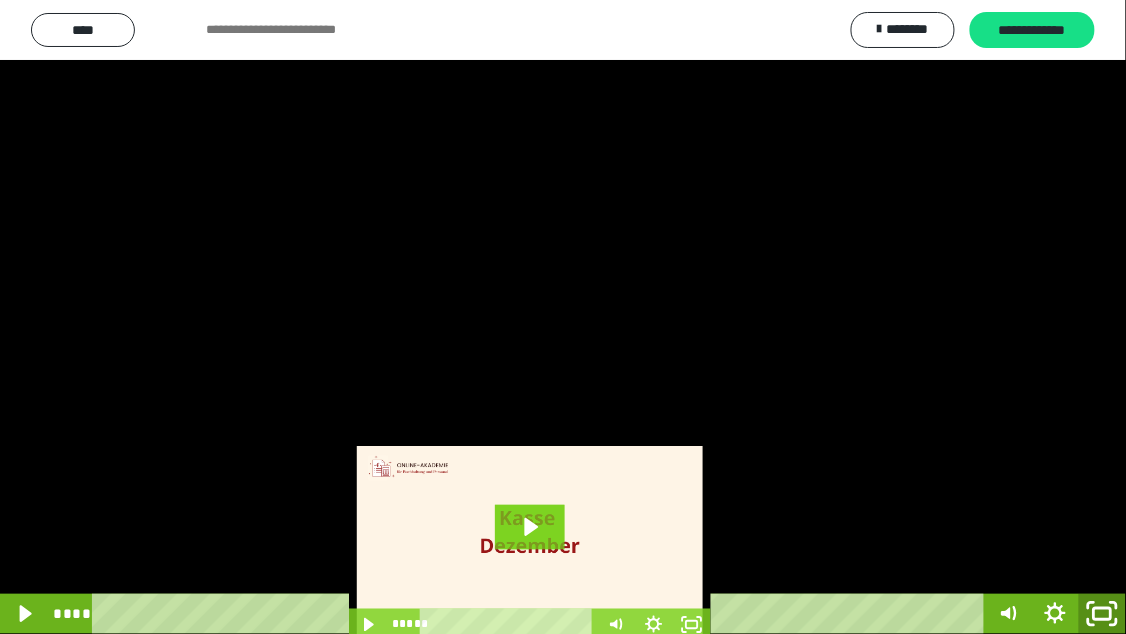 click 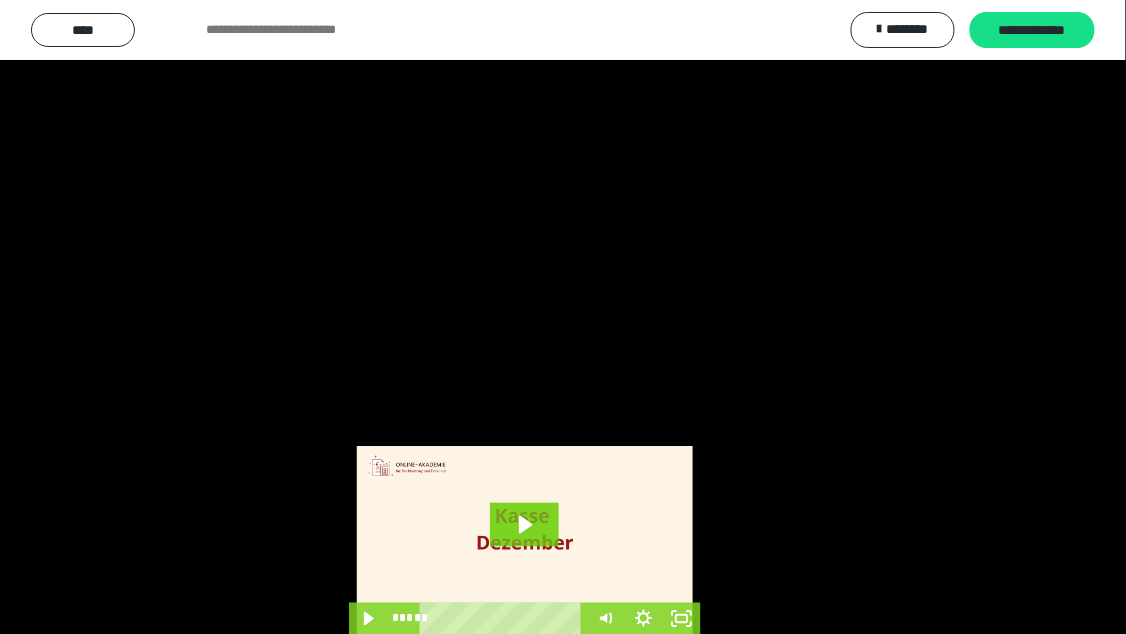 scroll, scrollTop: 4025, scrollLeft: 0, axis: vertical 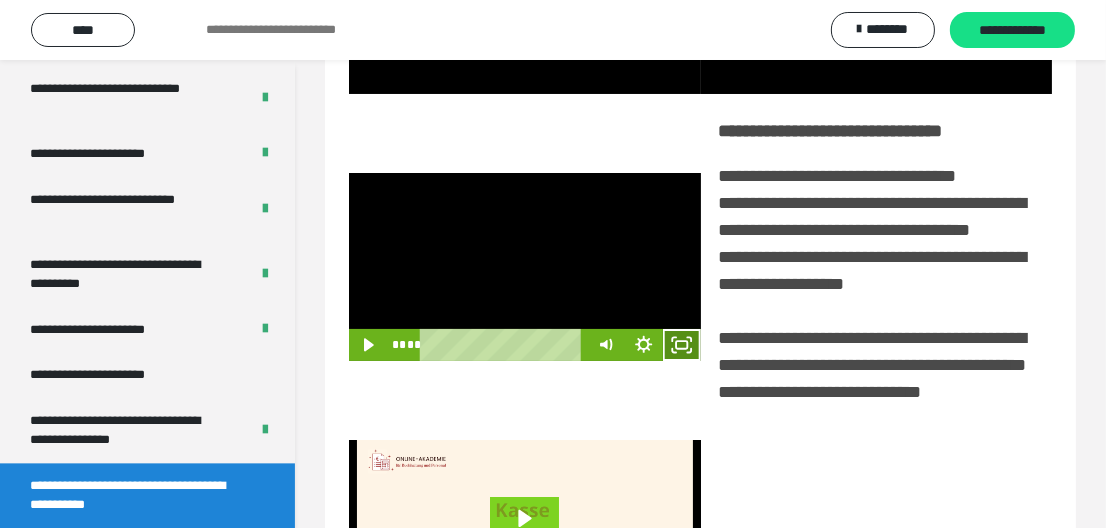 click 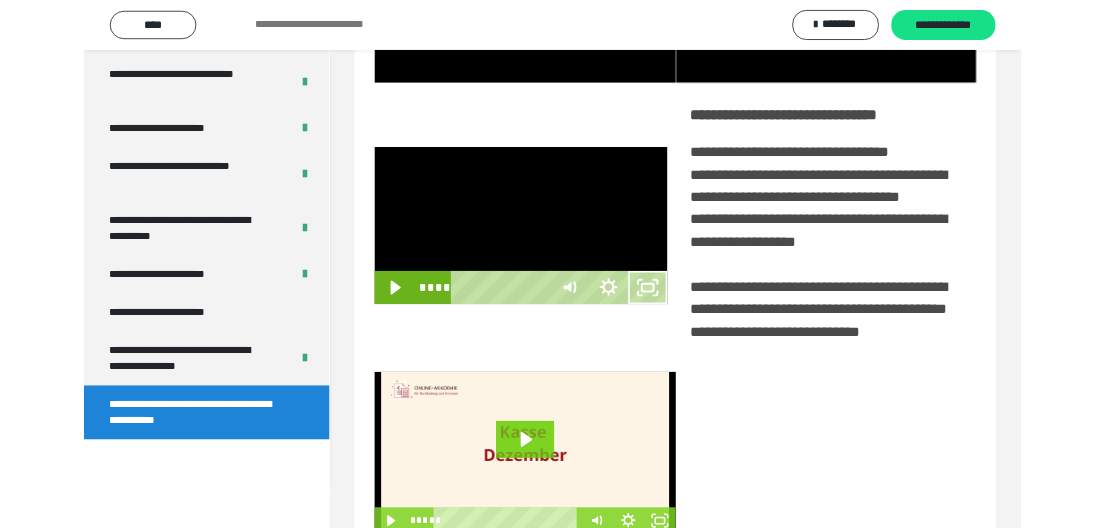 scroll, scrollTop: 3919, scrollLeft: 0, axis: vertical 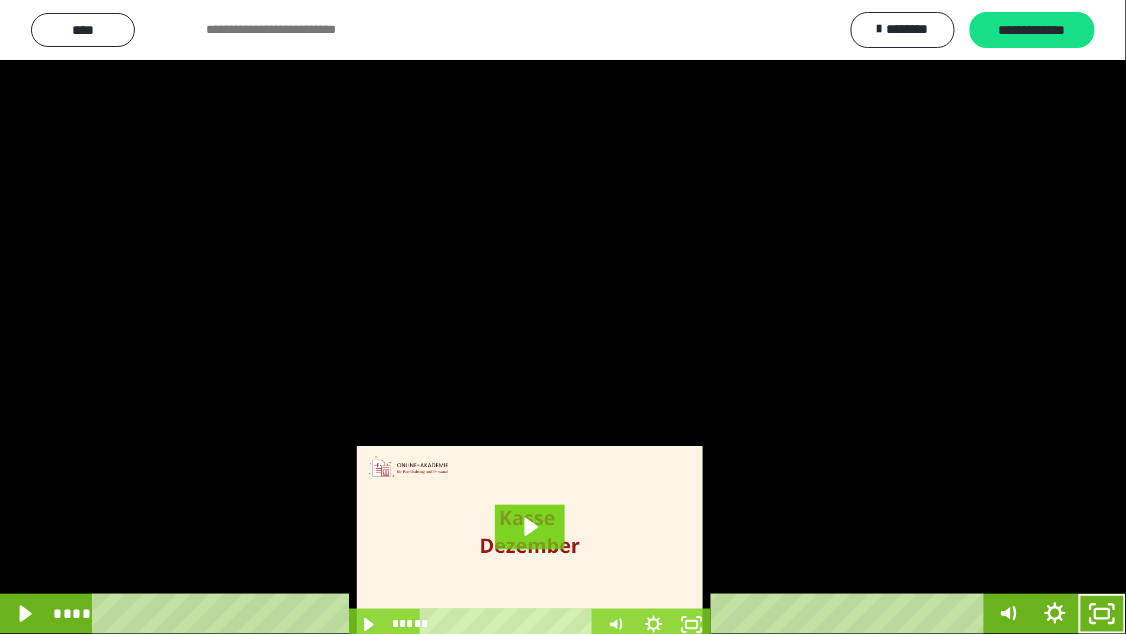 click at bounding box center [563, 317] 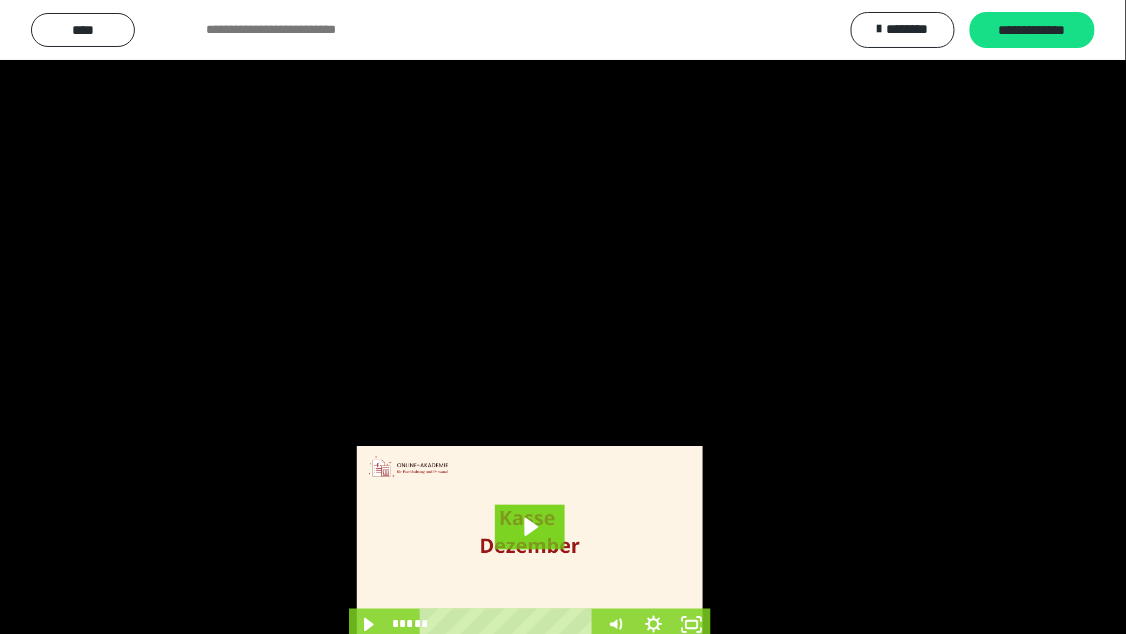 click at bounding box center [563, 317] 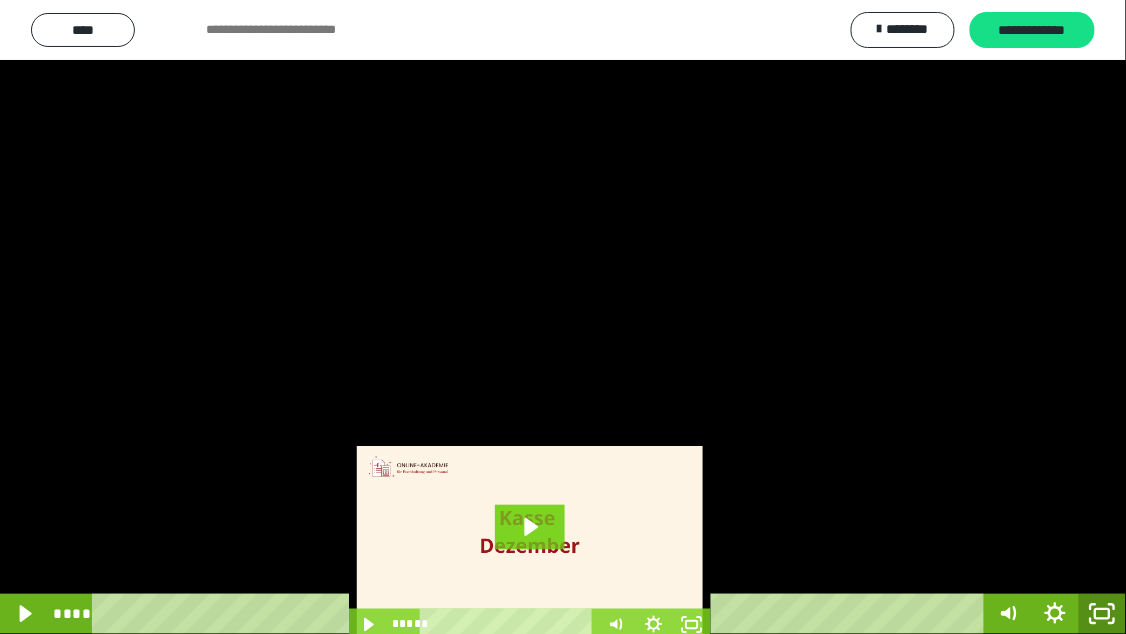 click 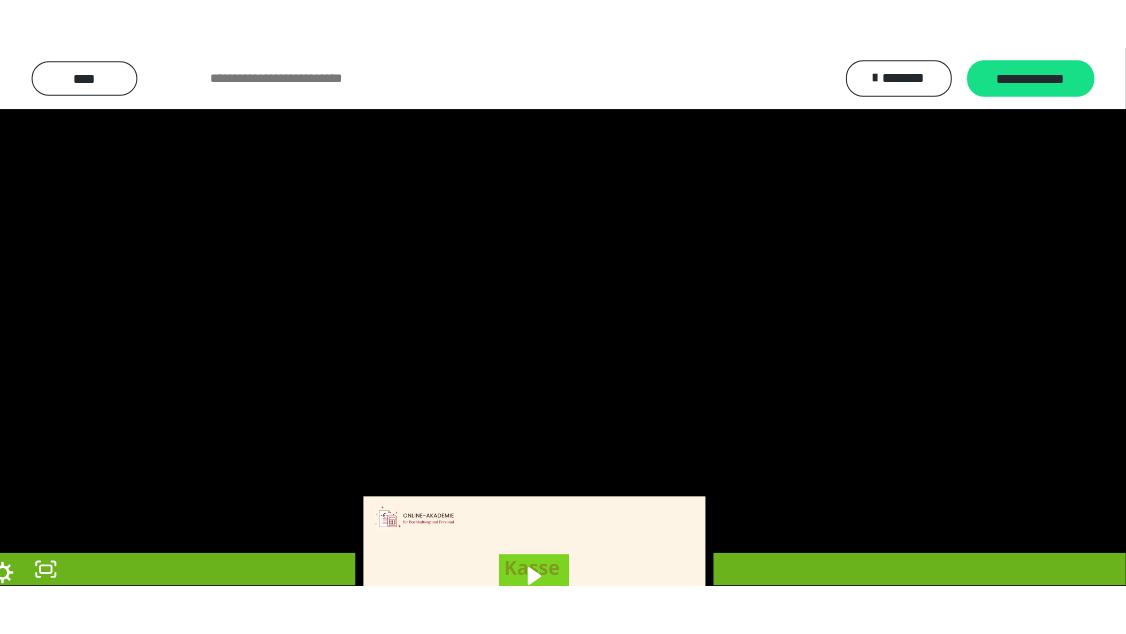 scroll, scrollTop: 4025, scrollLeft: 0, axis: vertical 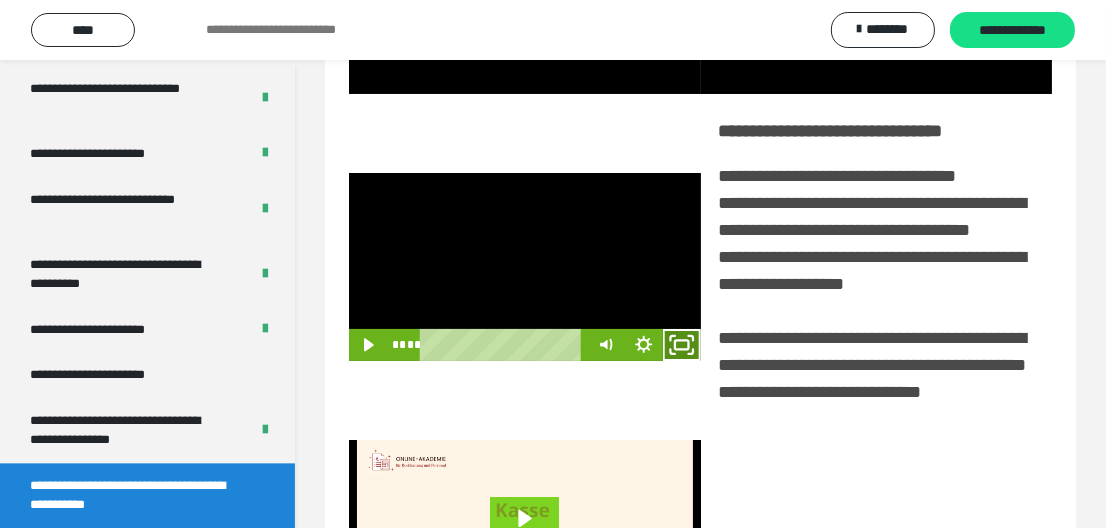 click 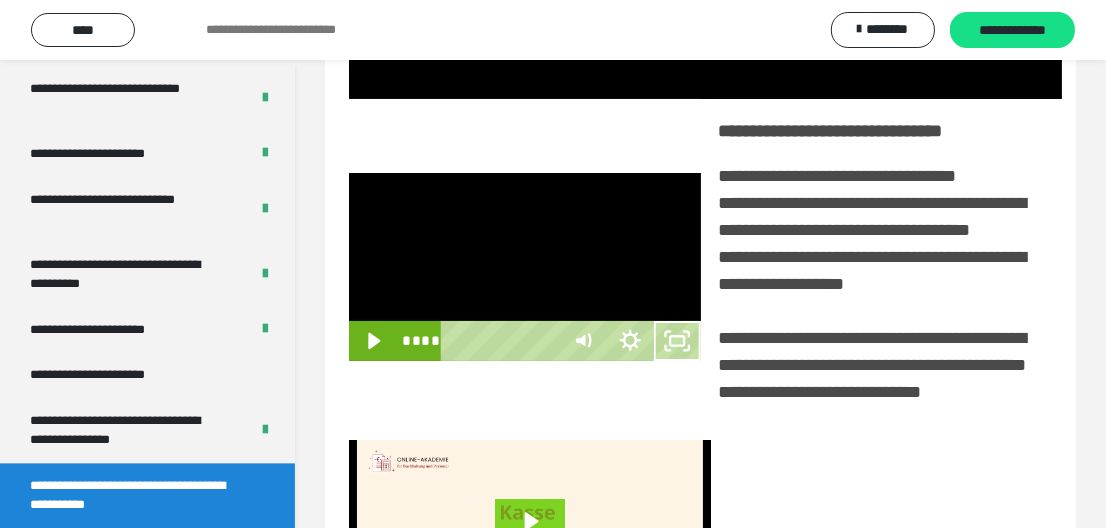 scroll, scrollTop: 3919, scrollLeft: 0, axis: vertical 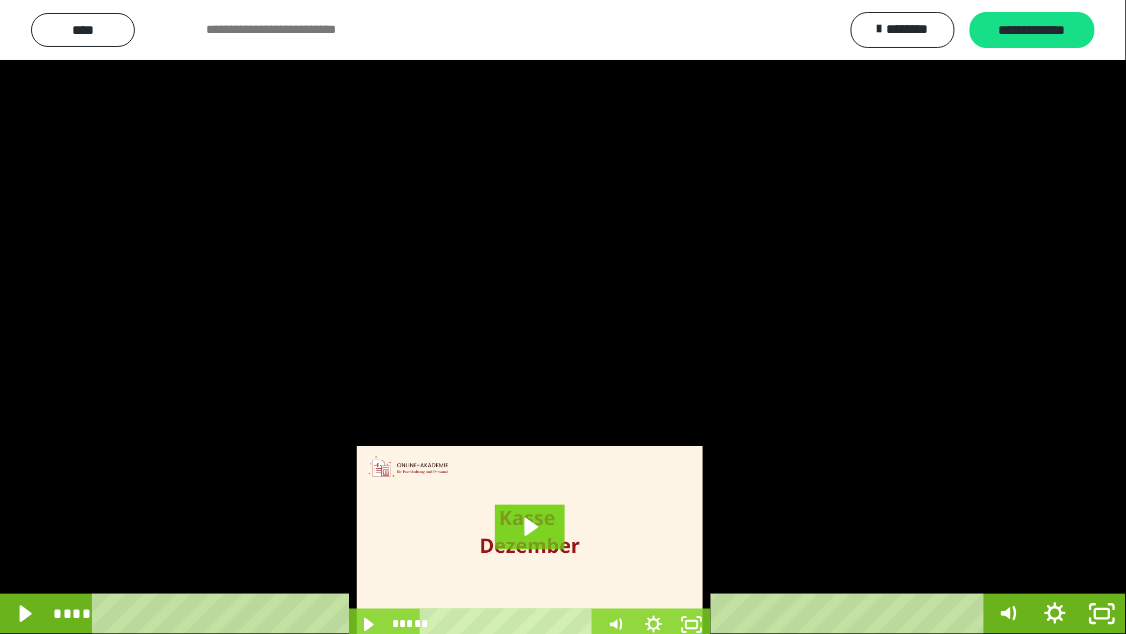 click at bounding box center (563, 317) 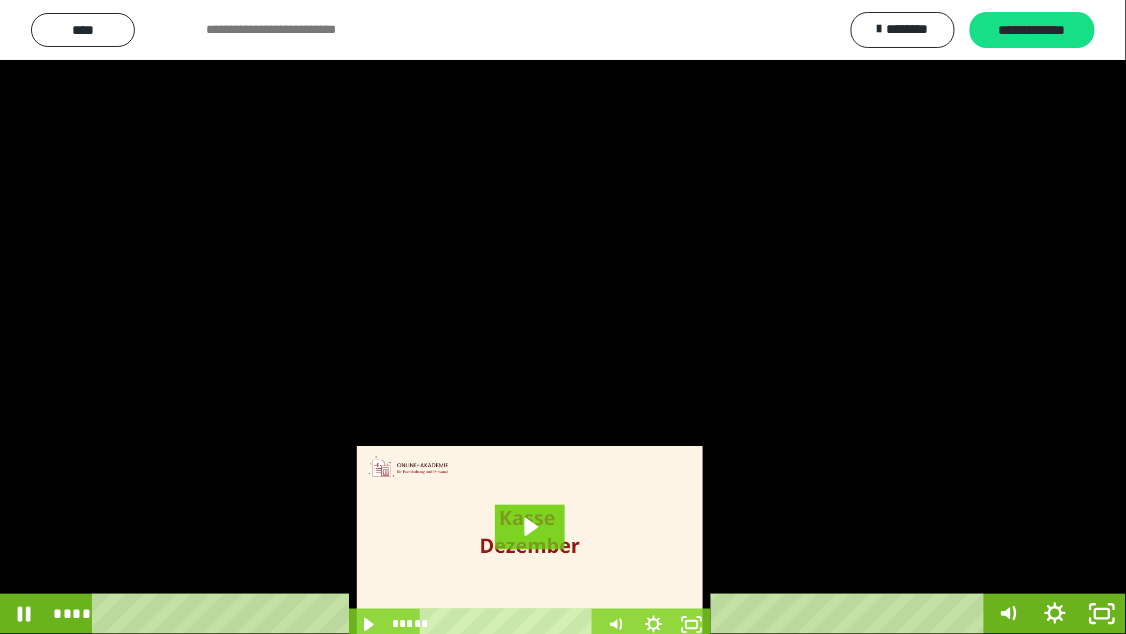 click at bounding box center (563, 317) 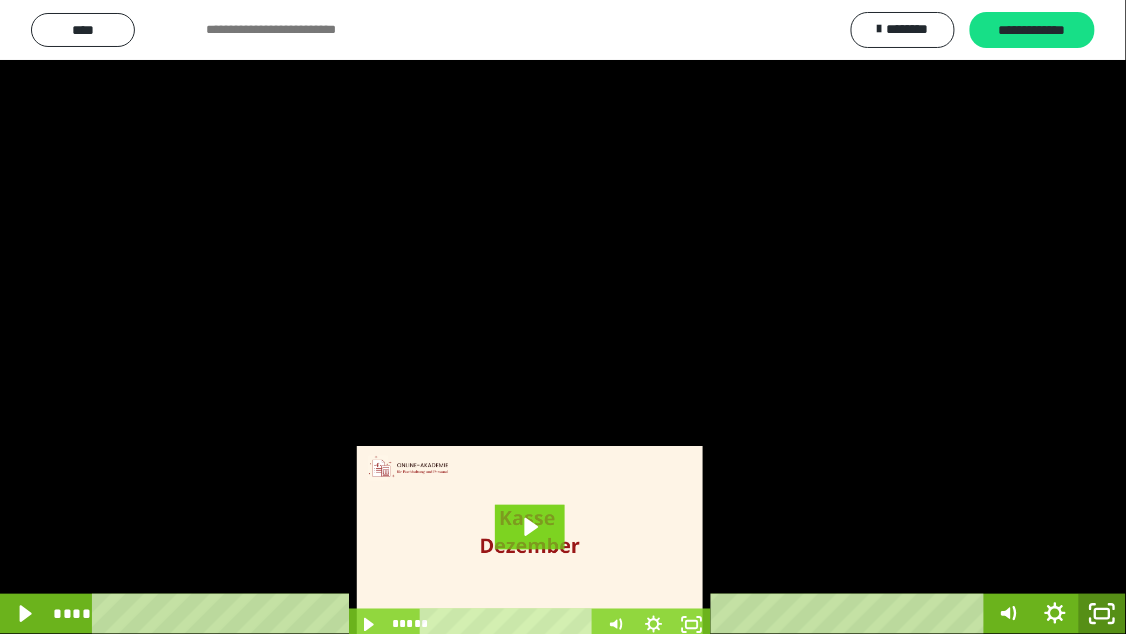 click 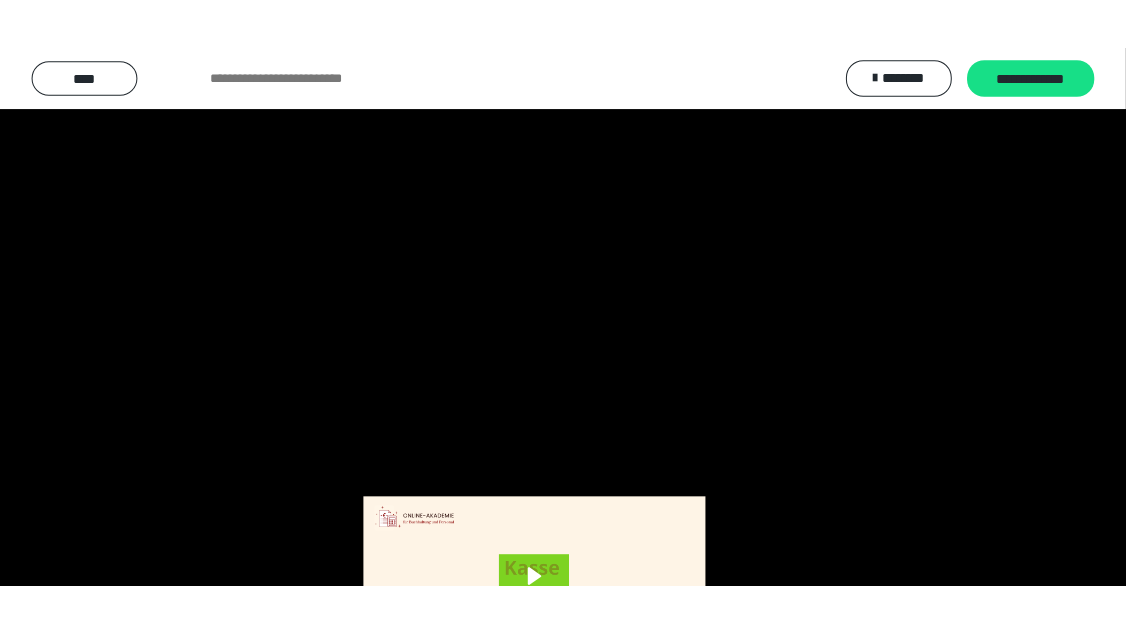 scroll, scrollTop: 4025, scrollLeft: 0, axis: vertical 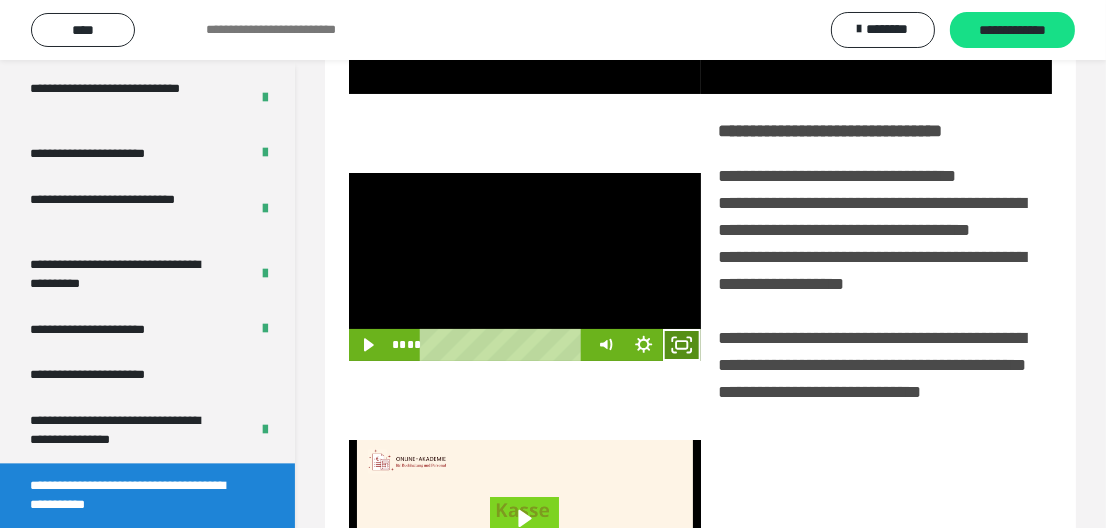 click 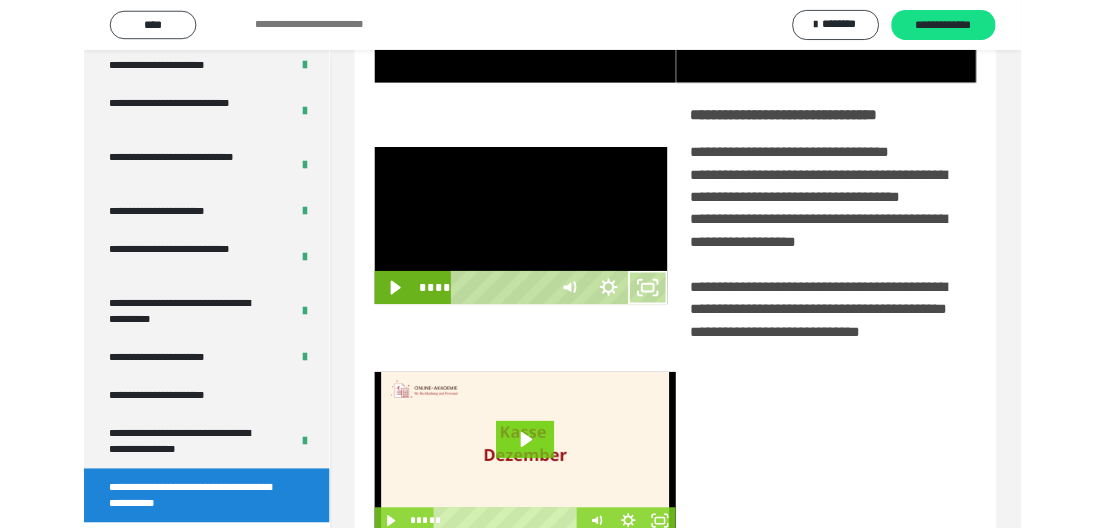 scroll, scrollTop: 3919, scrollLeft: 0, axis: vertical 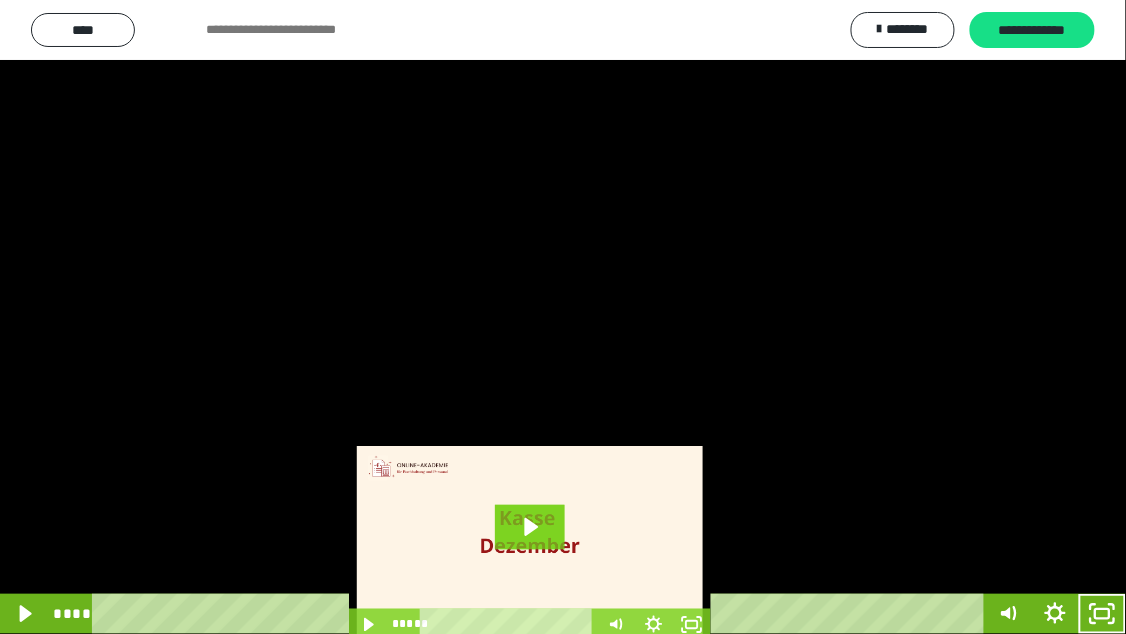click at bounding box center (563, 317) 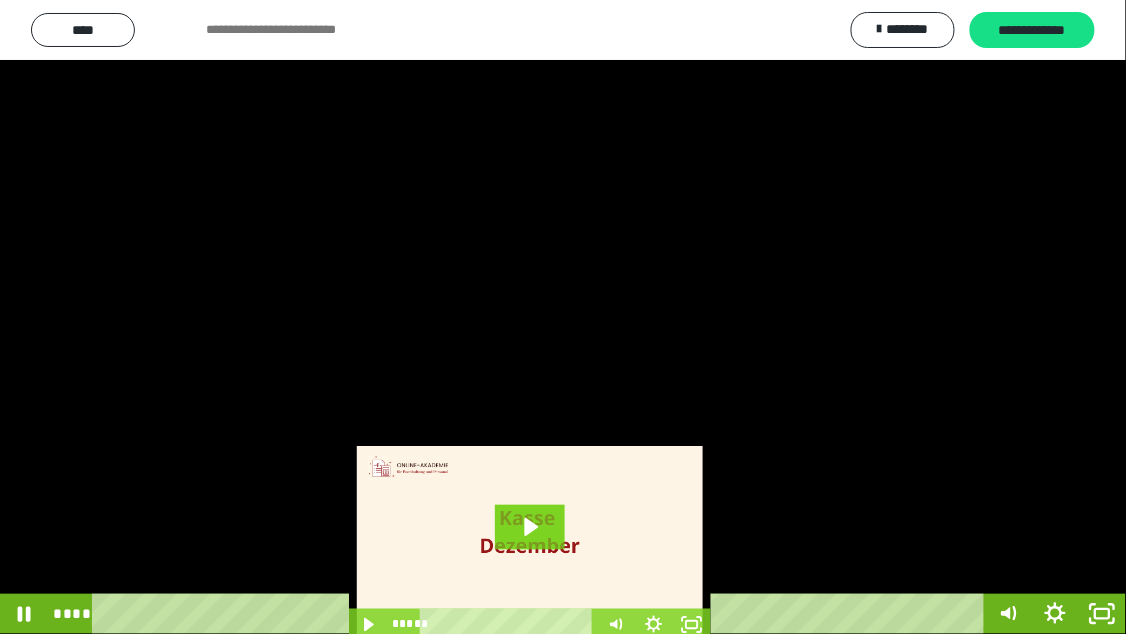 click at bounding box center (563, 317) 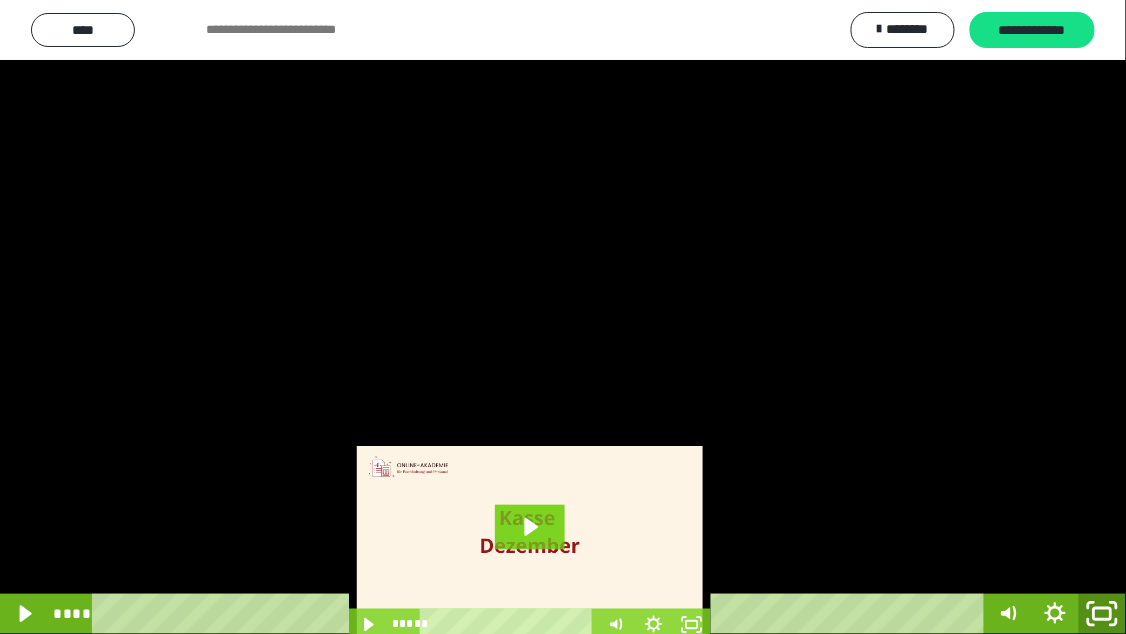 click 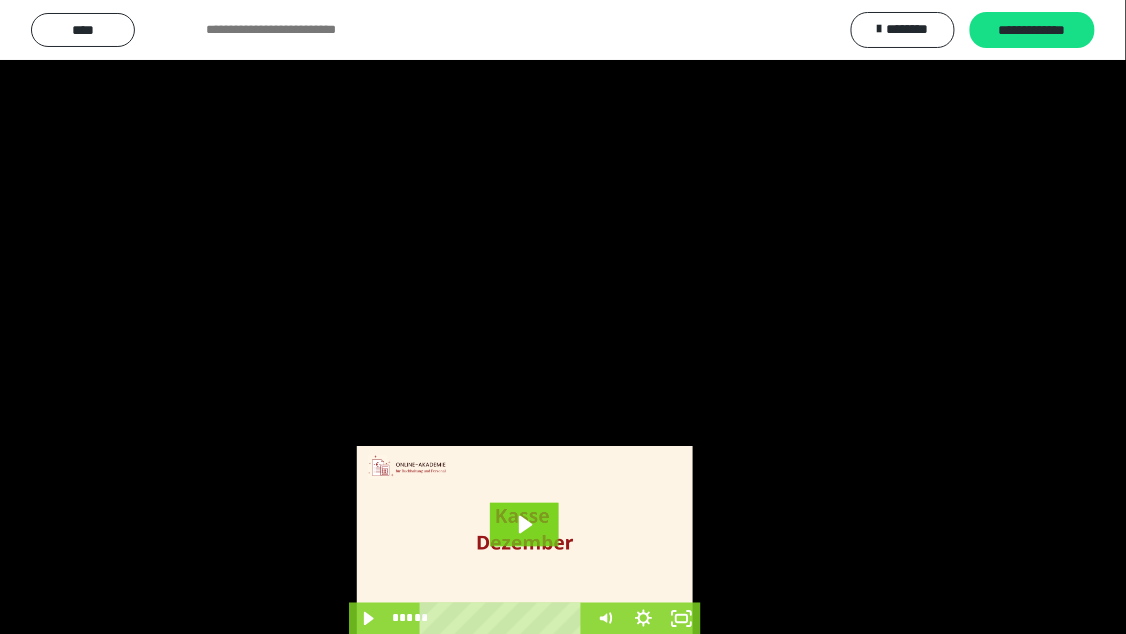 scroll, scrollTop: 4025, scrollLeft: 0, axis: vertical 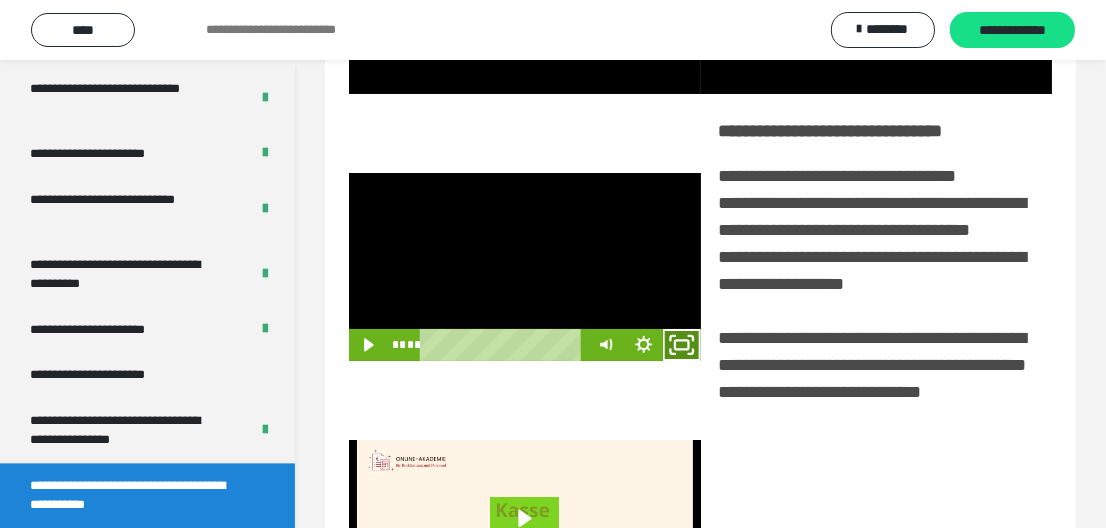 click 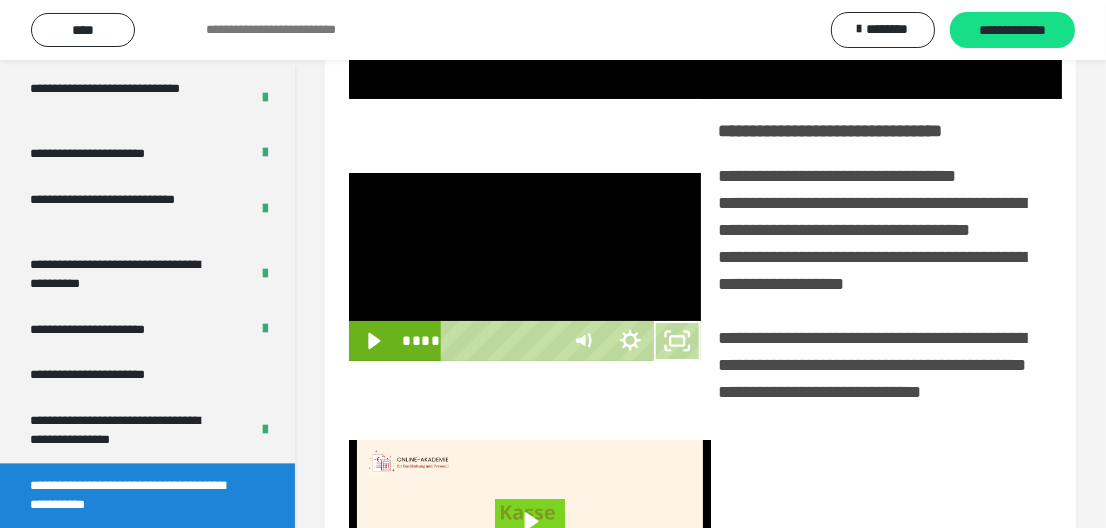 scroll, scrollTop: 3919, scrollLeft: 0, axis: vertical 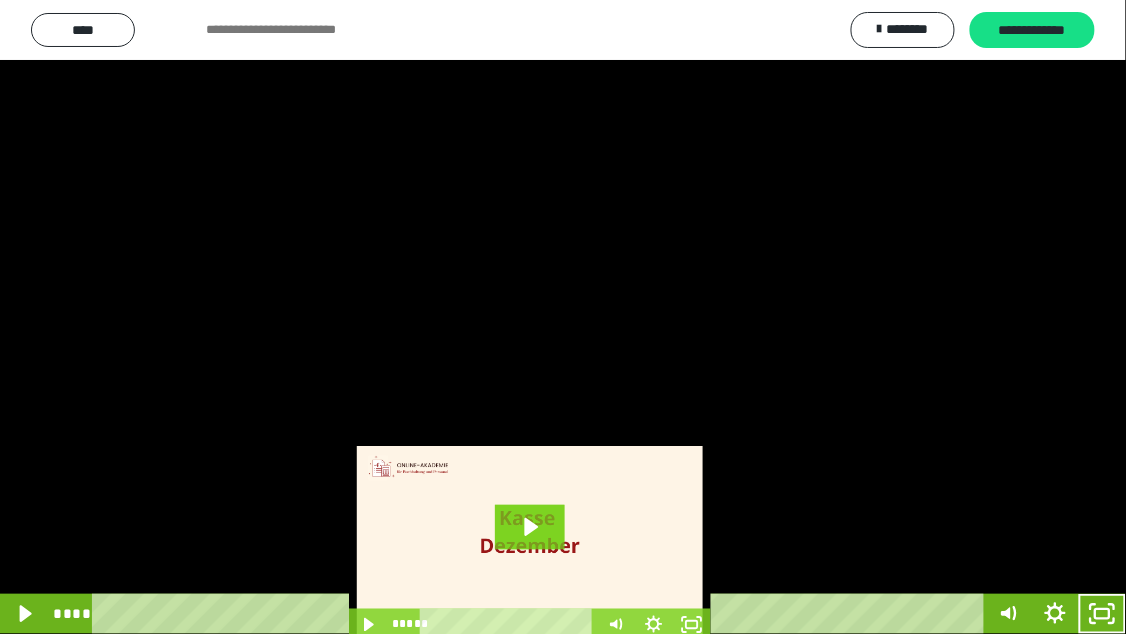 click at bounding box center [563, 317] 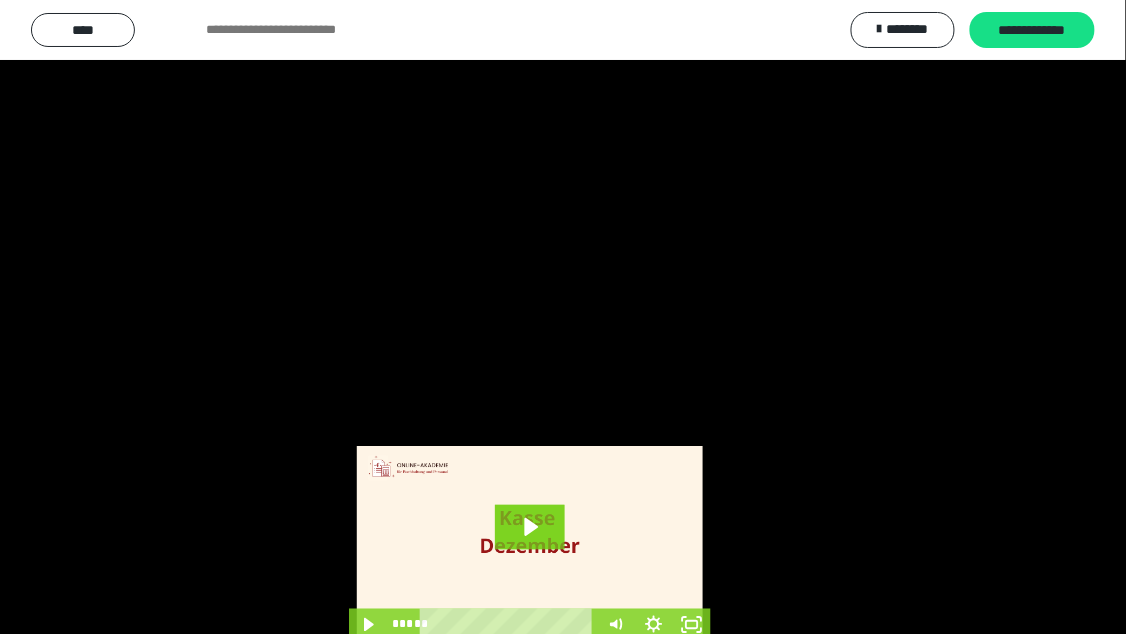 click at bounding box center (563, 317) 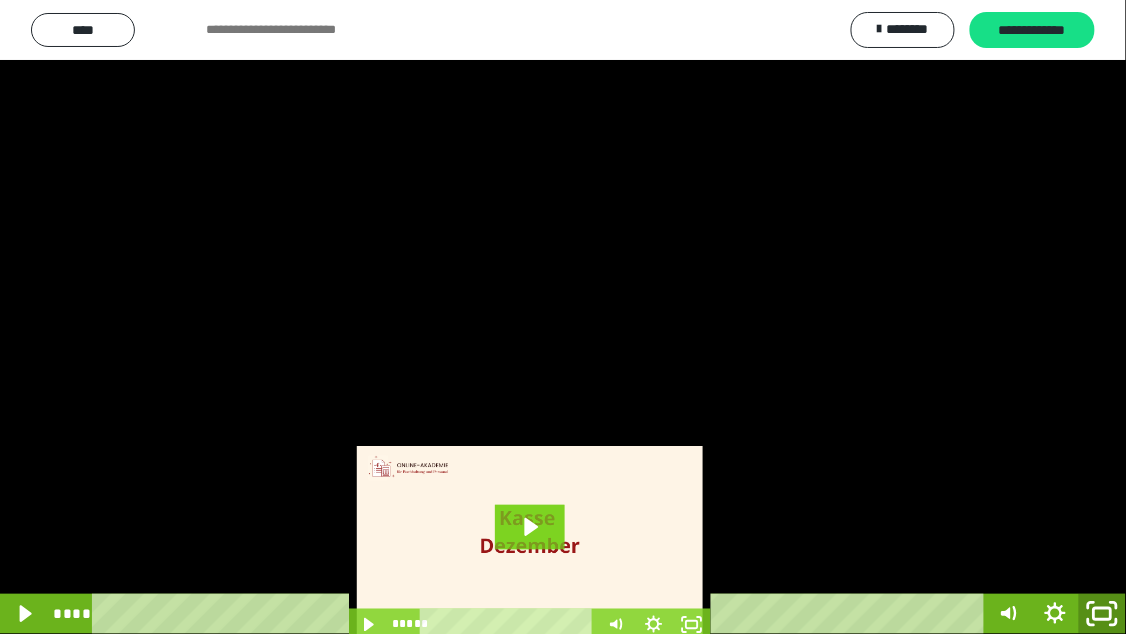 click 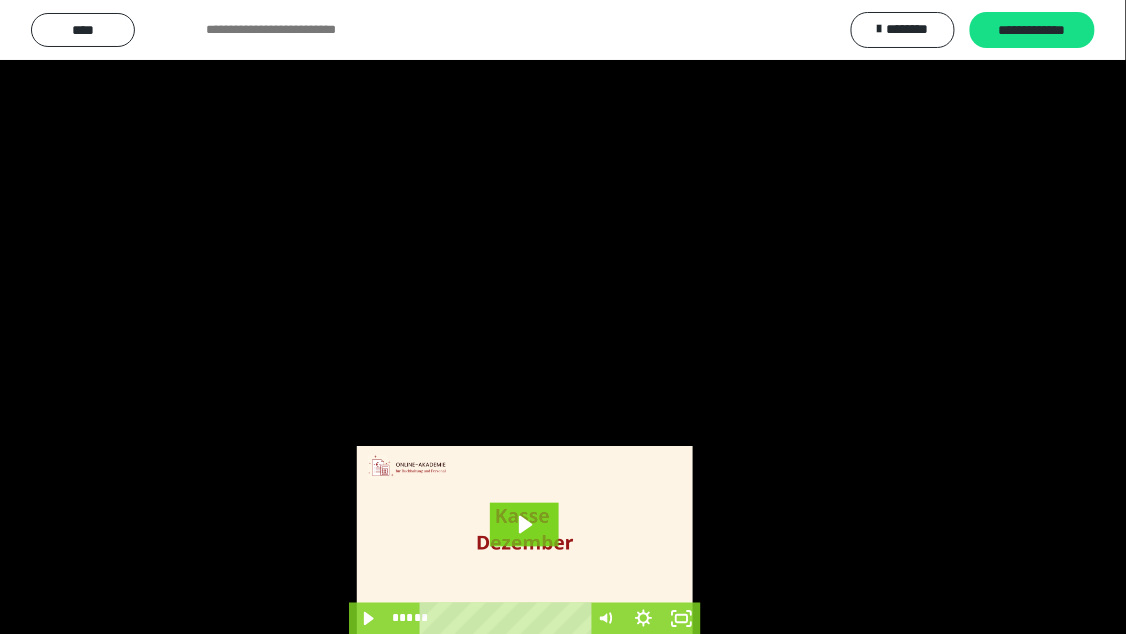 scroll, scrollTop: 4025, scrollLeft: 0, axis: vertical 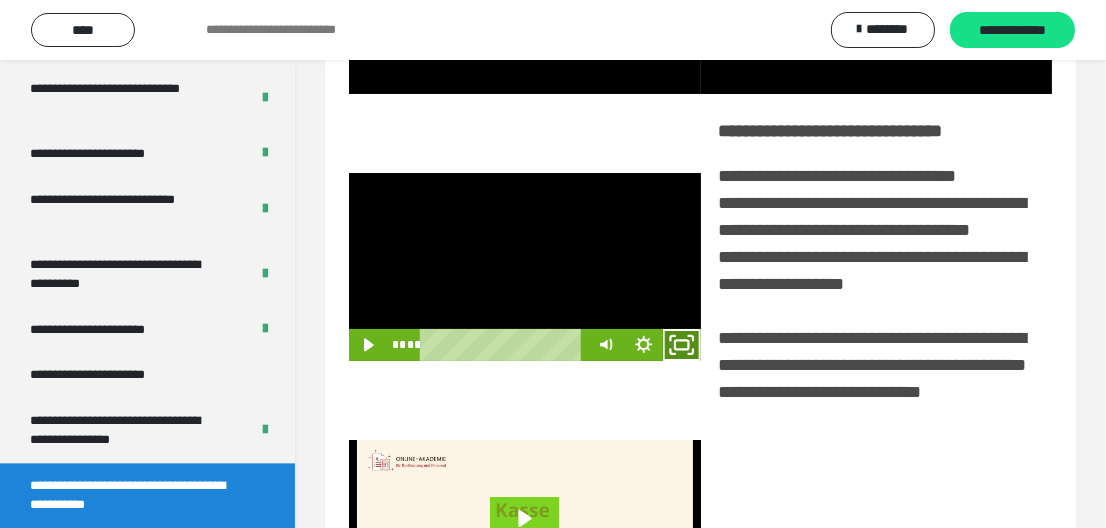 click 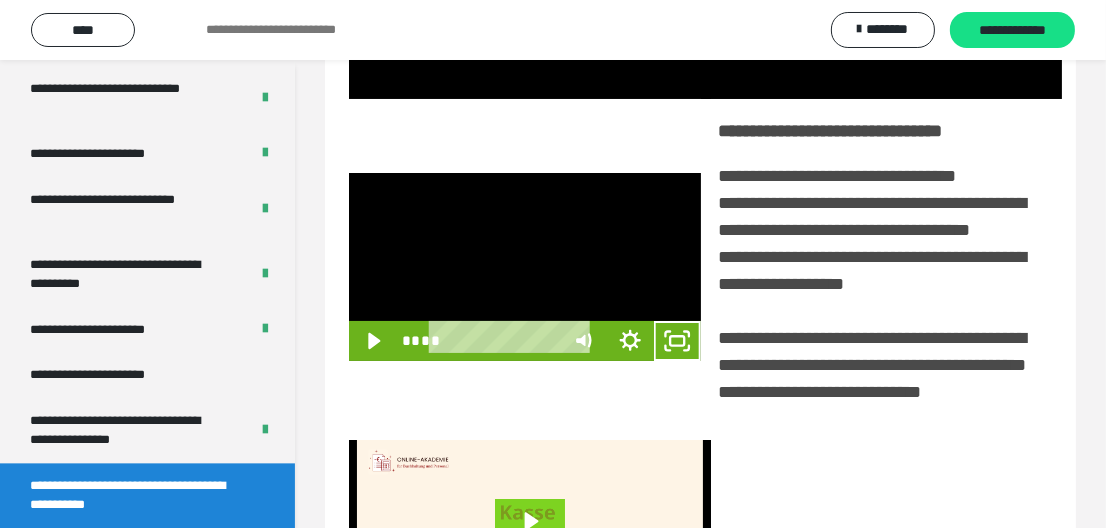 scroll, scrollTop: 3919, scrollLeft: 0, axis: vertical 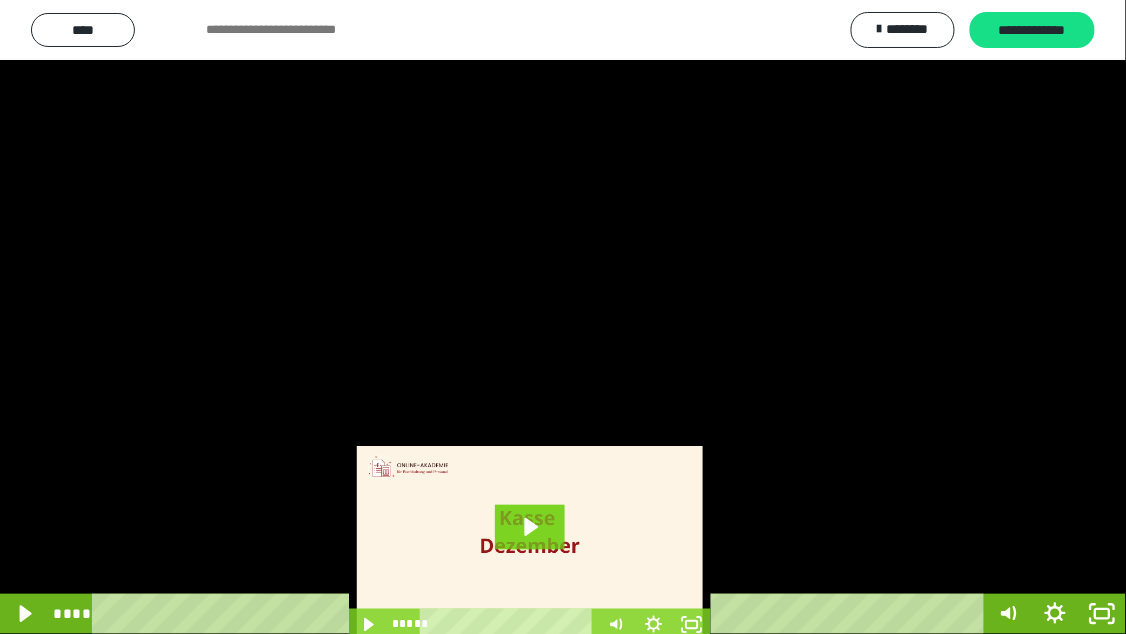 click at bounding box center [563, 317] 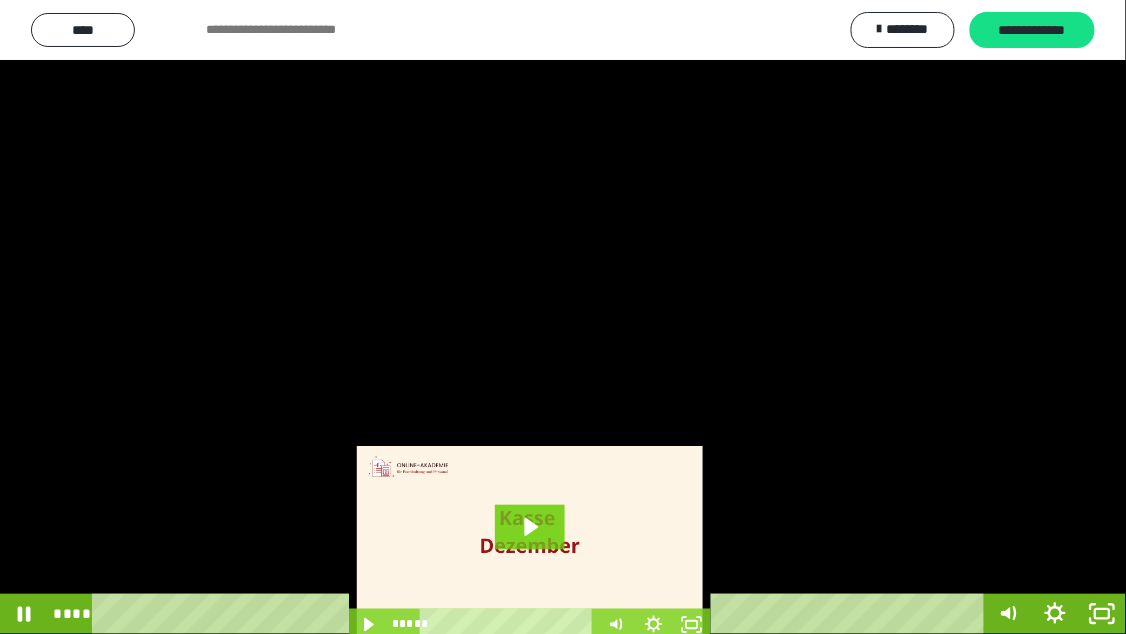 click at bounding box center [563, 317] 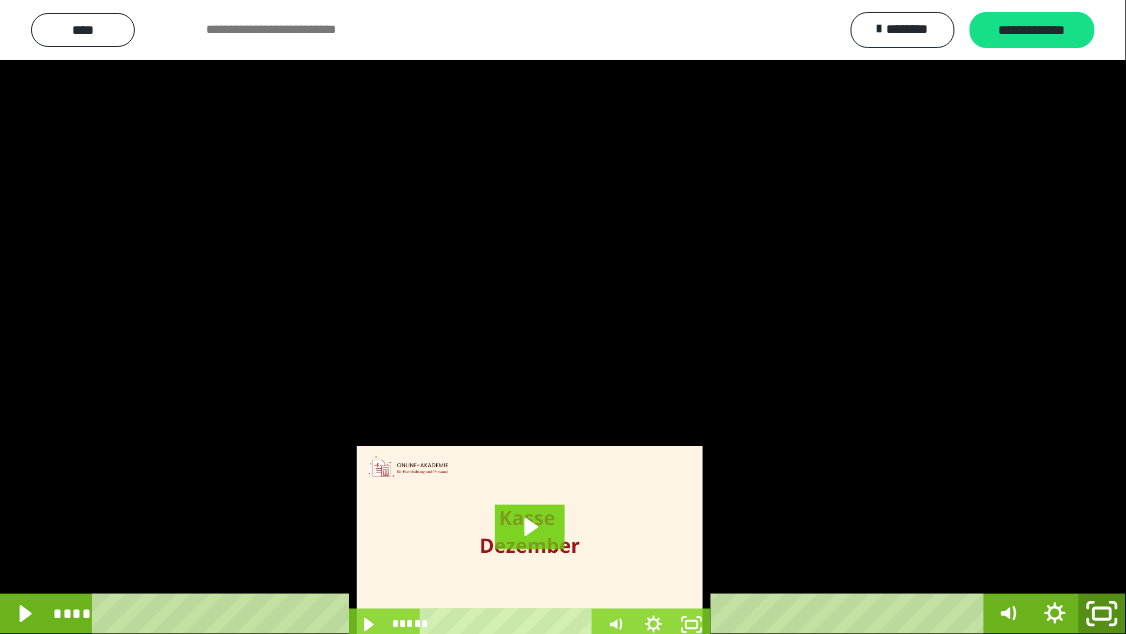 click 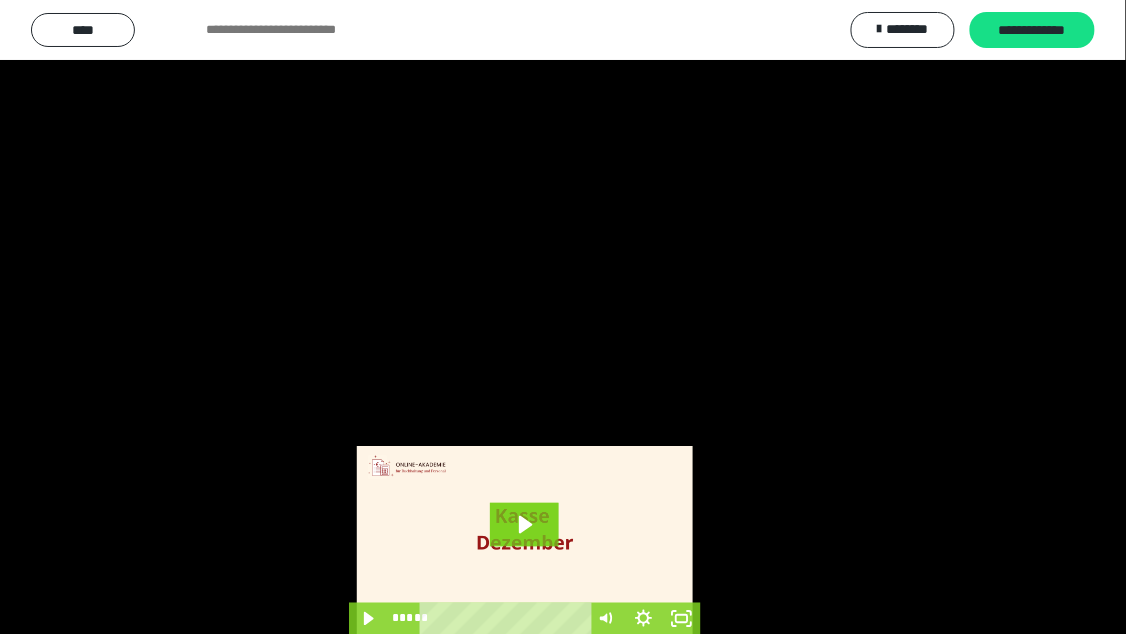 scroll, scrollTop: 4025, scrollLeft: 0, axis: vertical 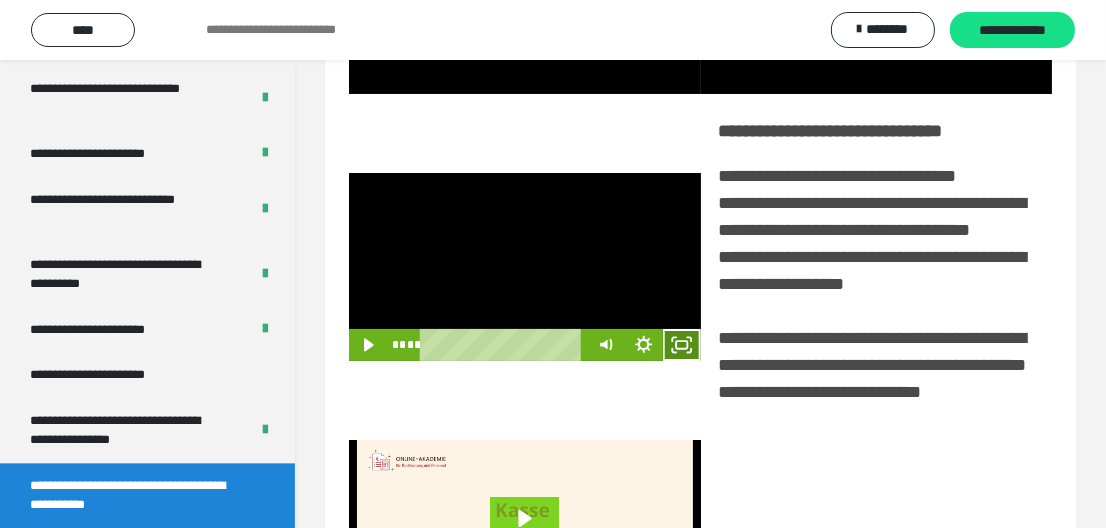 click 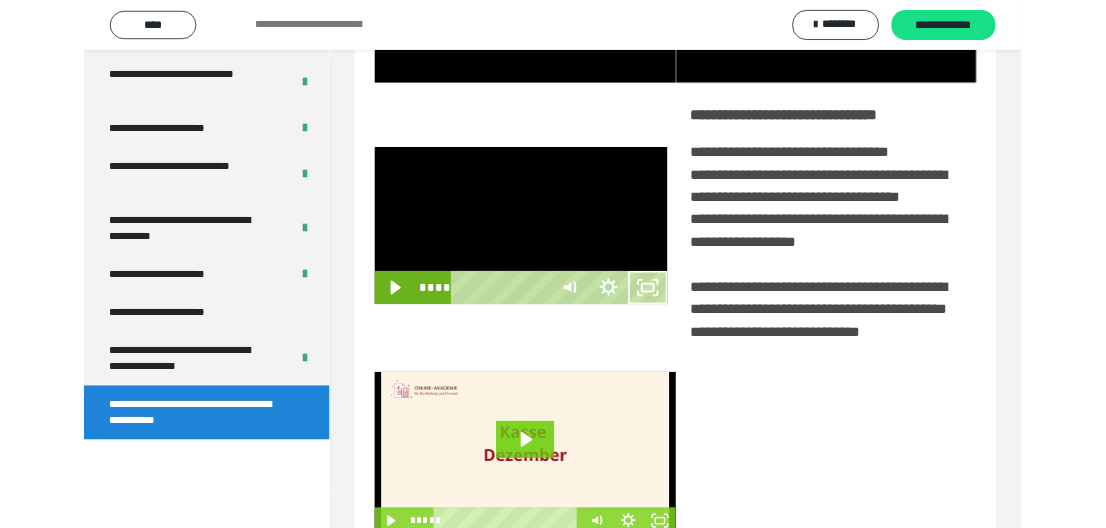 scroll, scrollTop: 3919, scrollLeft: 0, axis: vertical 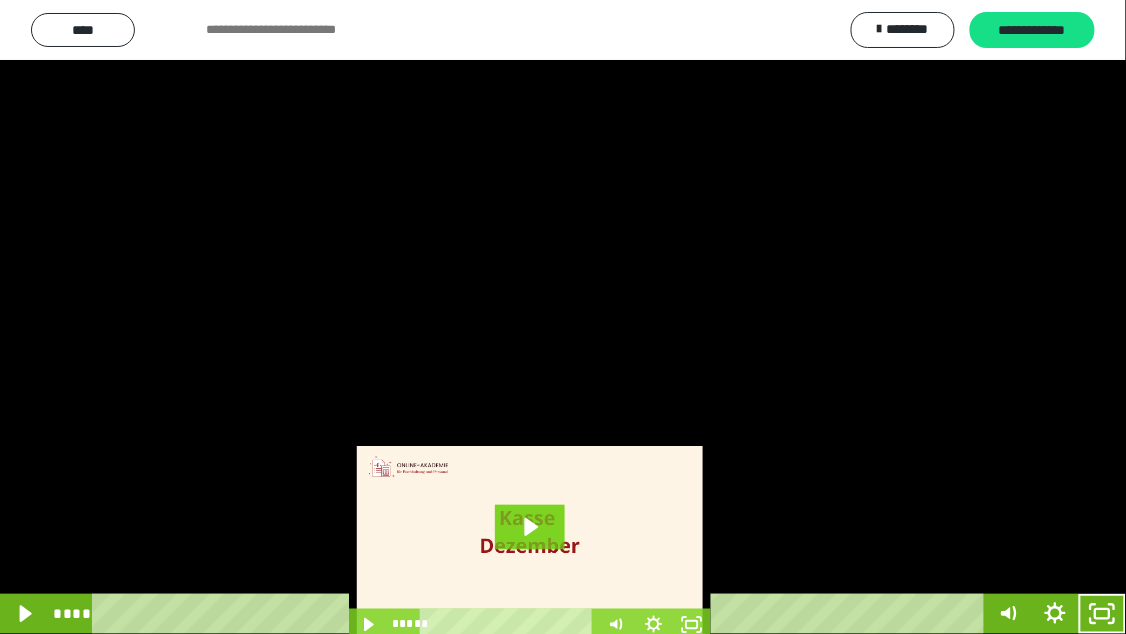 click at bounding box center (563, 317) 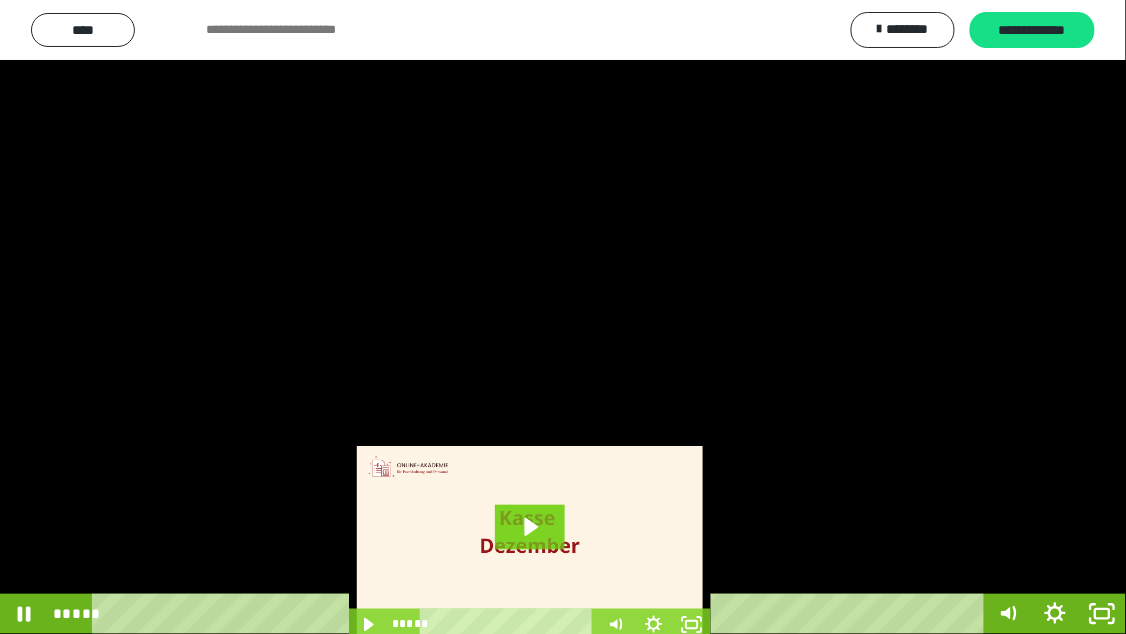 click at bounding box center (563, 317) 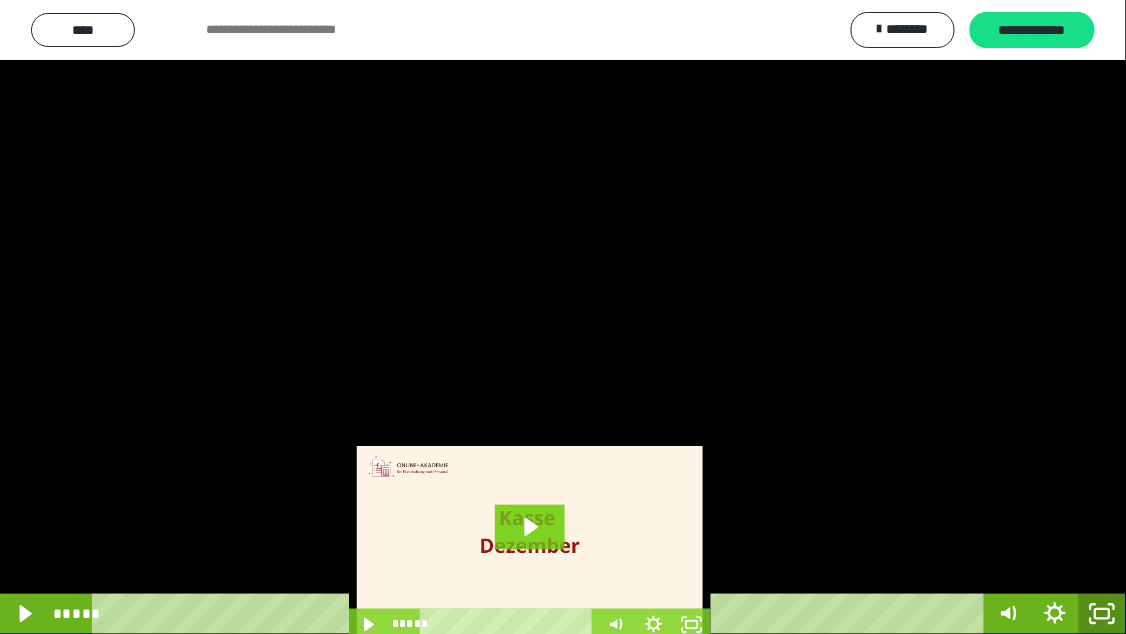 click 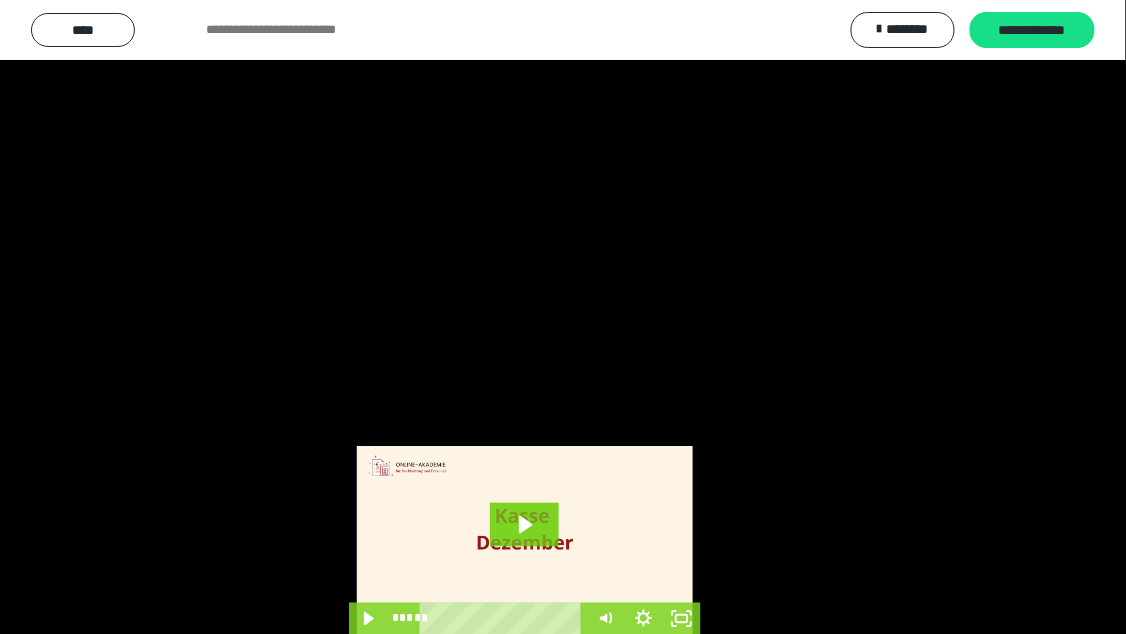 scroll, scrollTop: 4025, scrollLeft: 0, axis: vertical 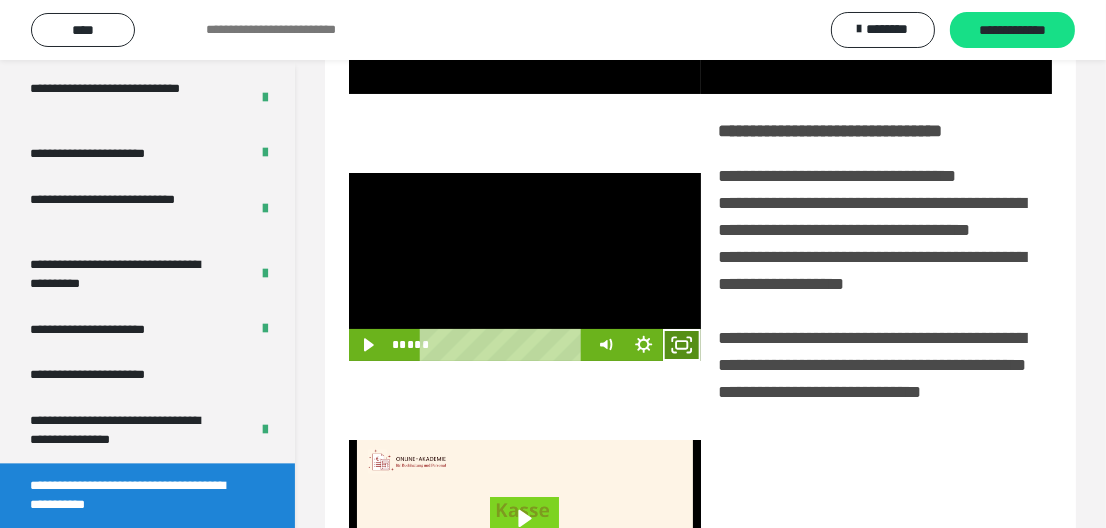 click 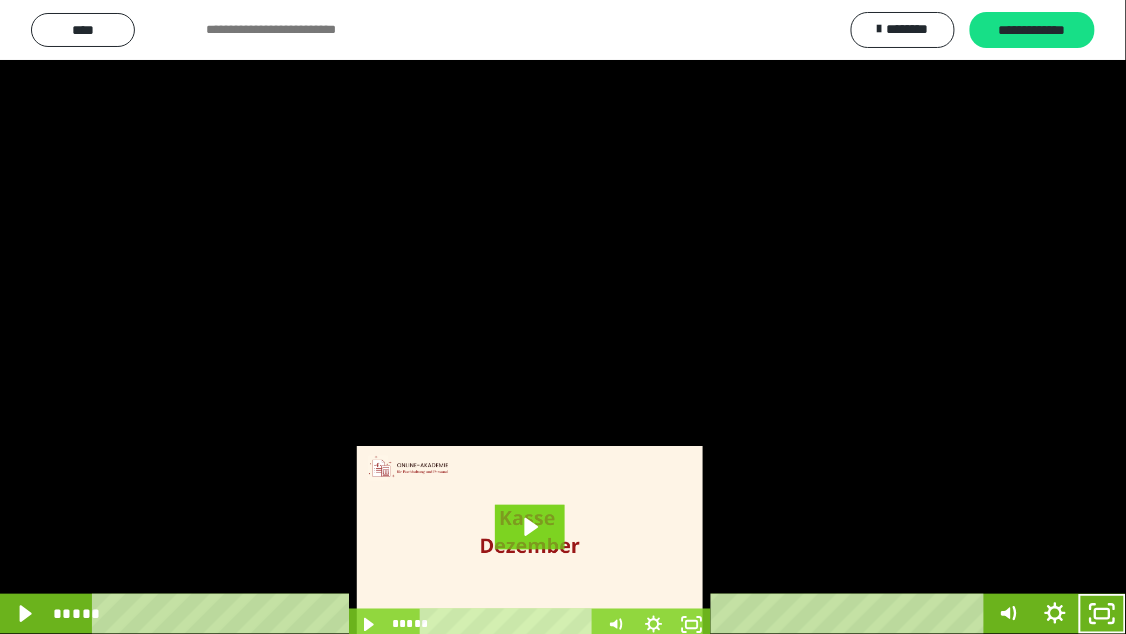 click at bounding box center [563, 317] 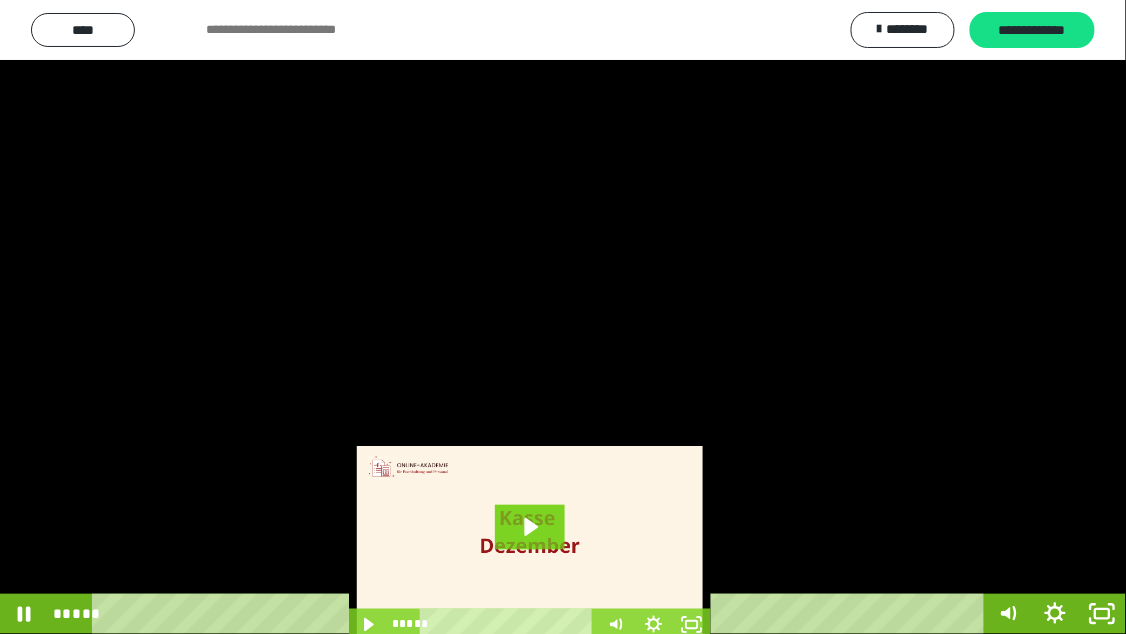 click at bounding box center (563, 317) 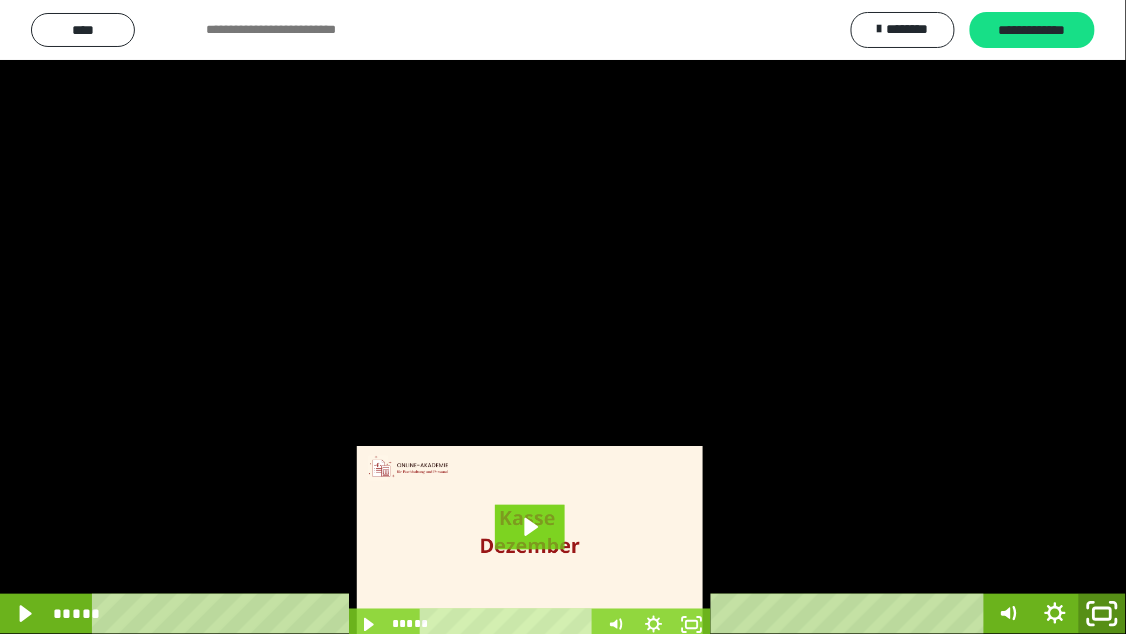 click 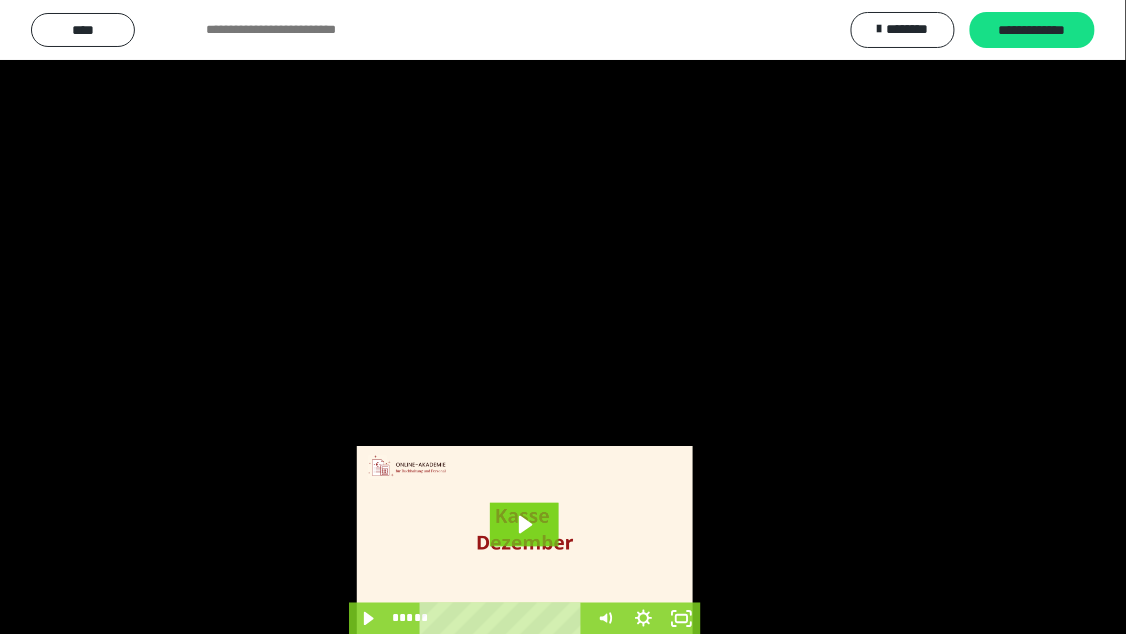 scroll, scrollTop: 4025, scrollLeft: 0, axis: vertical 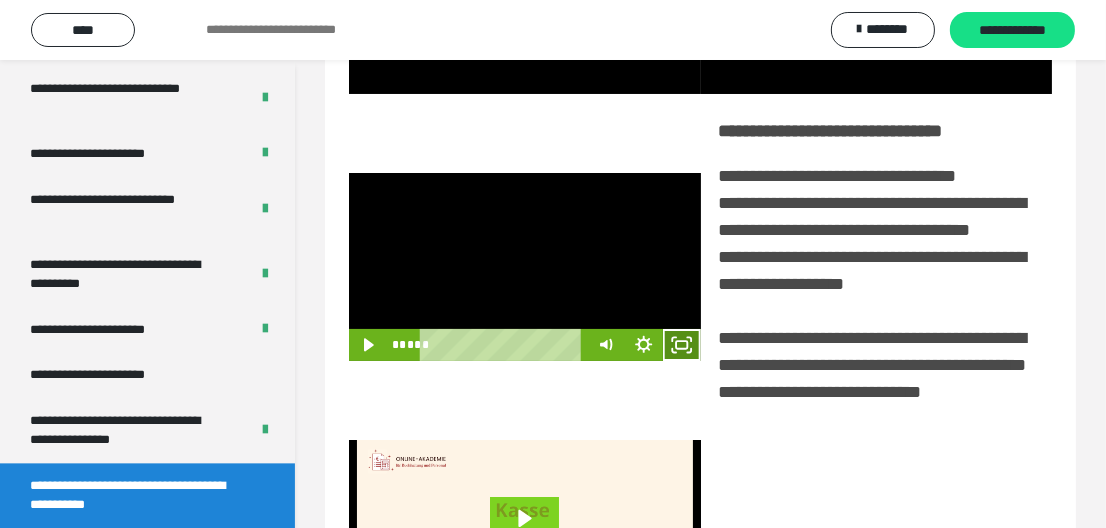 click 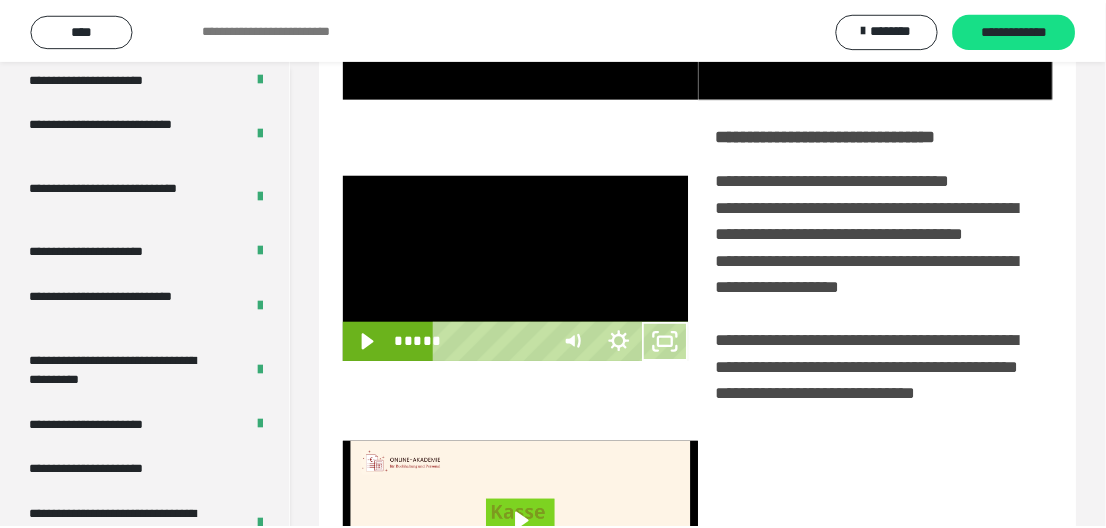 scroll, scrollTop: 3919, scrollLeft: 0, axis: vertical 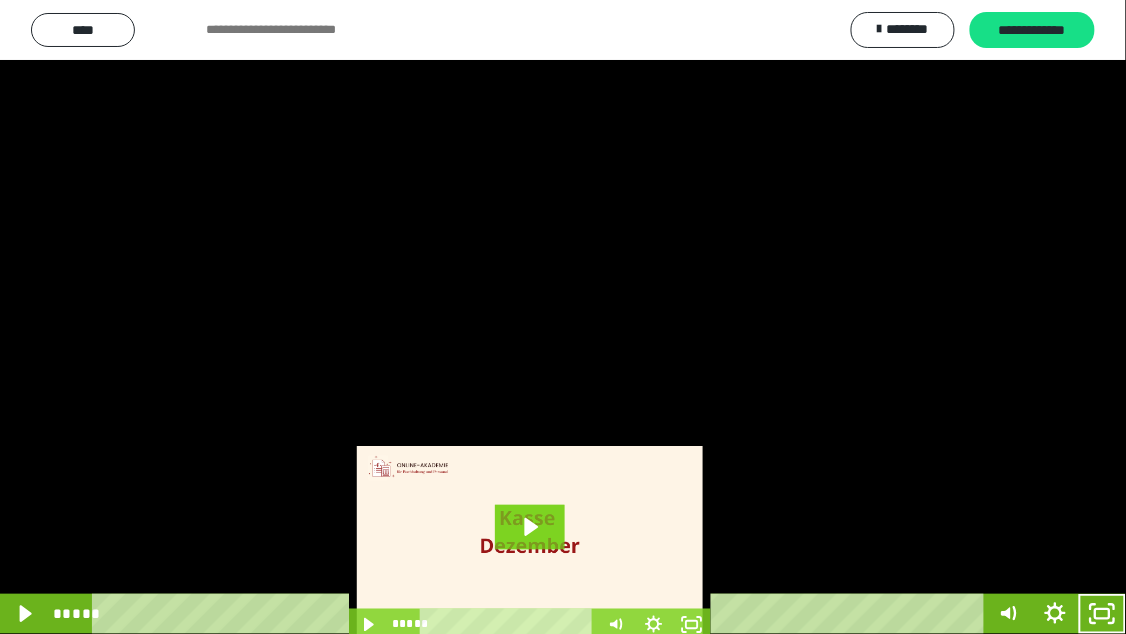 click at bounding box center [563, 317] 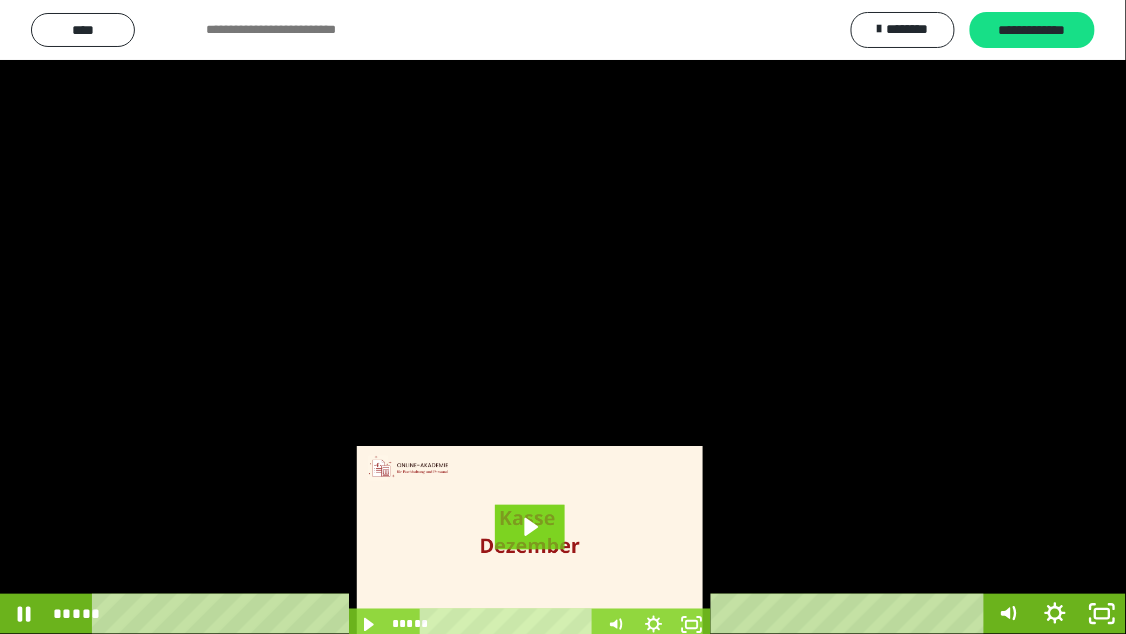 click at bounding box center [563, 317] 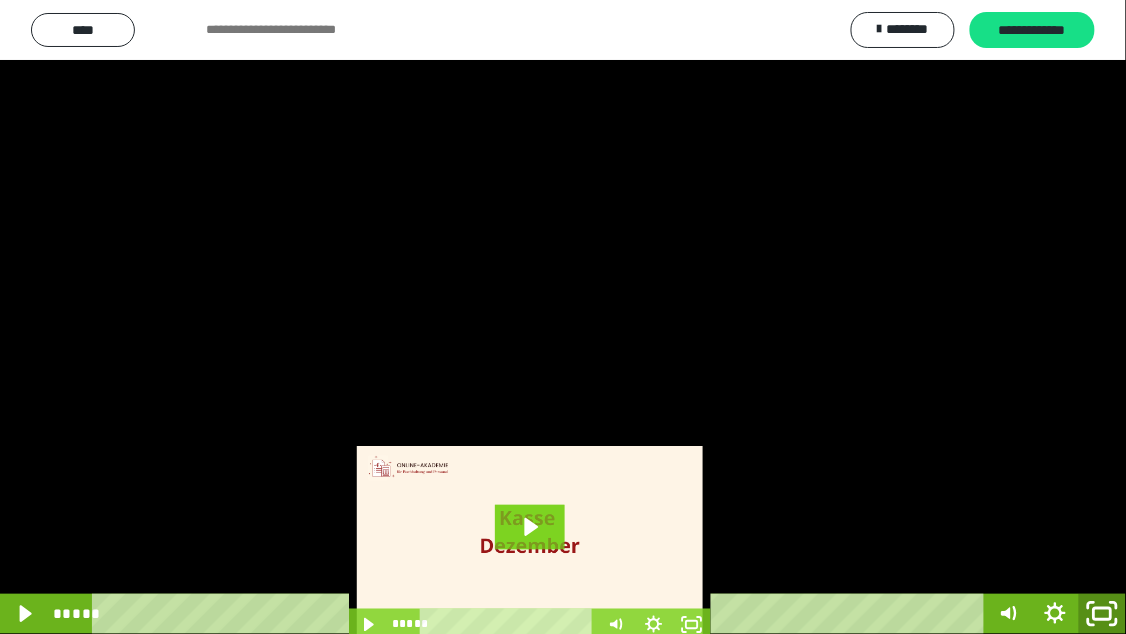 drag, startPoint x: 1110, startPoint y: 615, endPoint x: 1093, endPoint y: 527, distance: 89.62701 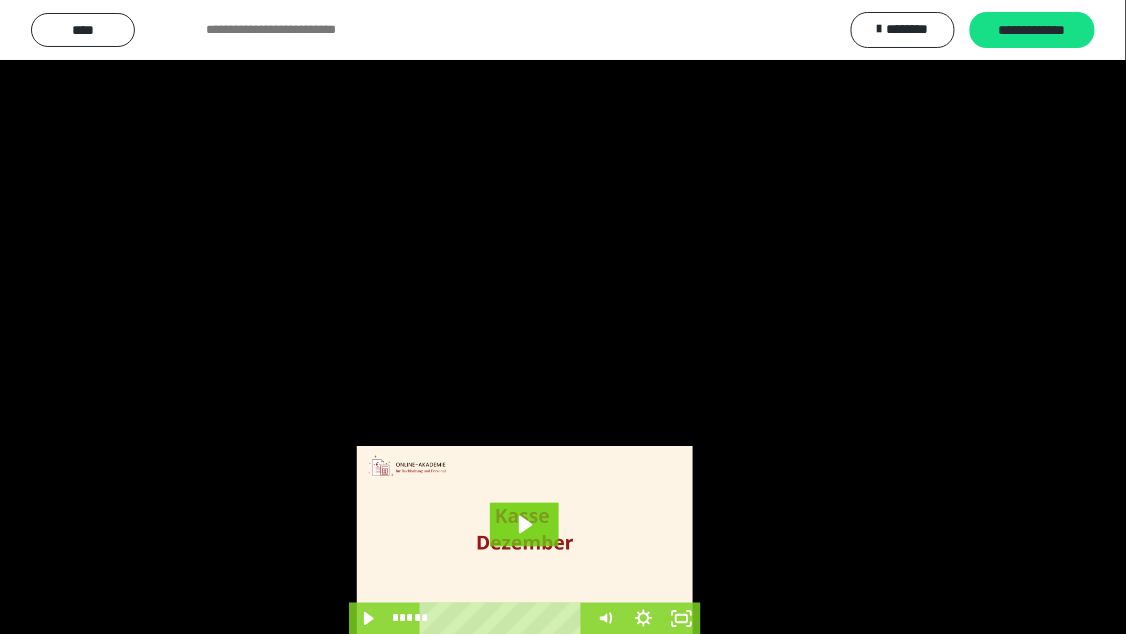 scroll, scrollTop: 4025, scrollLeft: 0, axis: vertical 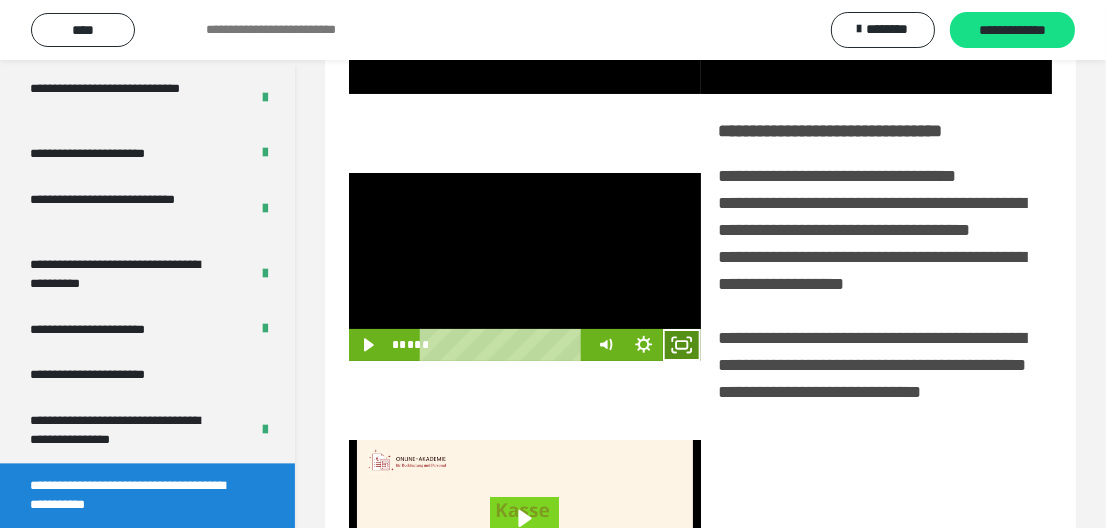 click 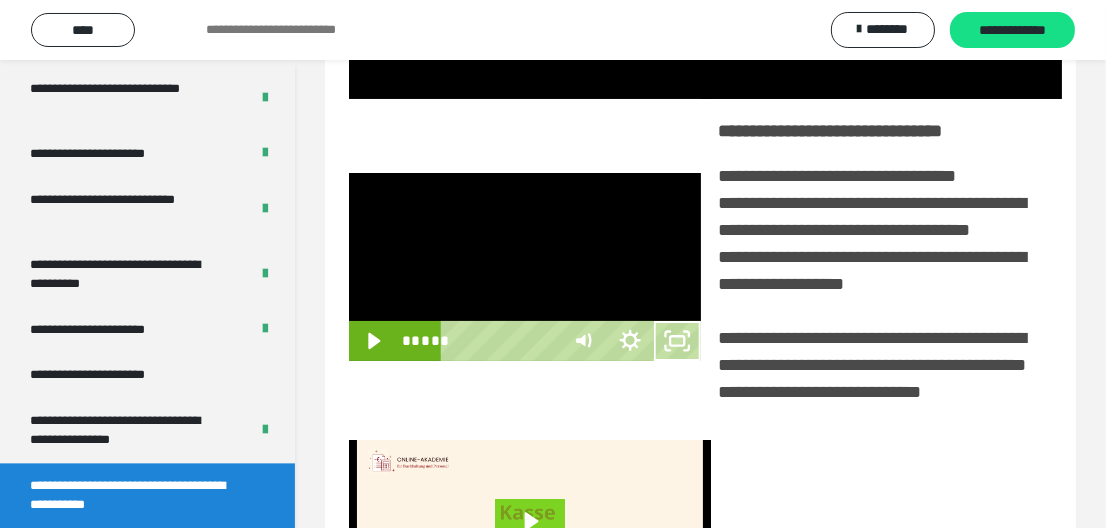 scroll, scrollTop: 3919, scrollLeft: 0, axis: vertical 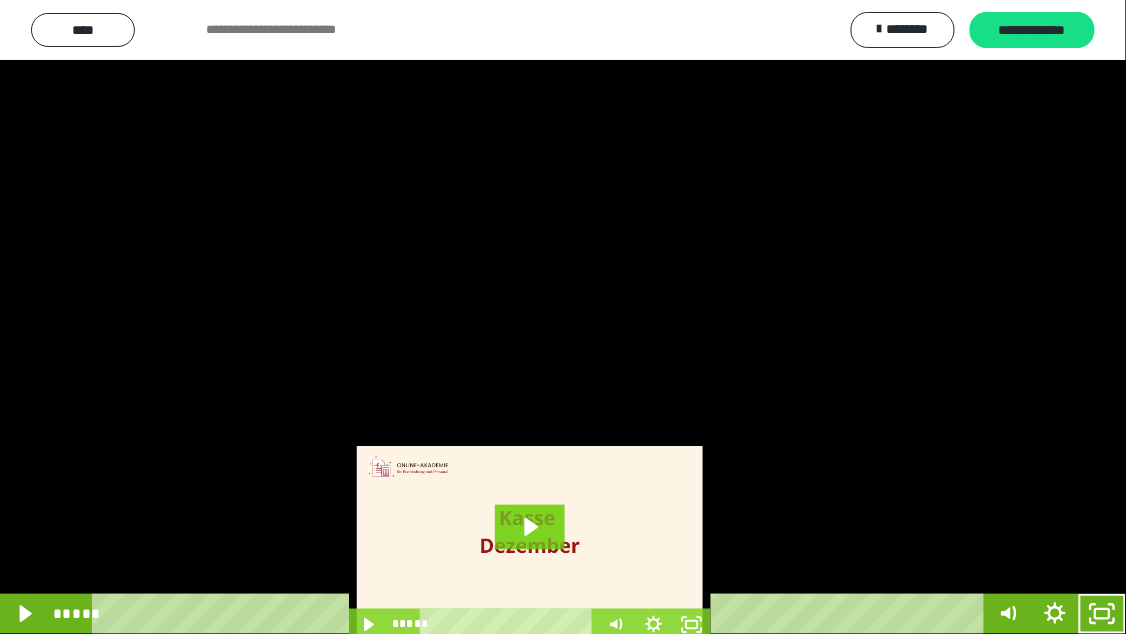 click at bounding box center [563, 317] 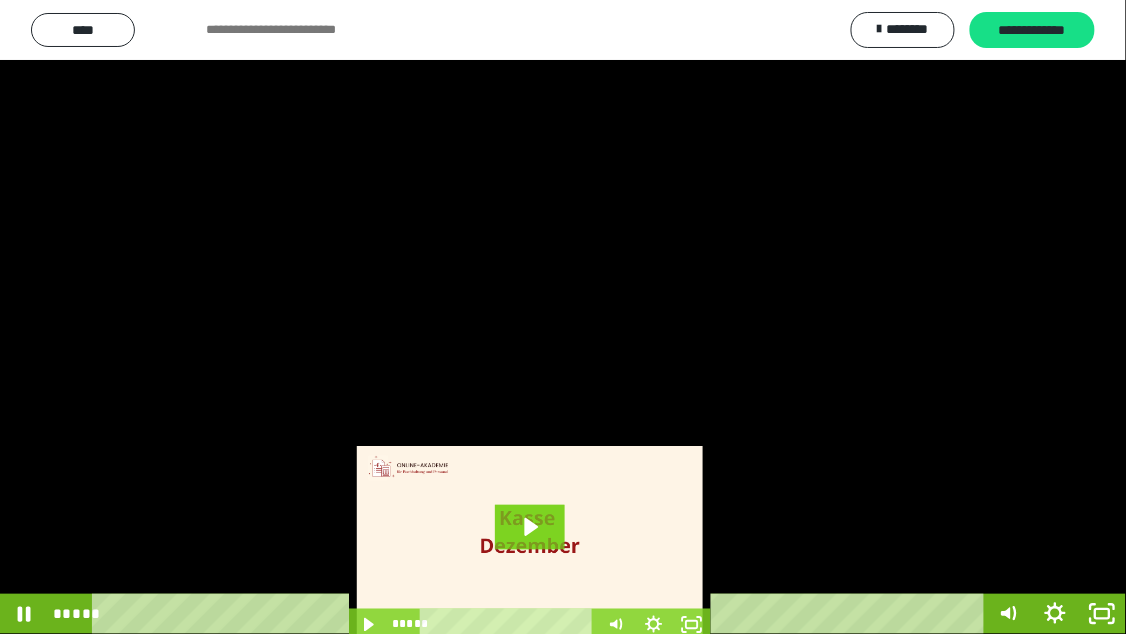 click at bounding box center (563, 317) 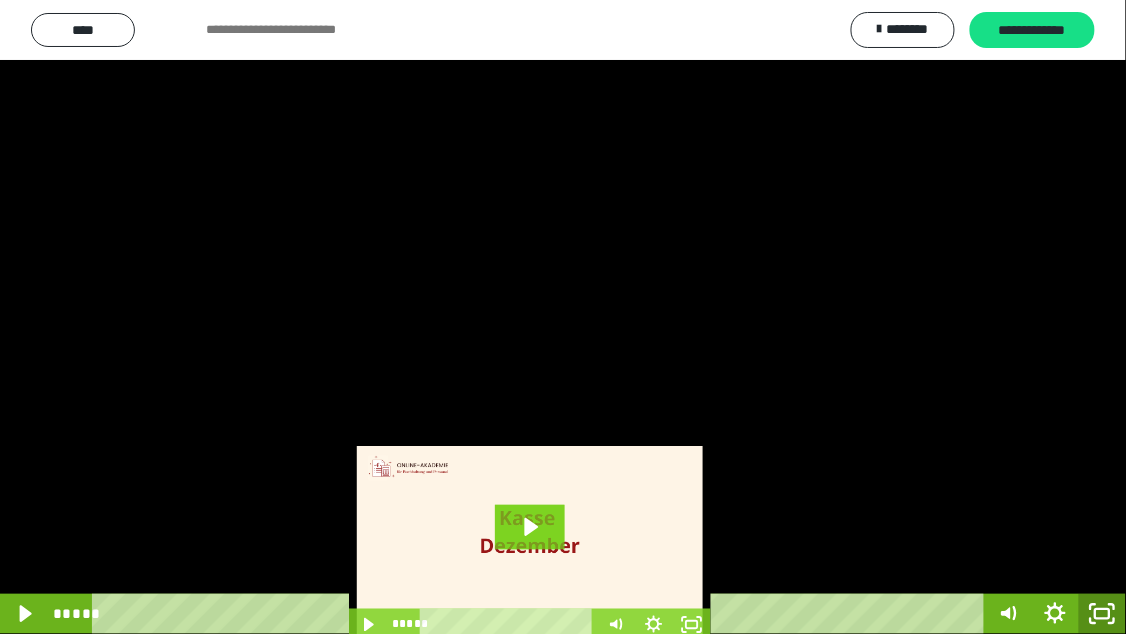 click 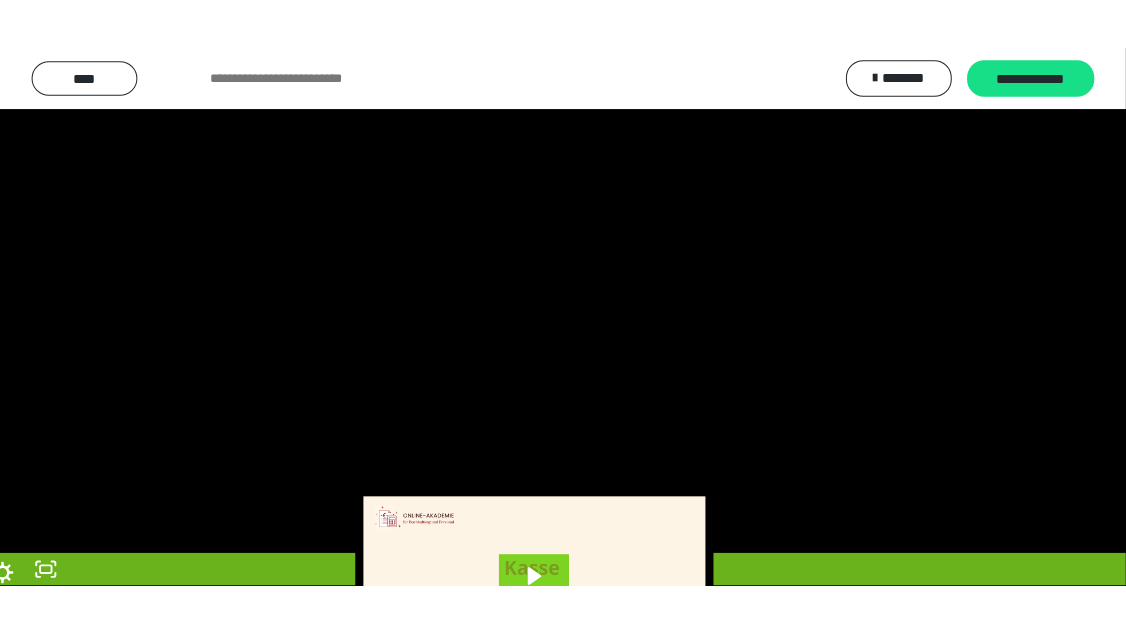 scroll, scrollTop: 4025, scrollLeft: 0, axis: vertical 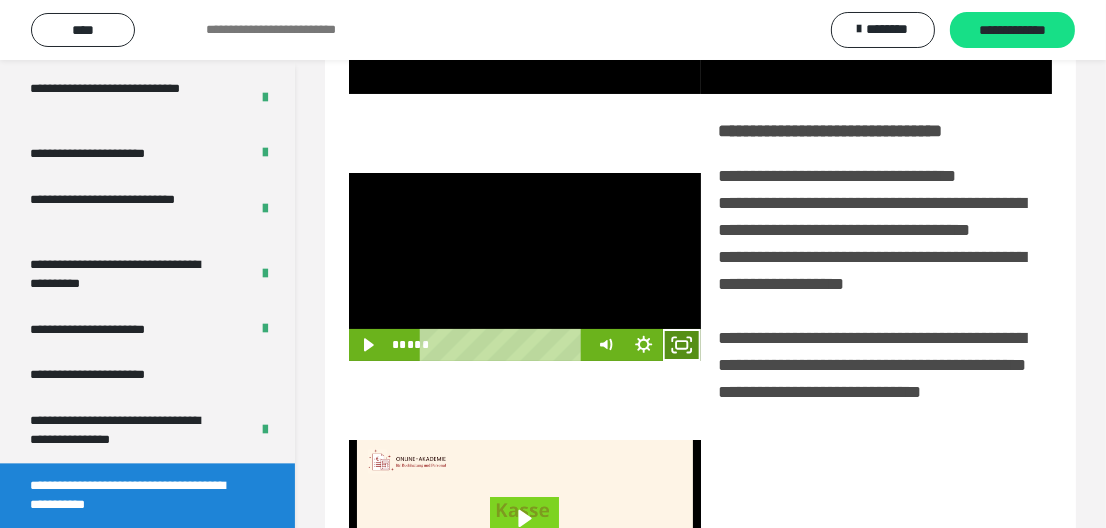 click 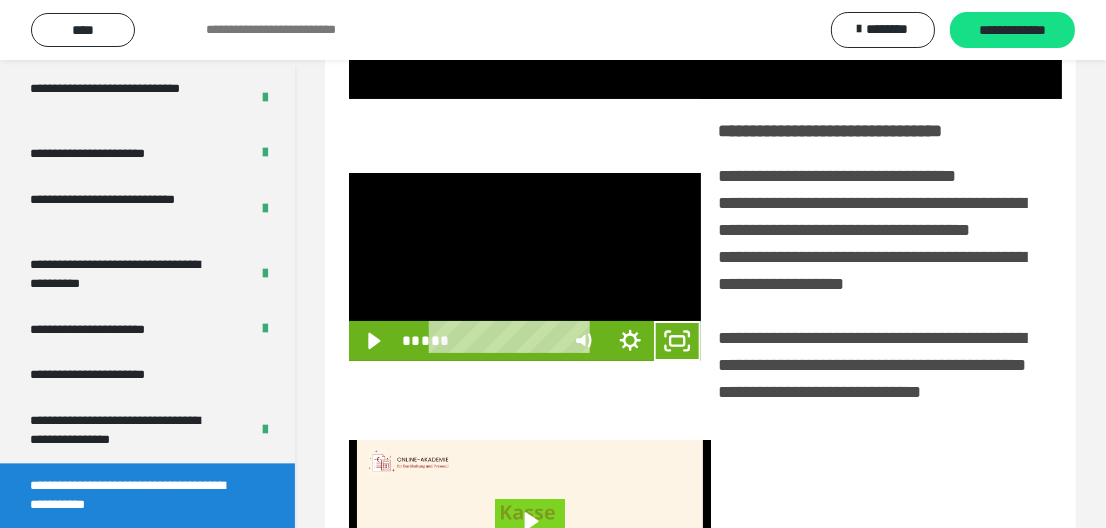 scroll, scrollTop: 3919, scrollLeft: 0, axis: vertical 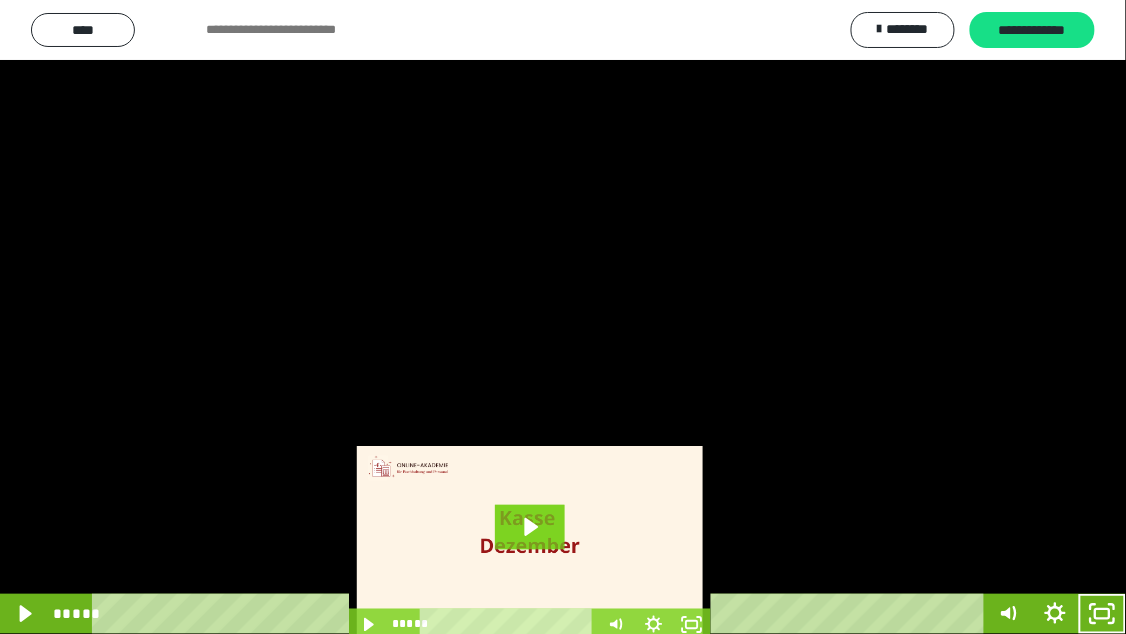 drag, startPoint x: 500, startPoint y: 322, endPoint x: 510, endPoint y: 321, distance: 10.049875 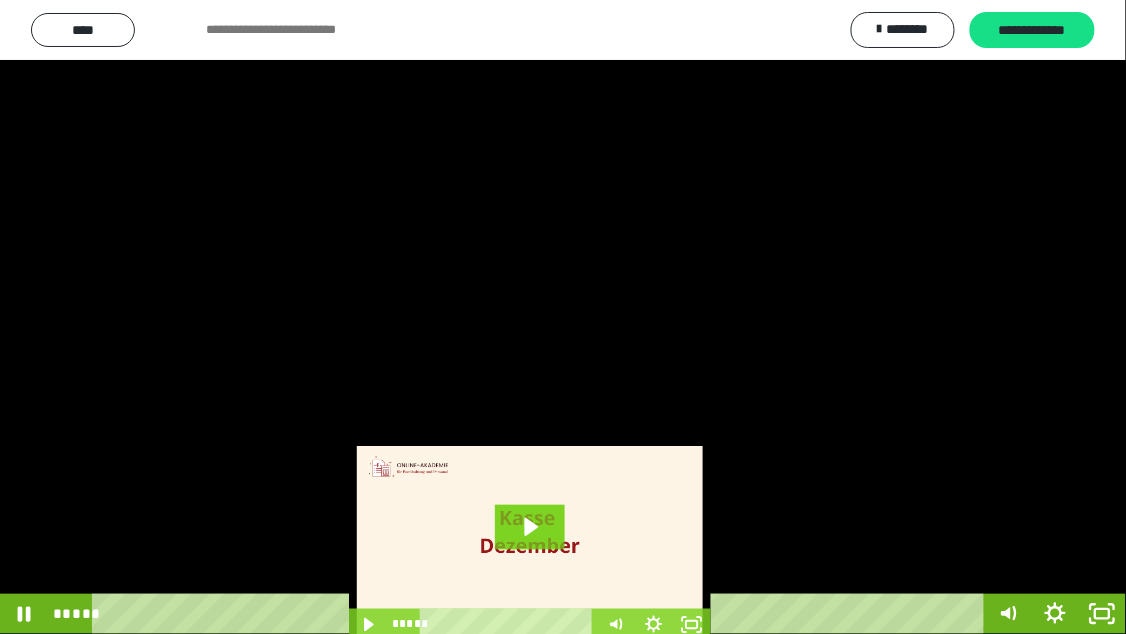 click at bounding box center (563, 317) 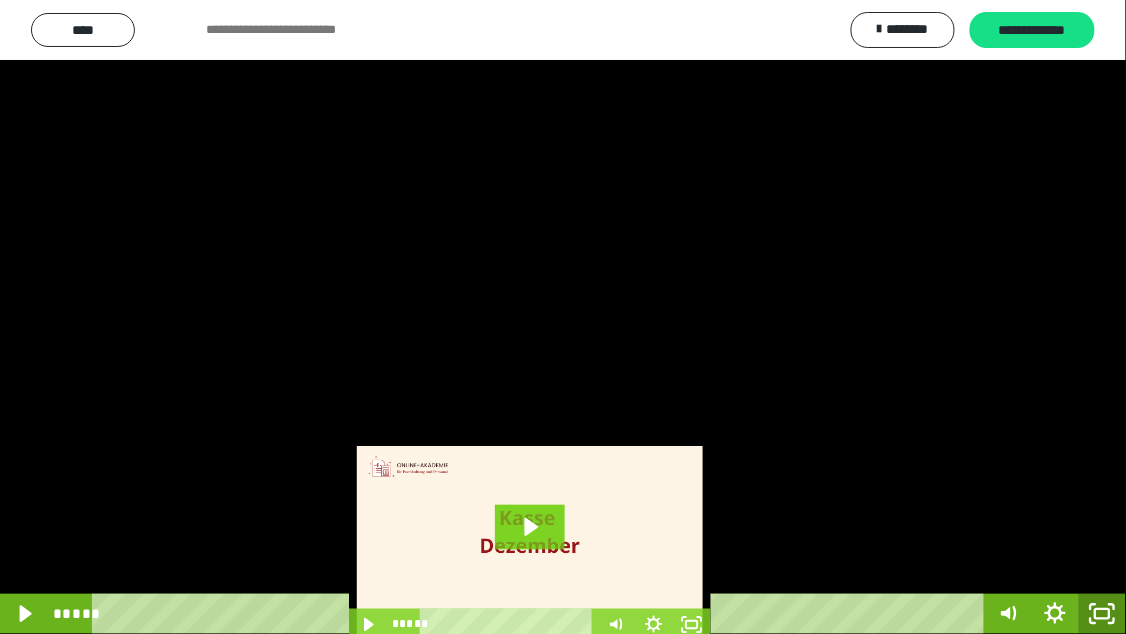 click 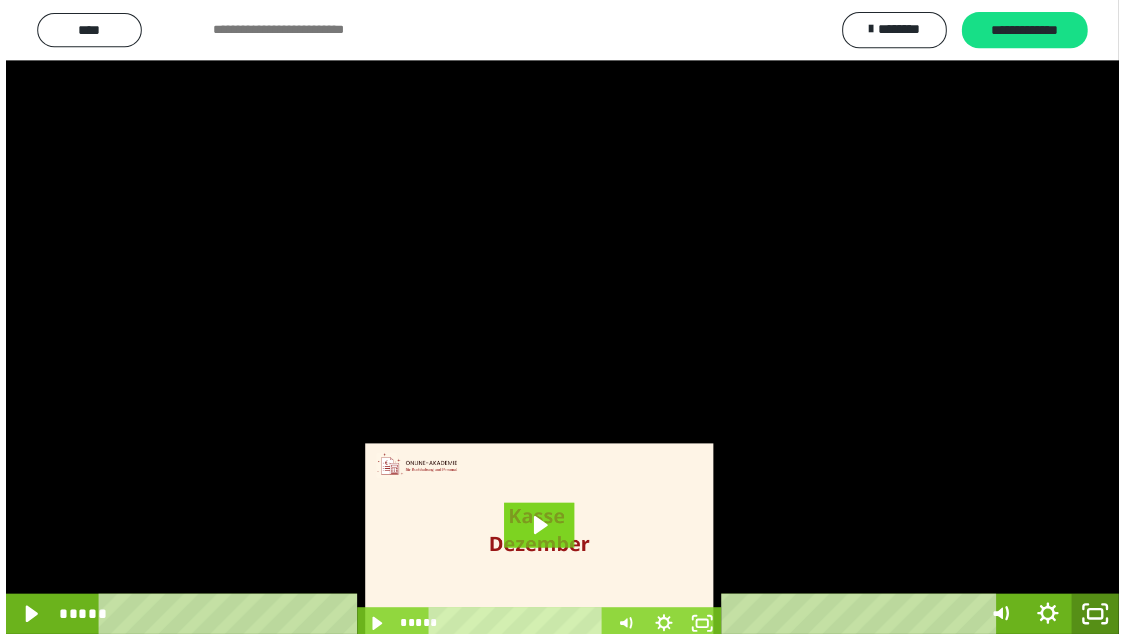 scroll, scrollTop: 4025, scrollLeft: 0, axis: vertical 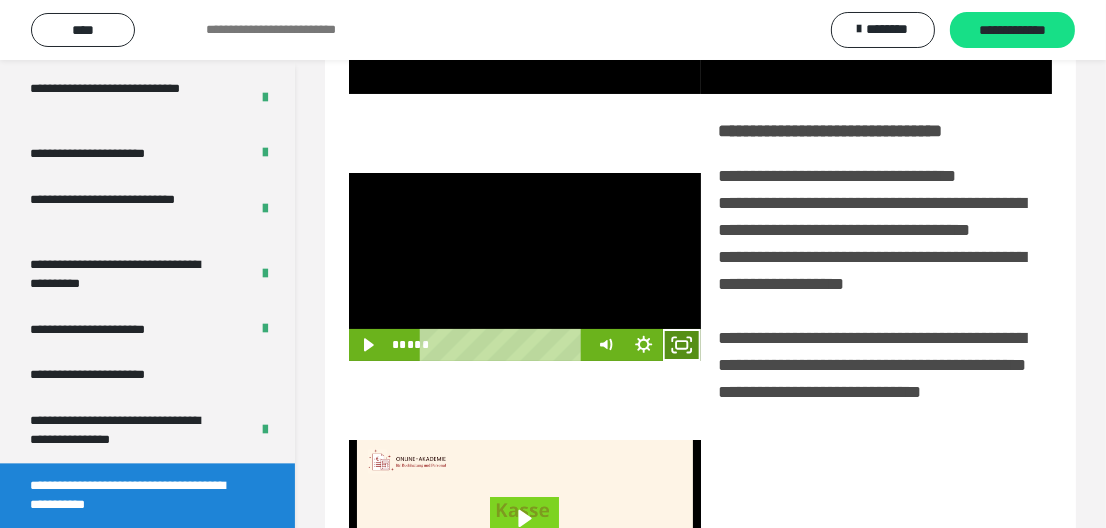 click 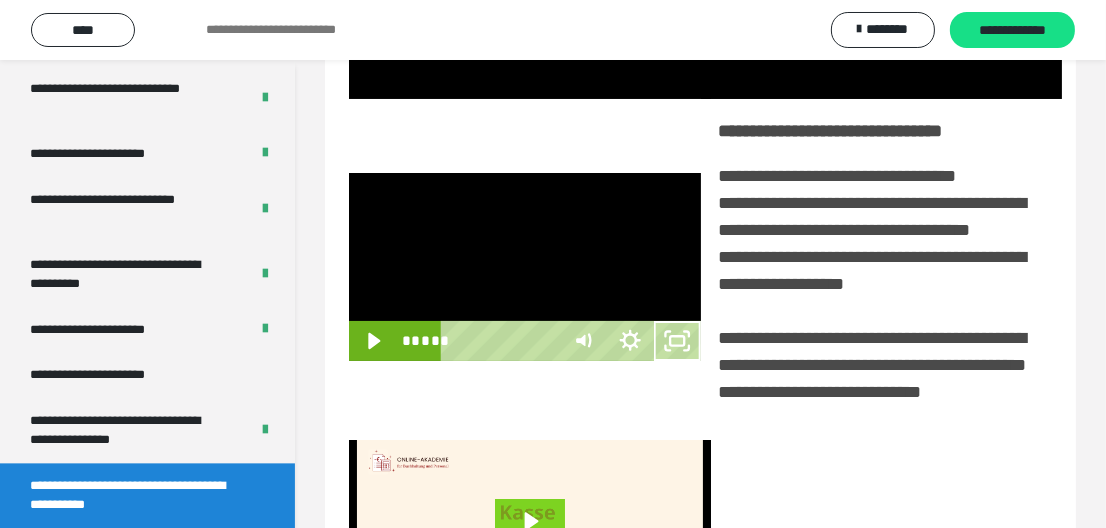 scroll, scrollTop: 3919, scrollLeft: 0, axis: vertical 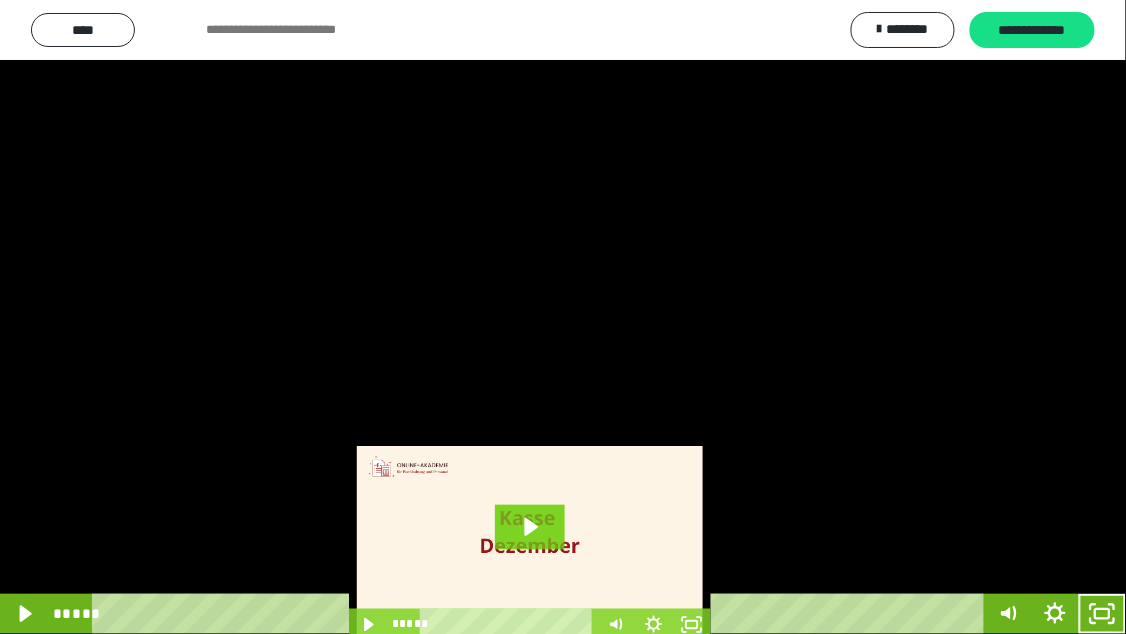 click at bounding box center [563, 317] 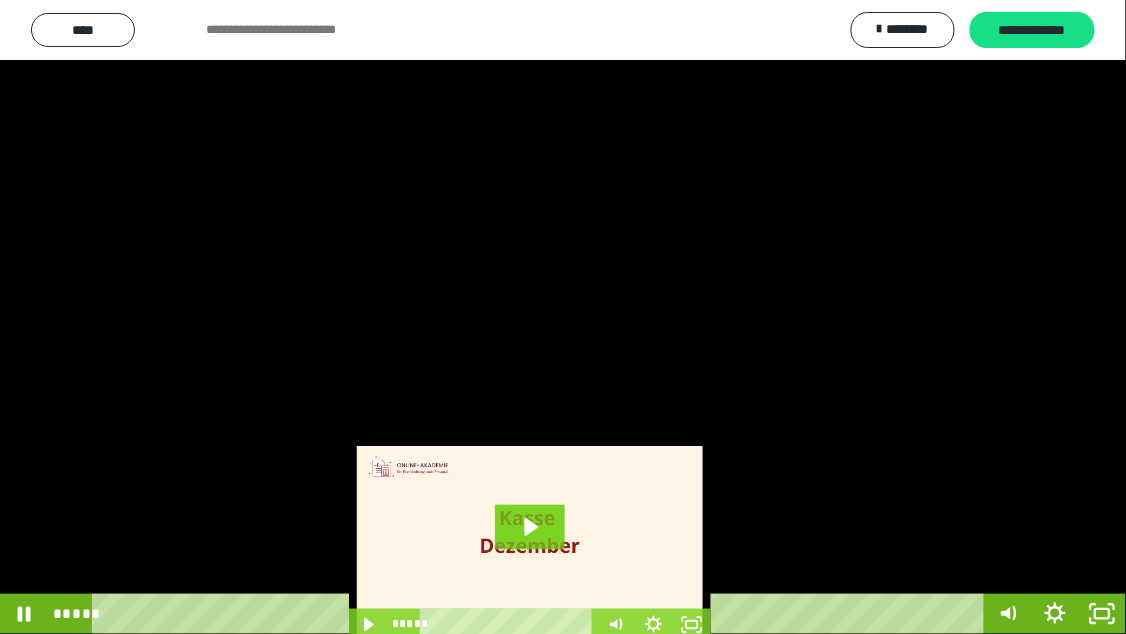 click at bounding box center (563, 317) 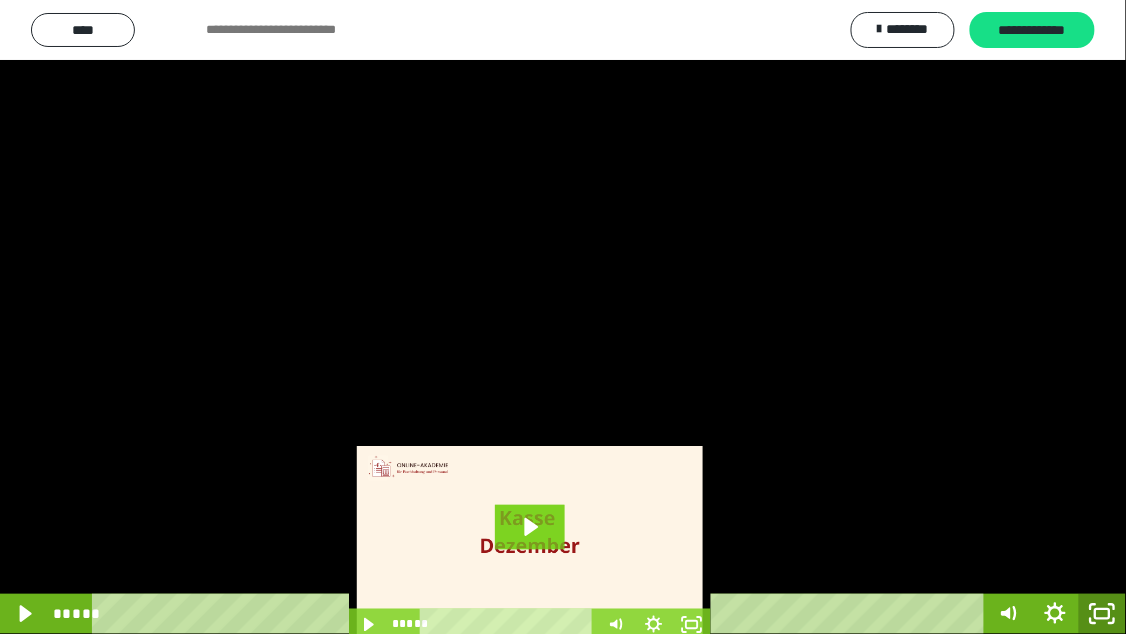 click 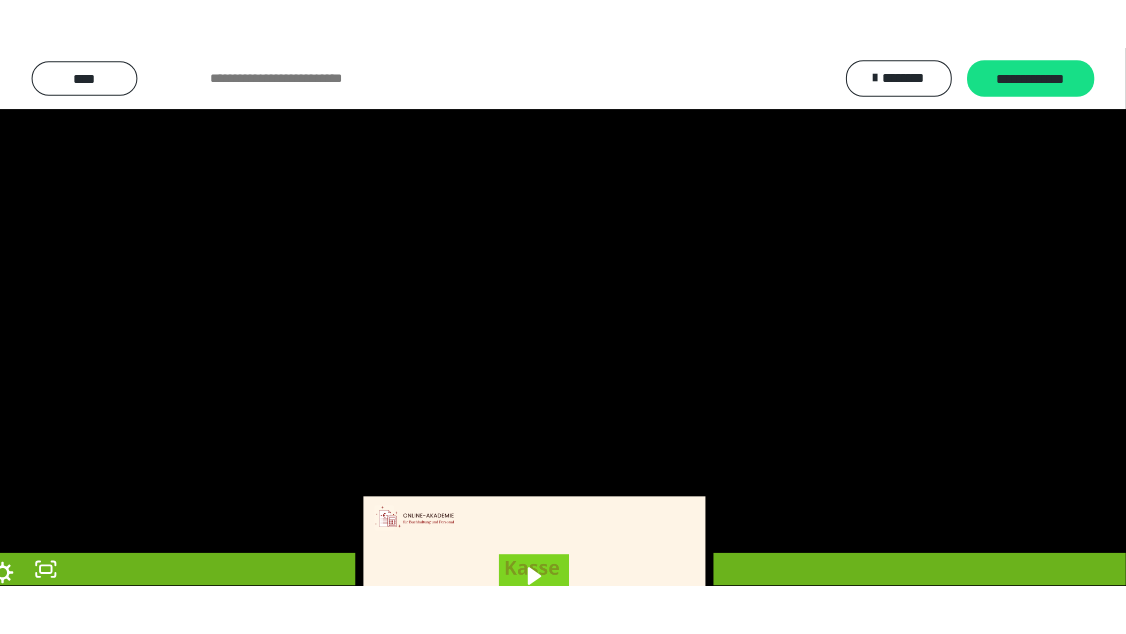 scroll, scrollTop: 4025, scrollLeft: 0, axis: vertical 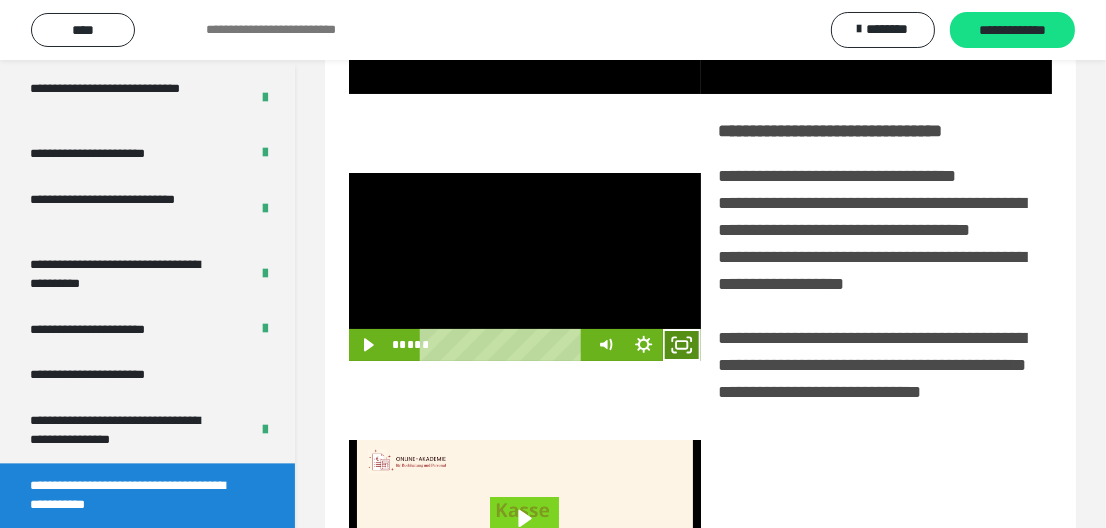 click 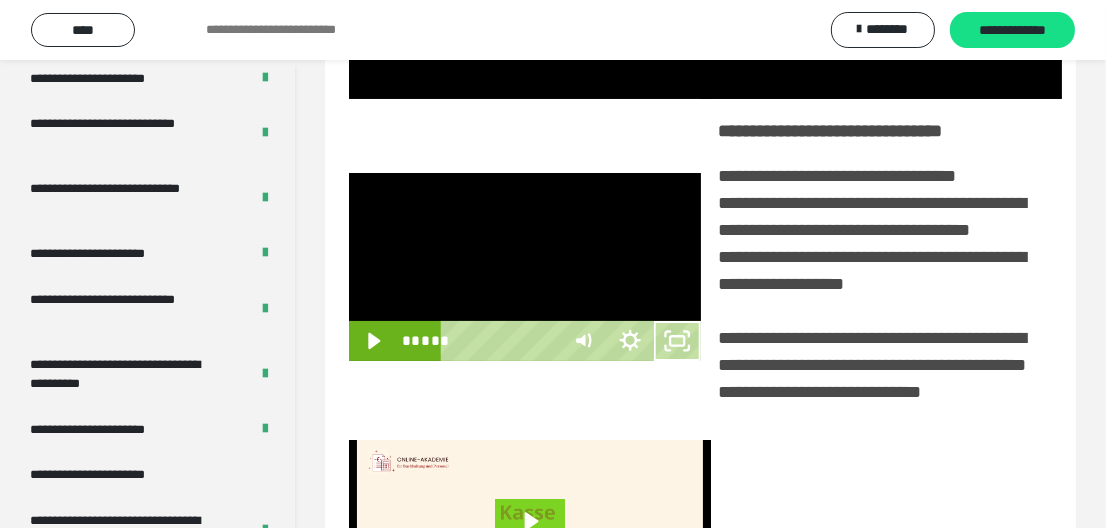scroll, scrollTop: 3919, scrollLeft: 0, axis: vertical 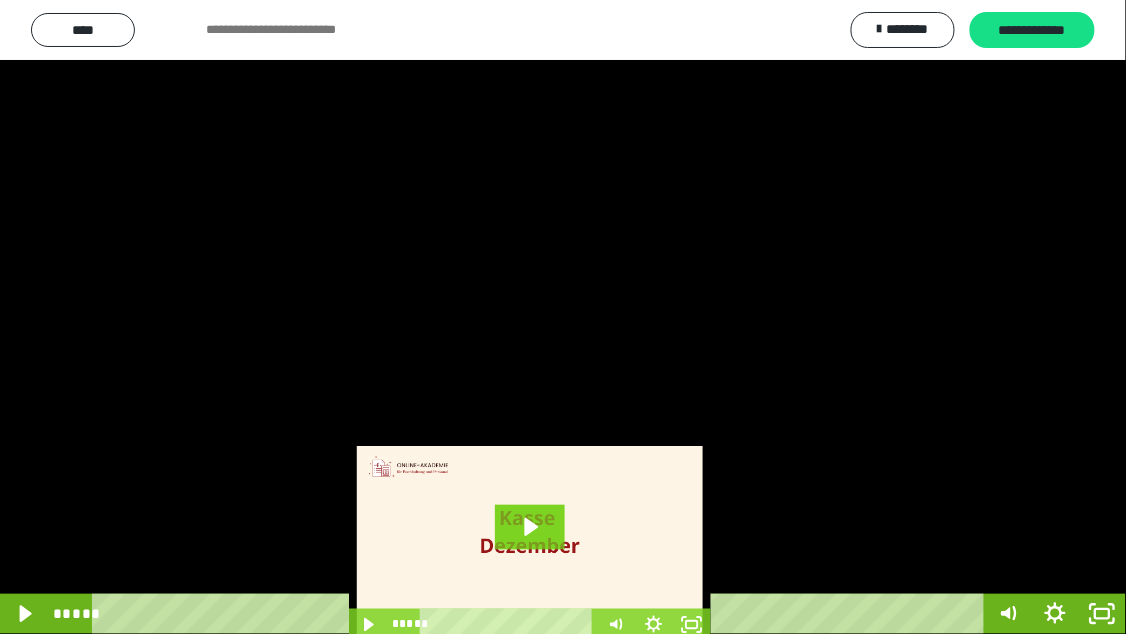 click at bounding box center (563, 317) 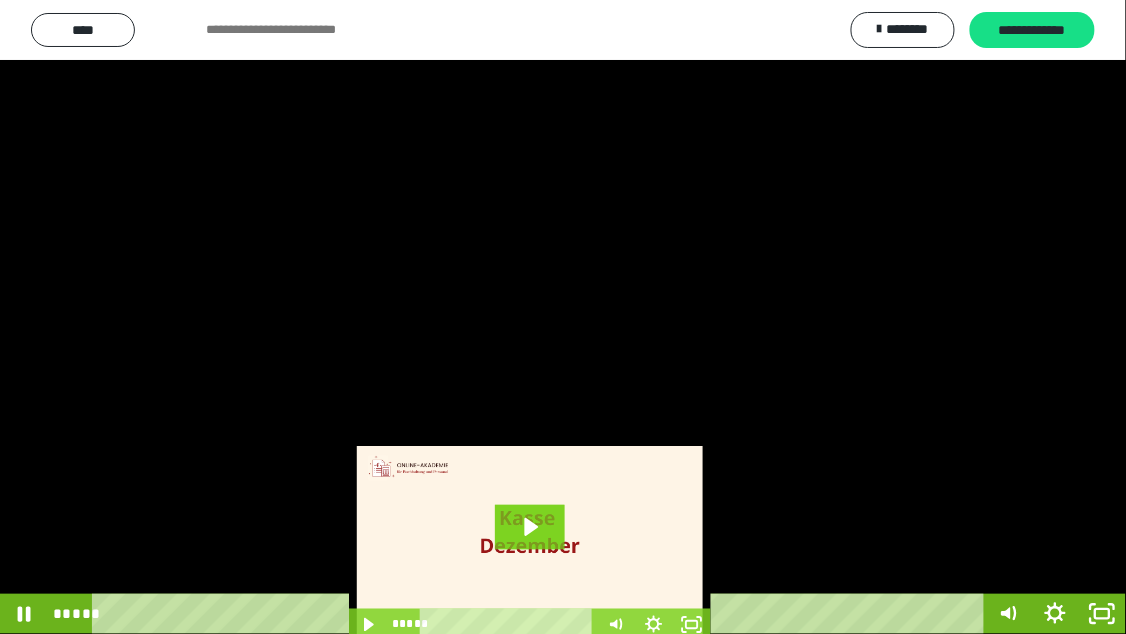 click at bounding box center (563, 317) 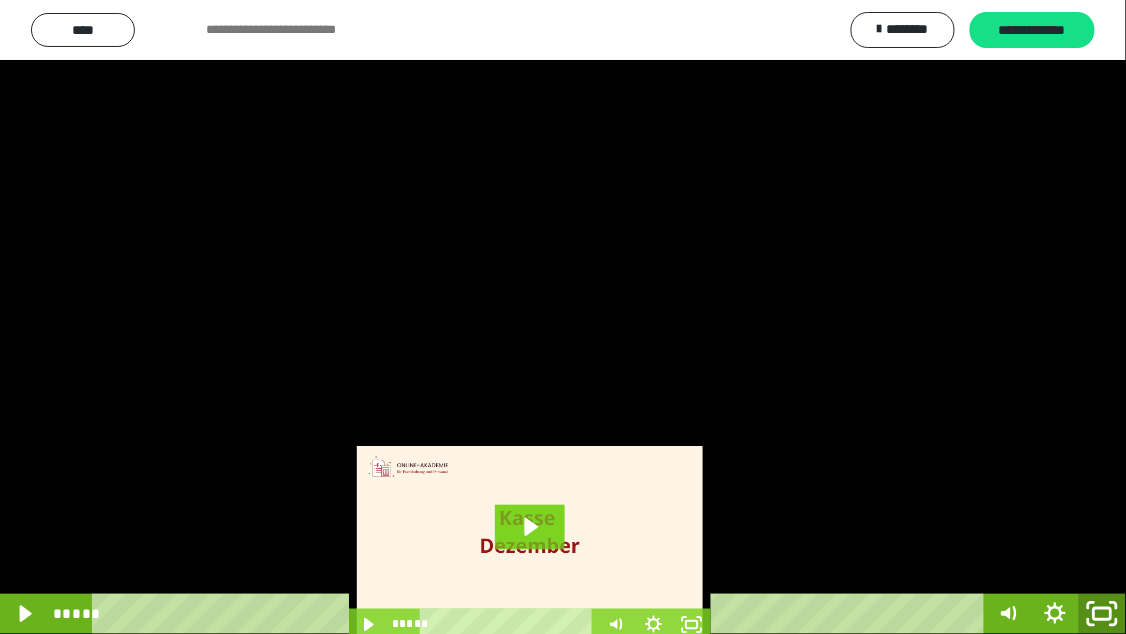 click 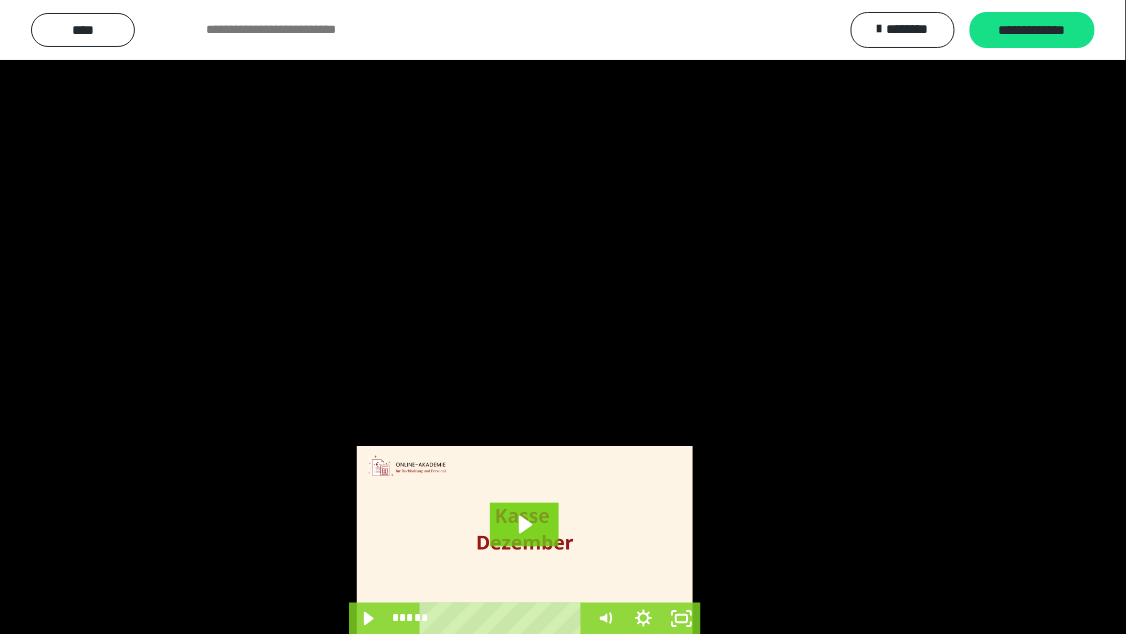 scroll, scrollTop: 4025, scrollLeft: 0, axis: vertical 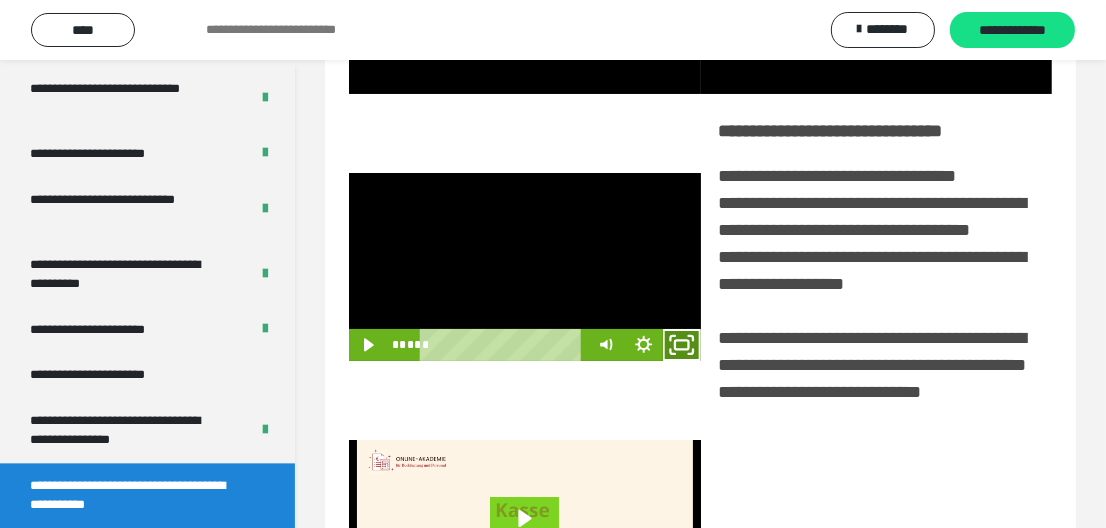 click 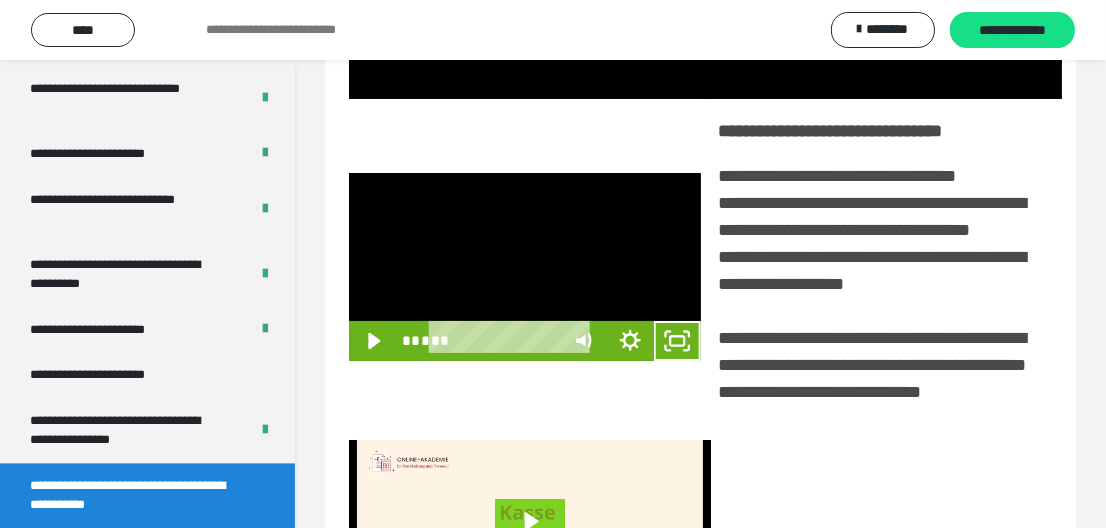 scroll, scrollTop: 3919, scrollLeft: 0, axis: vertical 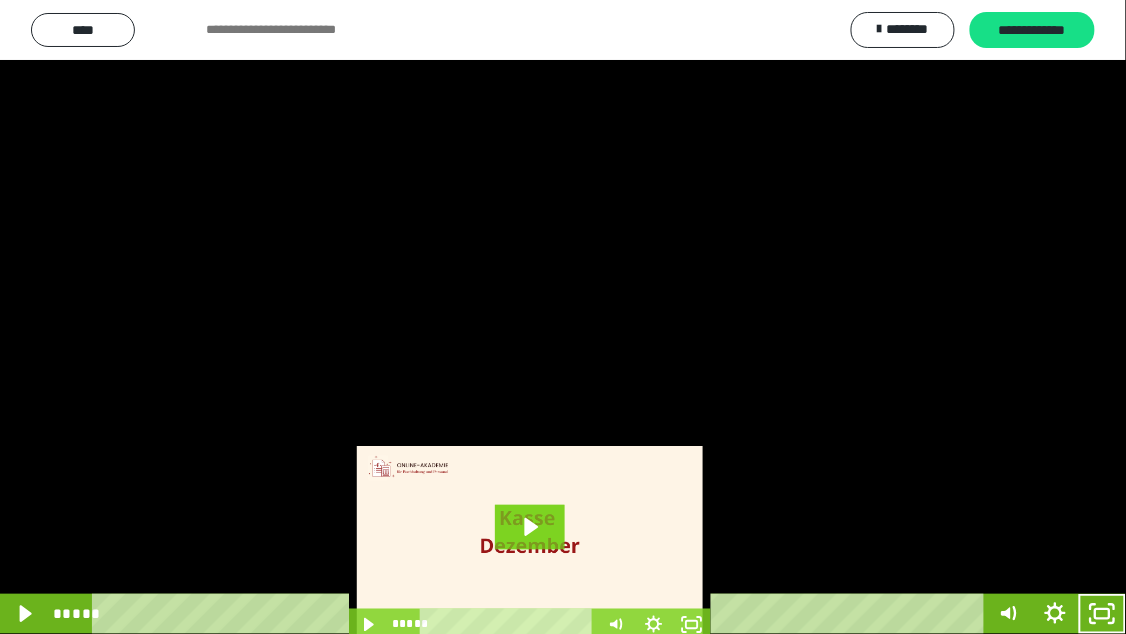 click at bounding box center [563, 317] 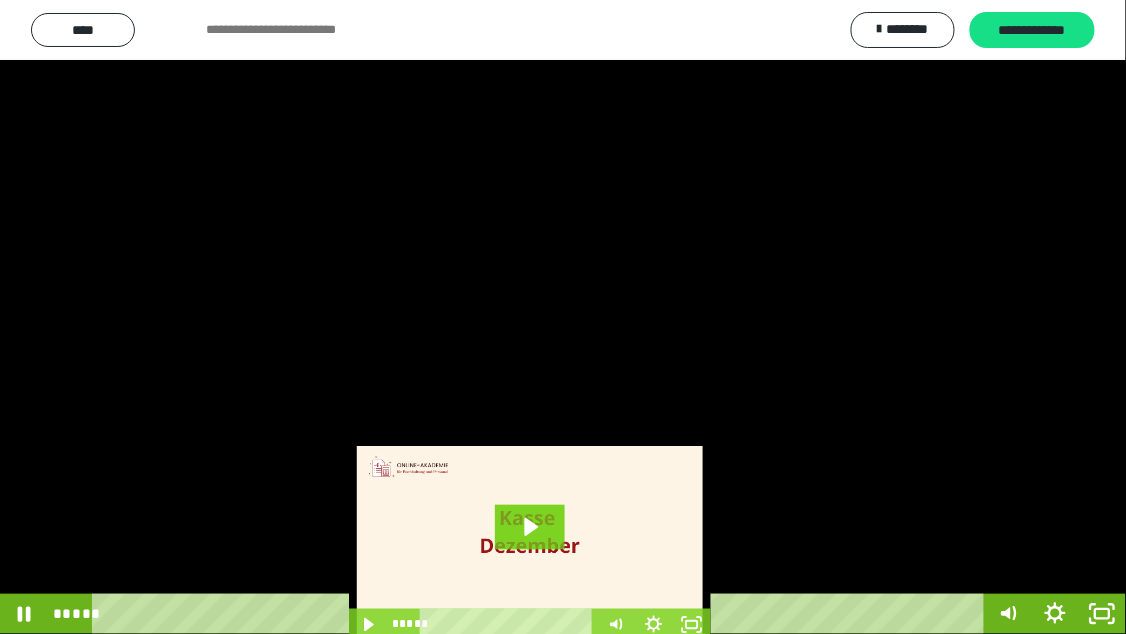 click at bounding box center (563, 317) 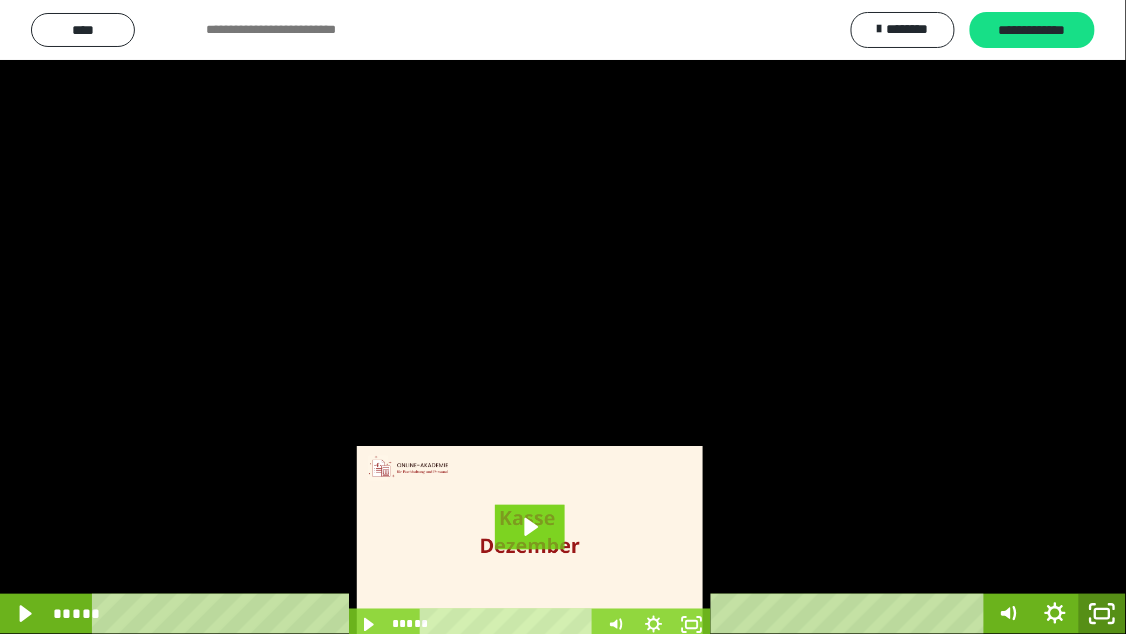 click 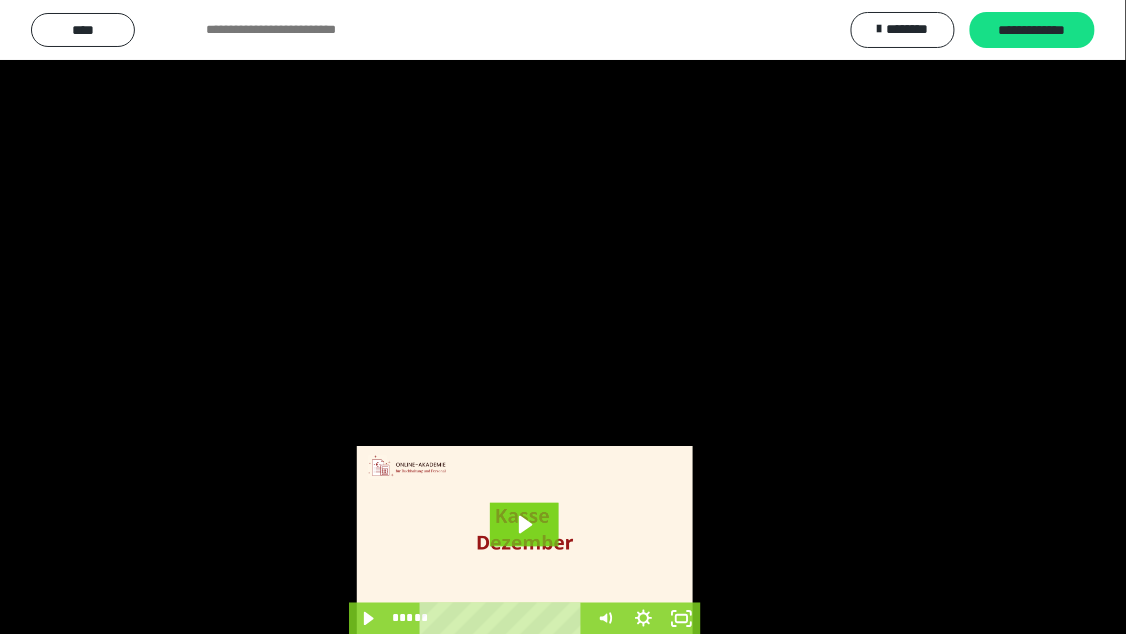scroll, scrollTop: 4025, scrollLeft: 0, axis: vertical 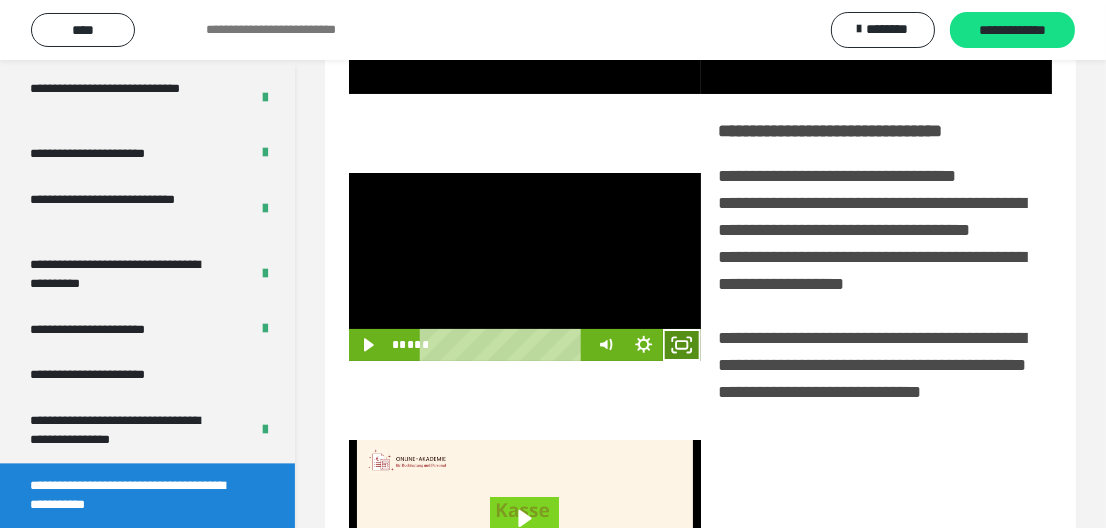 click 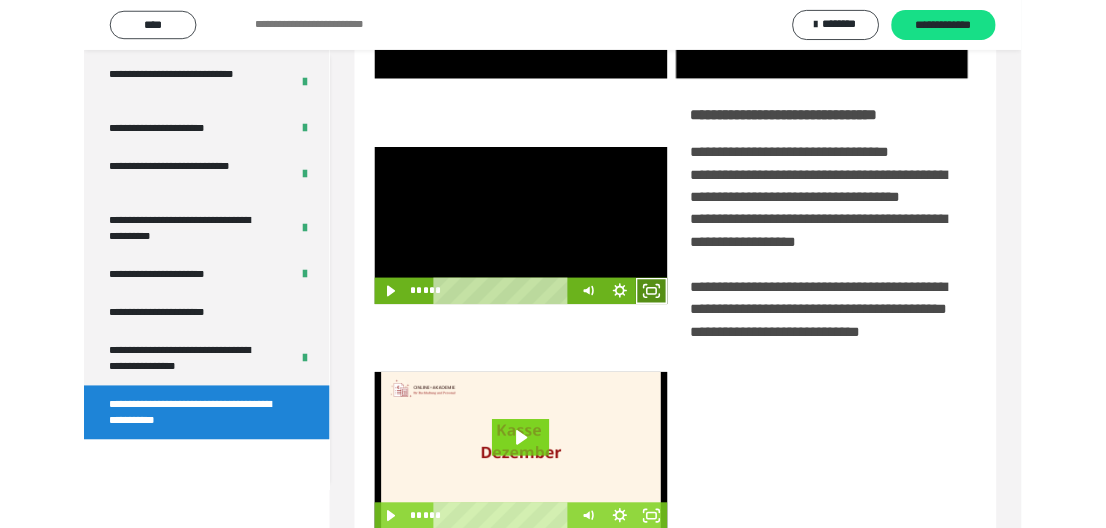 scroll, scrollTop: 3919, scrollLeft: 0, axis: vertical 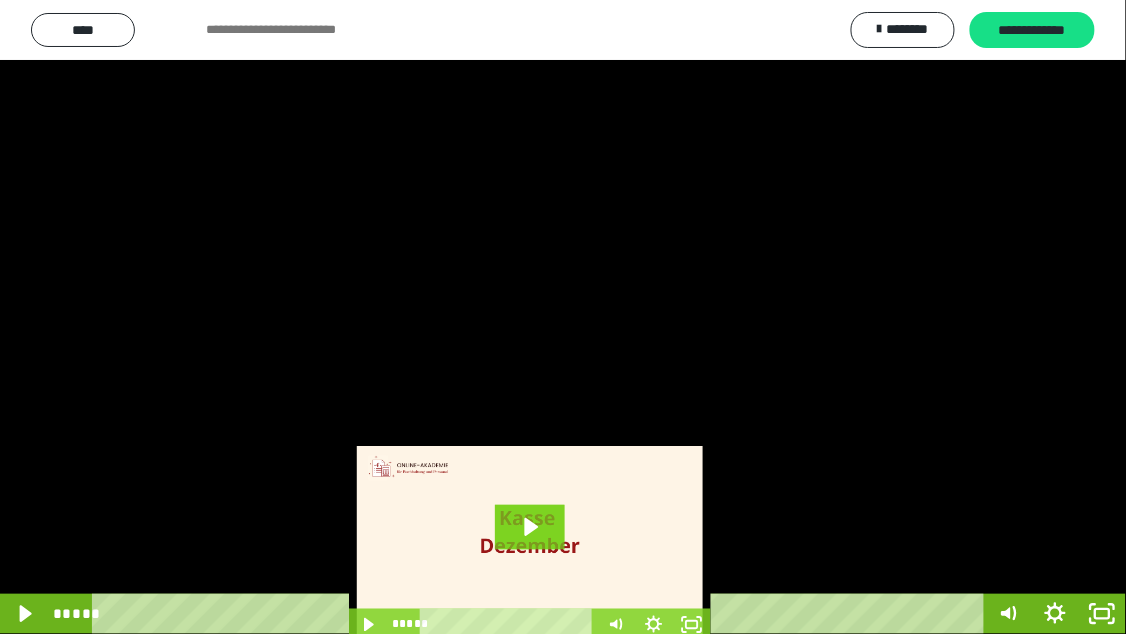 click at bounding box center [563, 317] 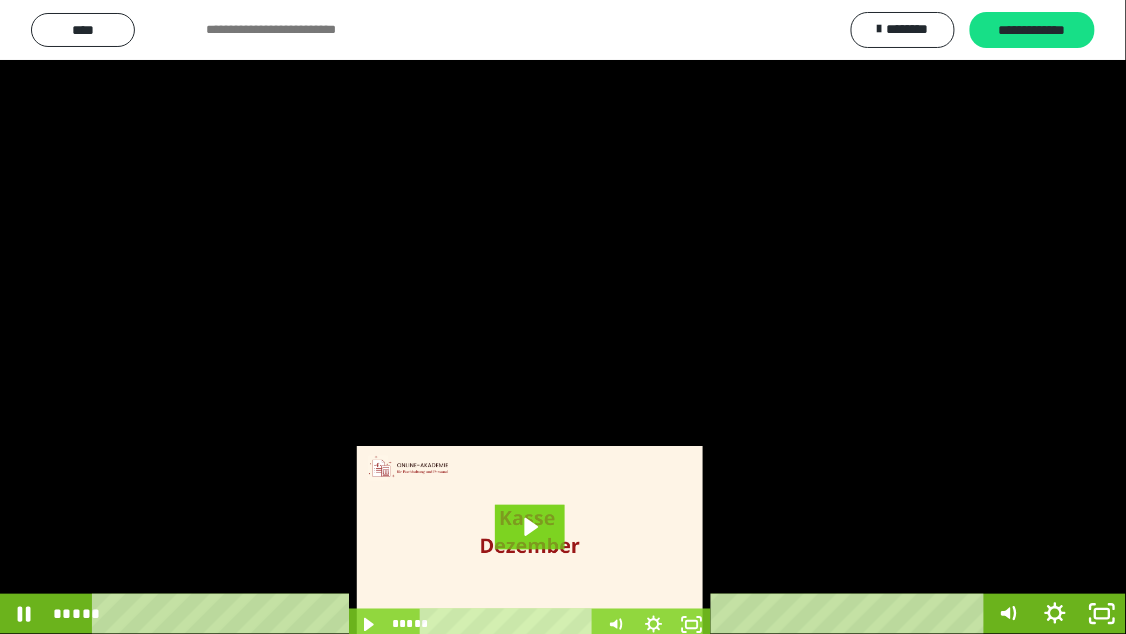 click at bounding box center (563, 317) 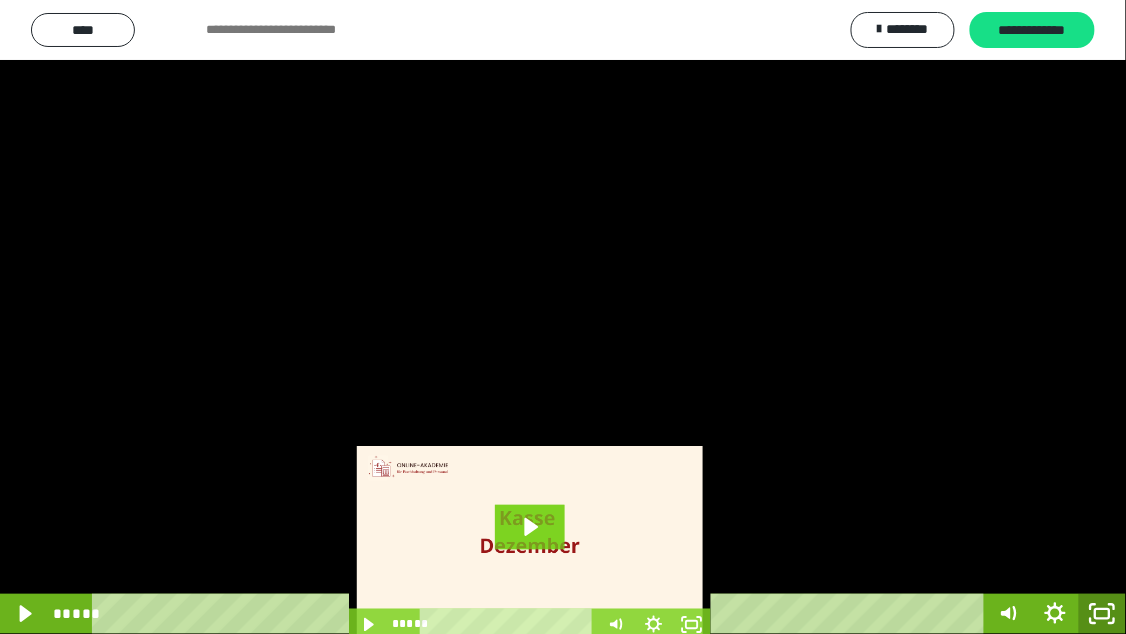 click 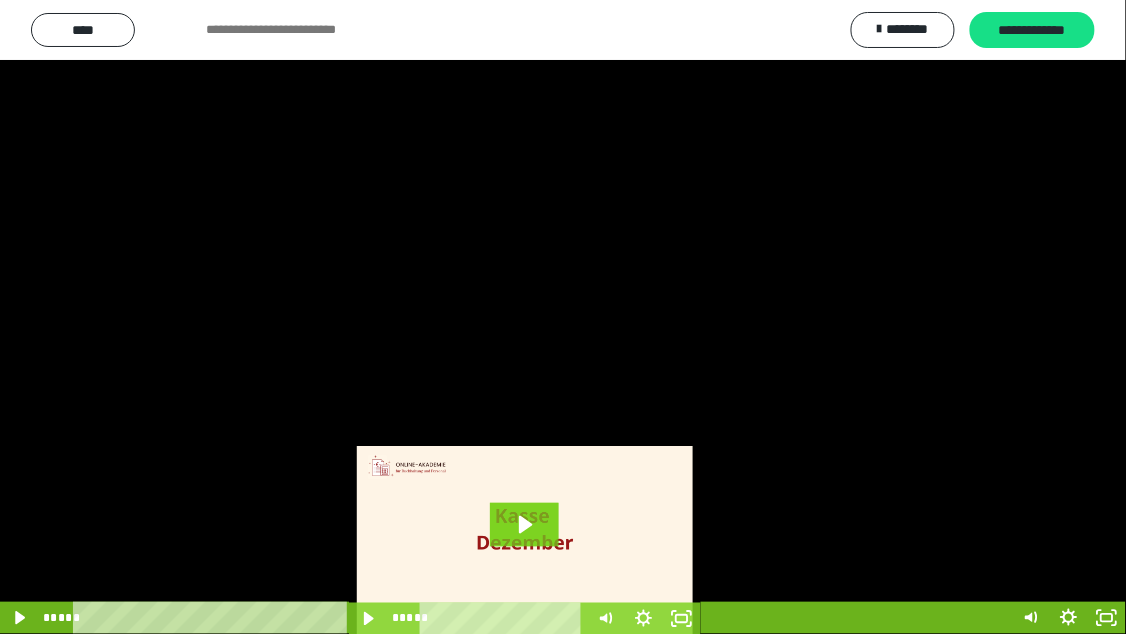 scroll, scrollTop: 4025, scrollLeft: 0, axis: vertical 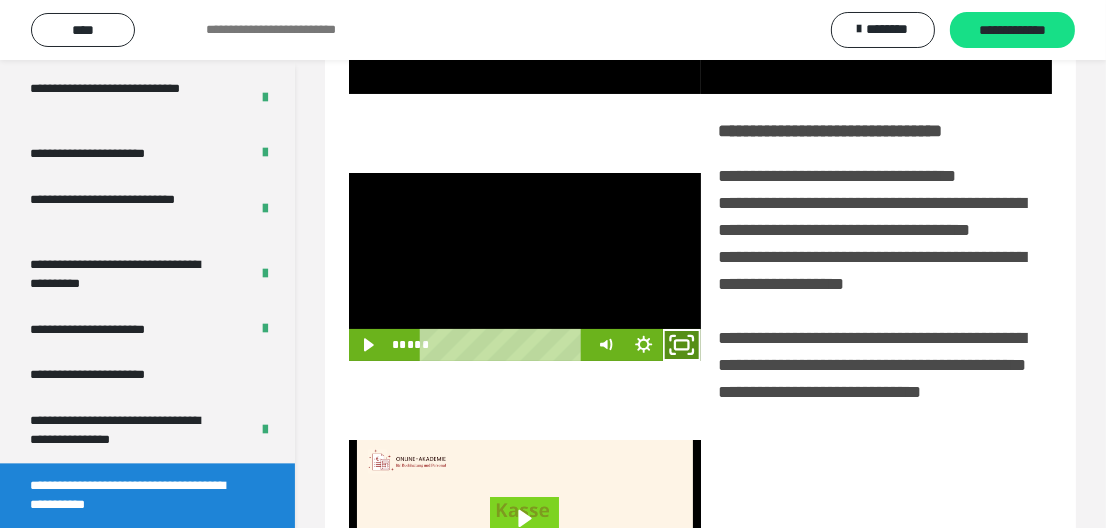 click 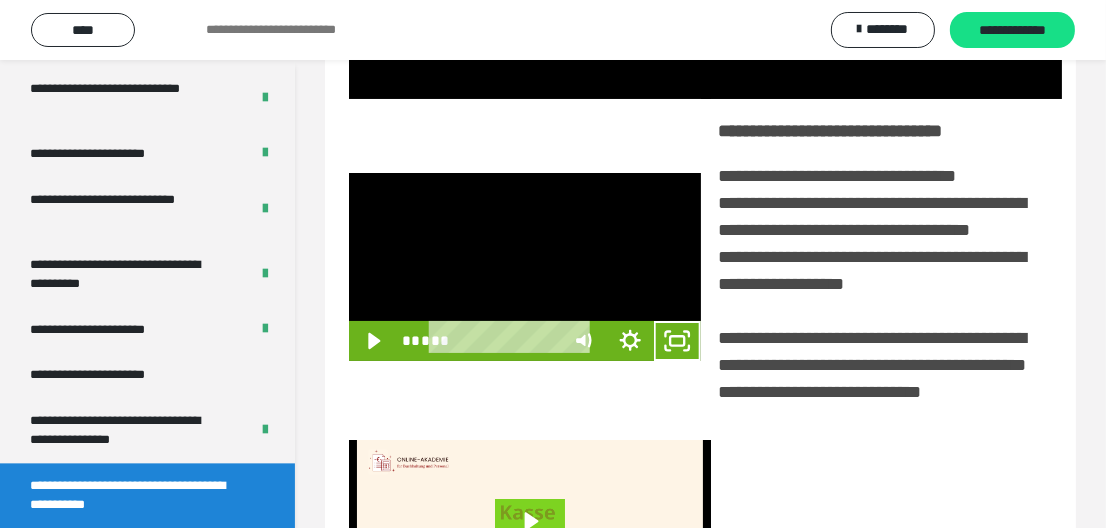scroll, scrollTop: 3919, scrollLeft: 0, axis: vertical 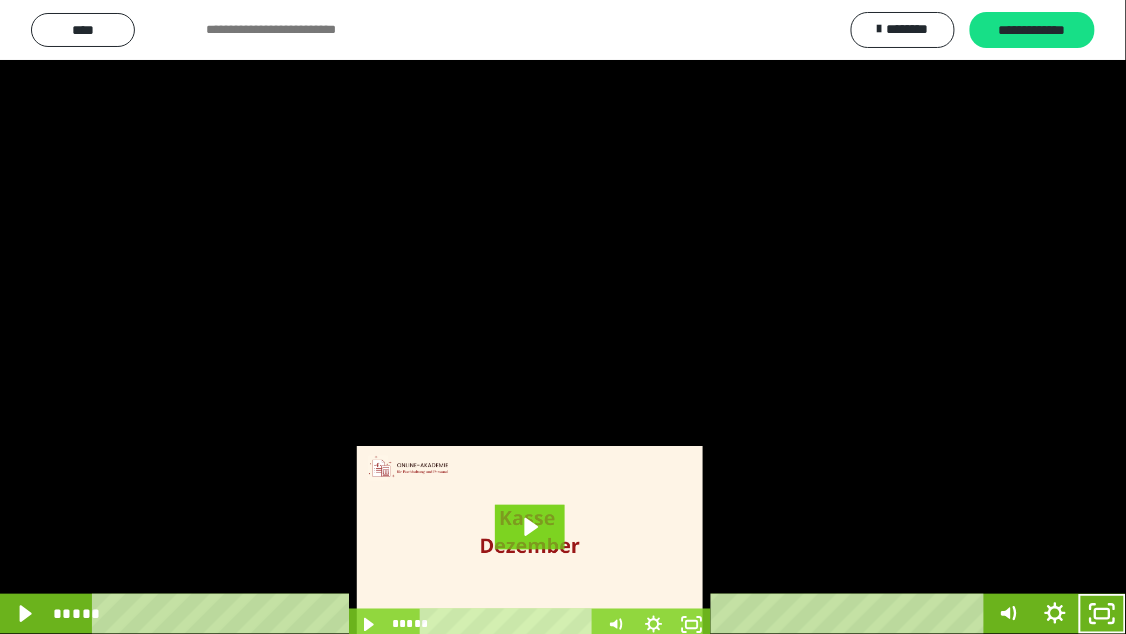 click at bounding box center [563, 317] 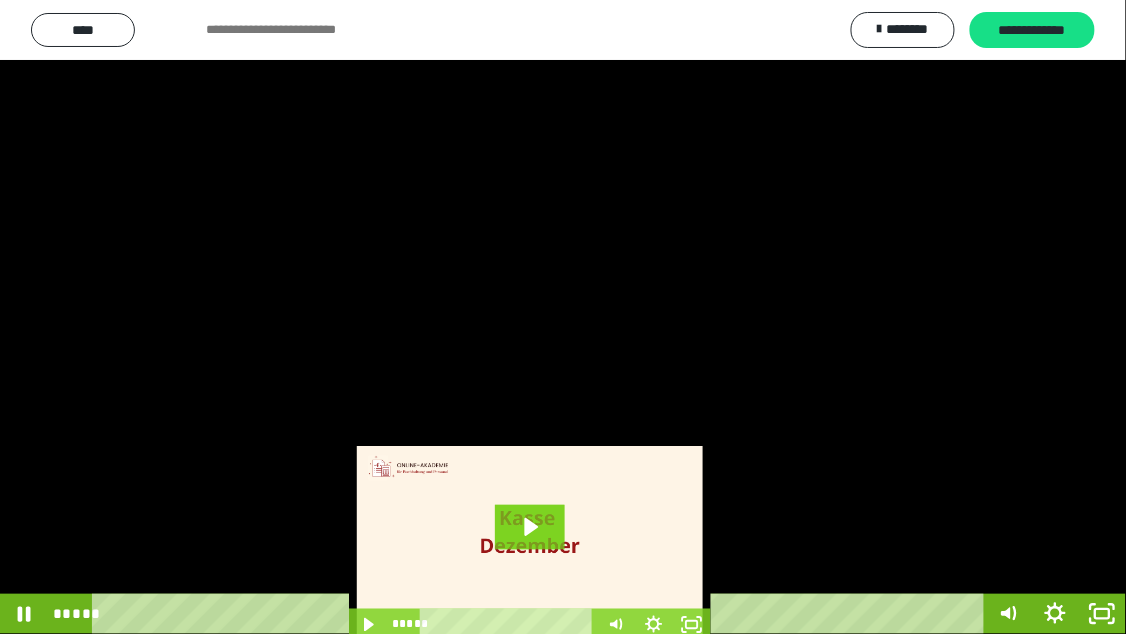 click at bounding box center [563, 317] 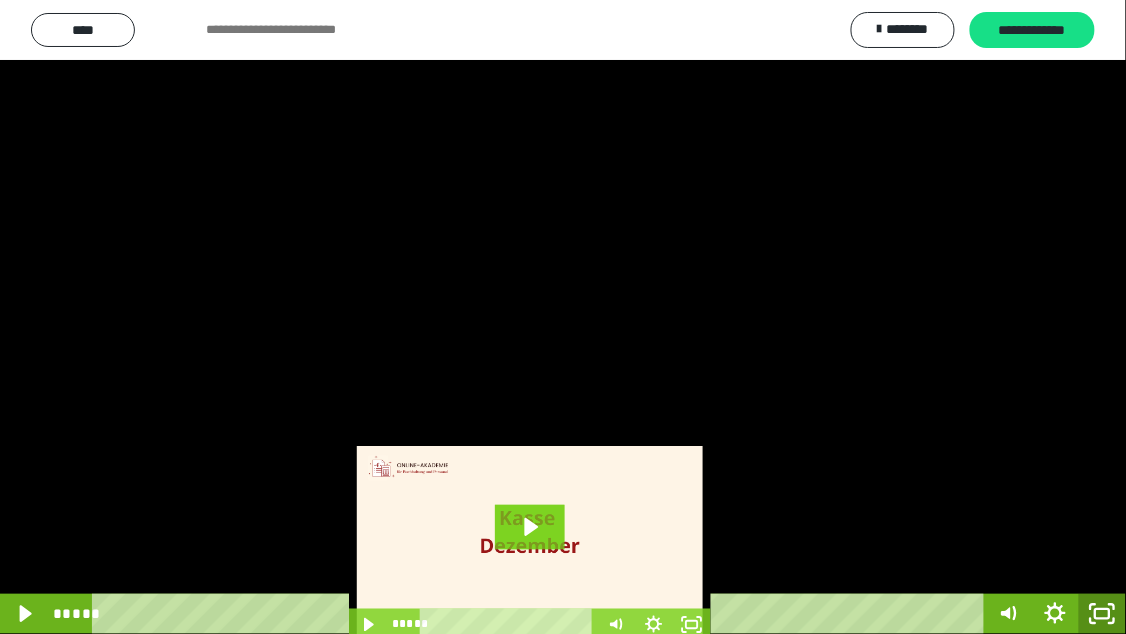 click 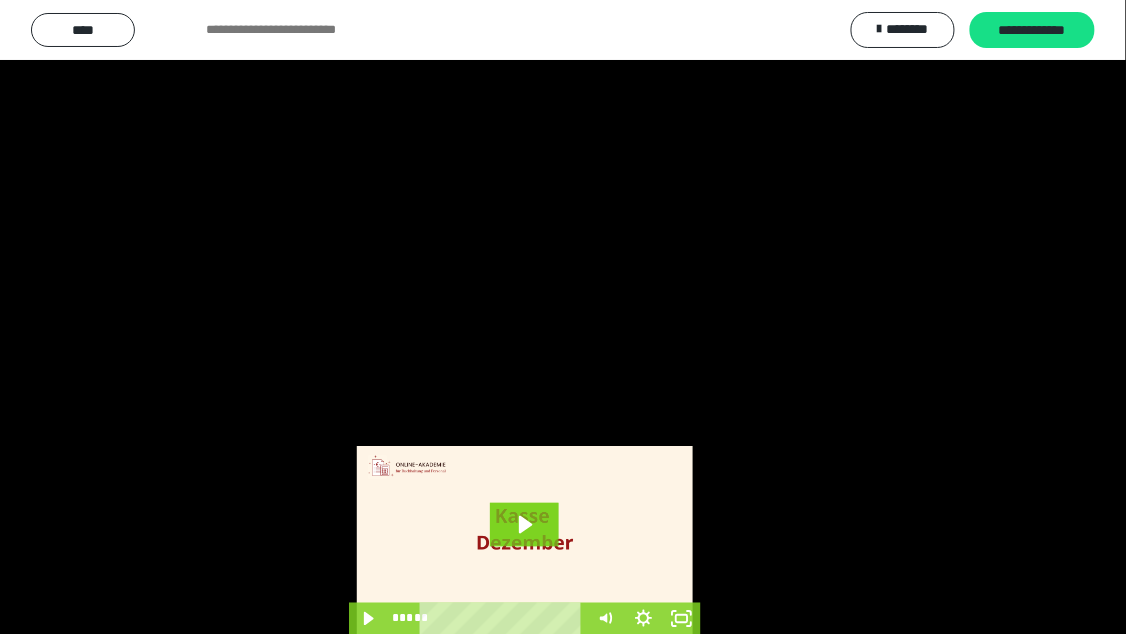 scroll, scrollTop: 4025, scrollLeft: 0, axis: vertical 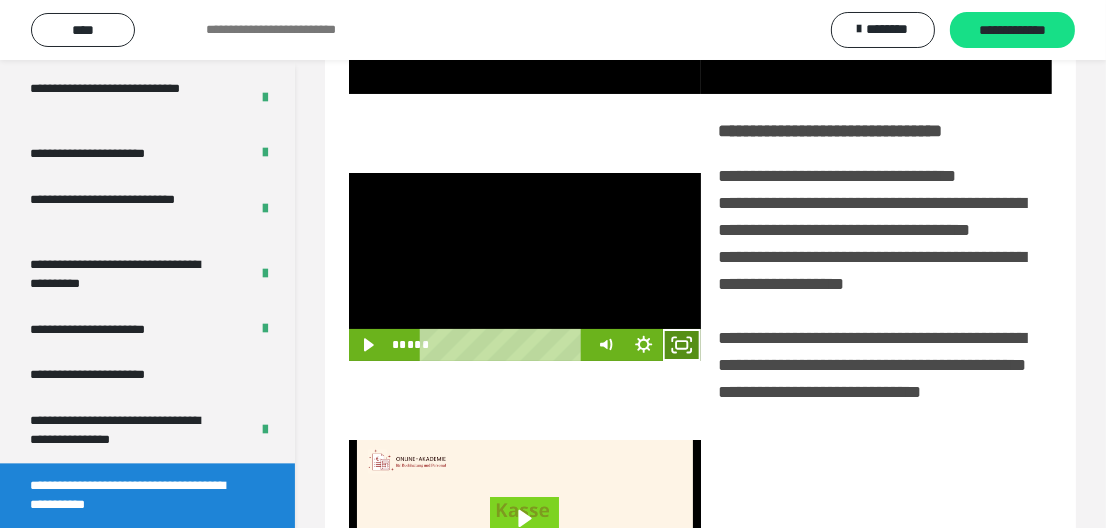 click 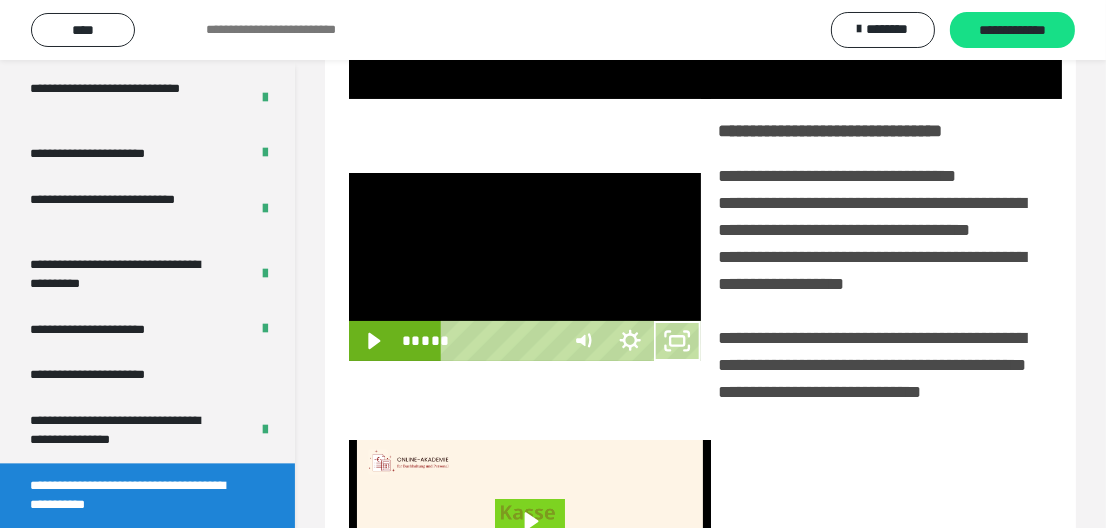 scroll, scrollTop: 3919, scrollLeft: 0, axis: vertical 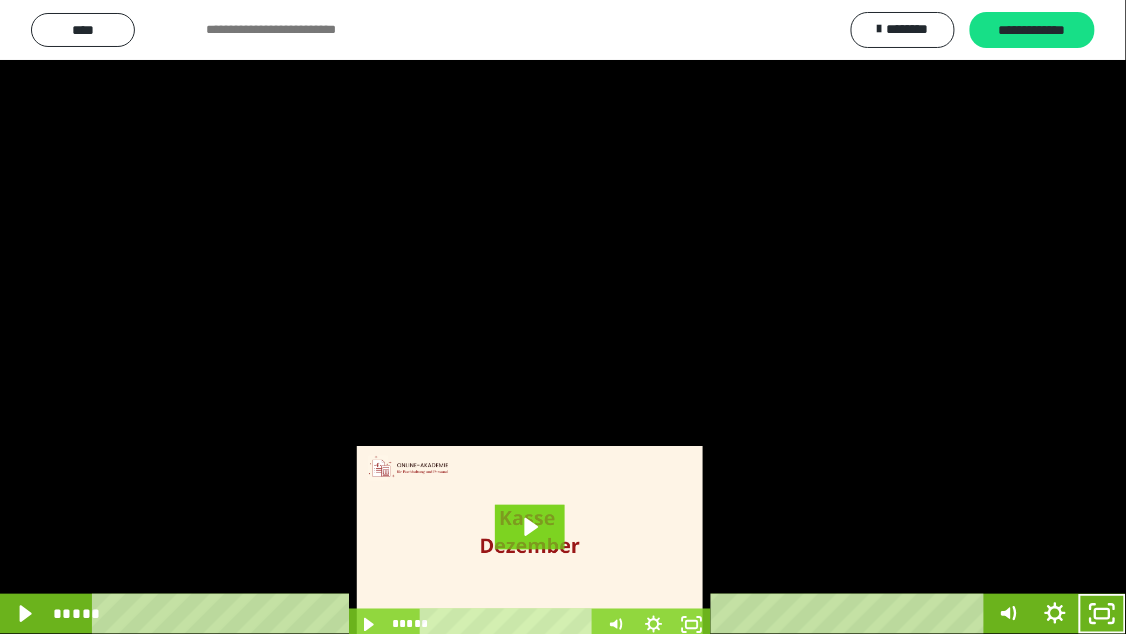 click at bounding box center [563, 317] 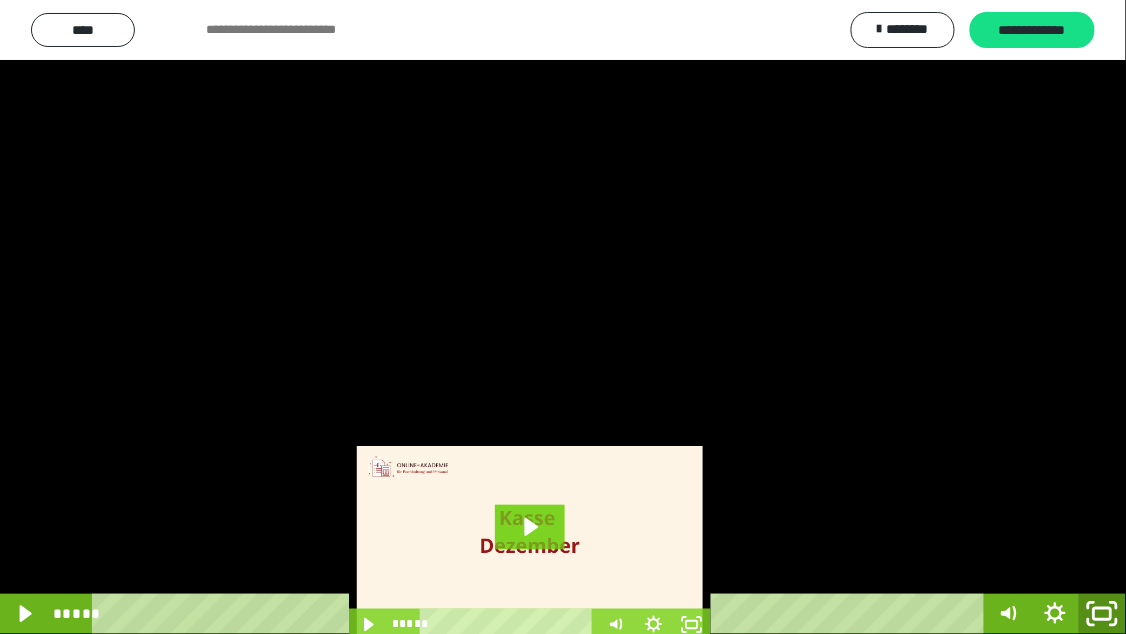 click 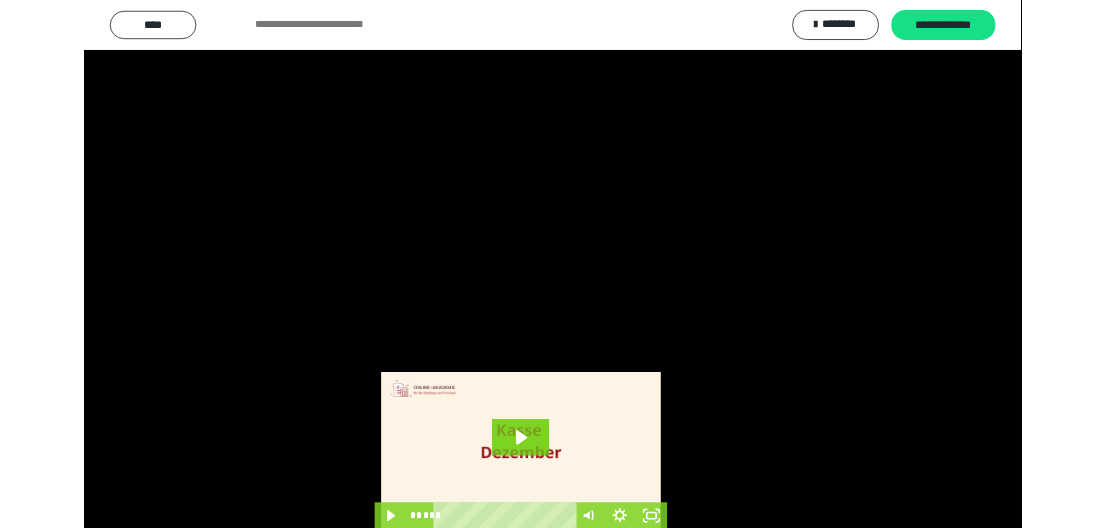 scroll, scrollTop: 4025, scrollLeft: 0, axis: vertical 